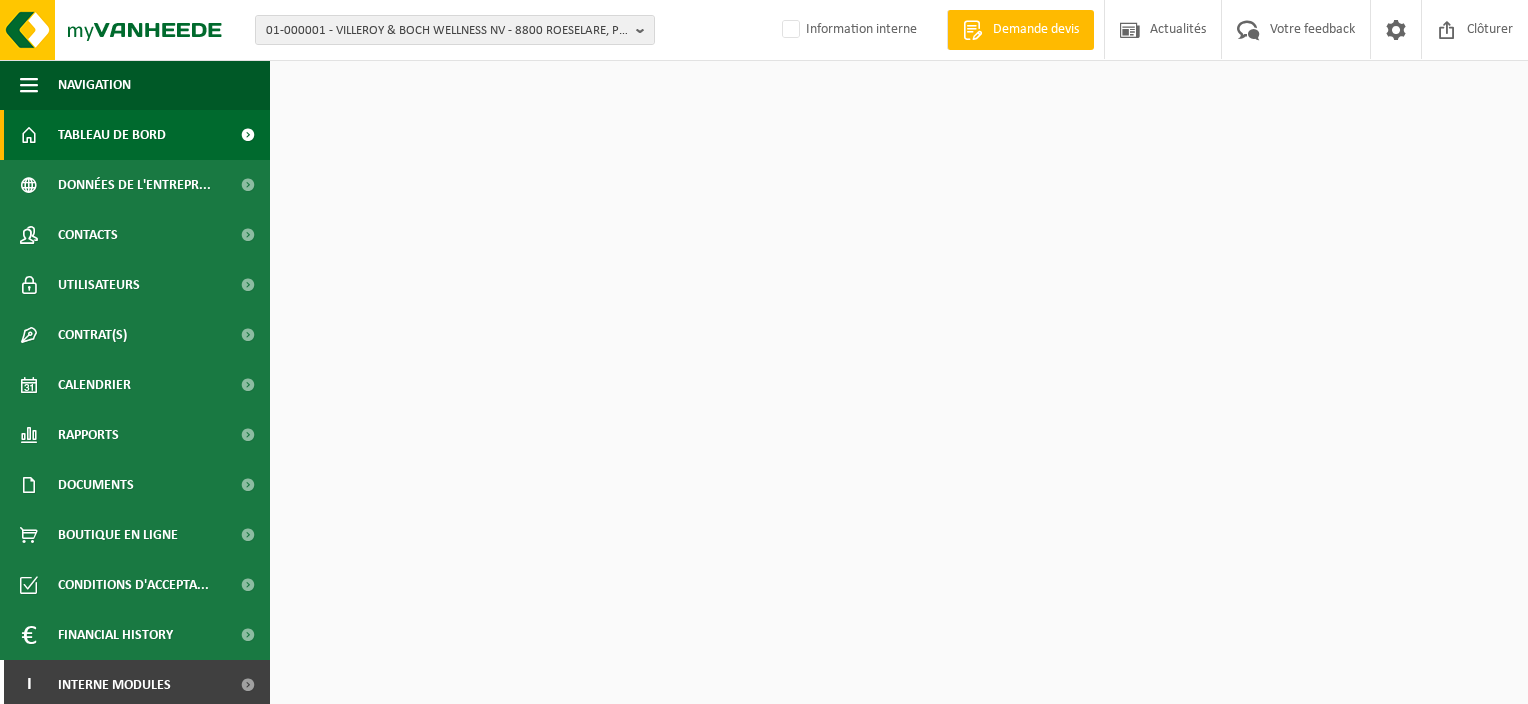 scroll, scrollTop: 0, scrollLeft: 0, axis: both 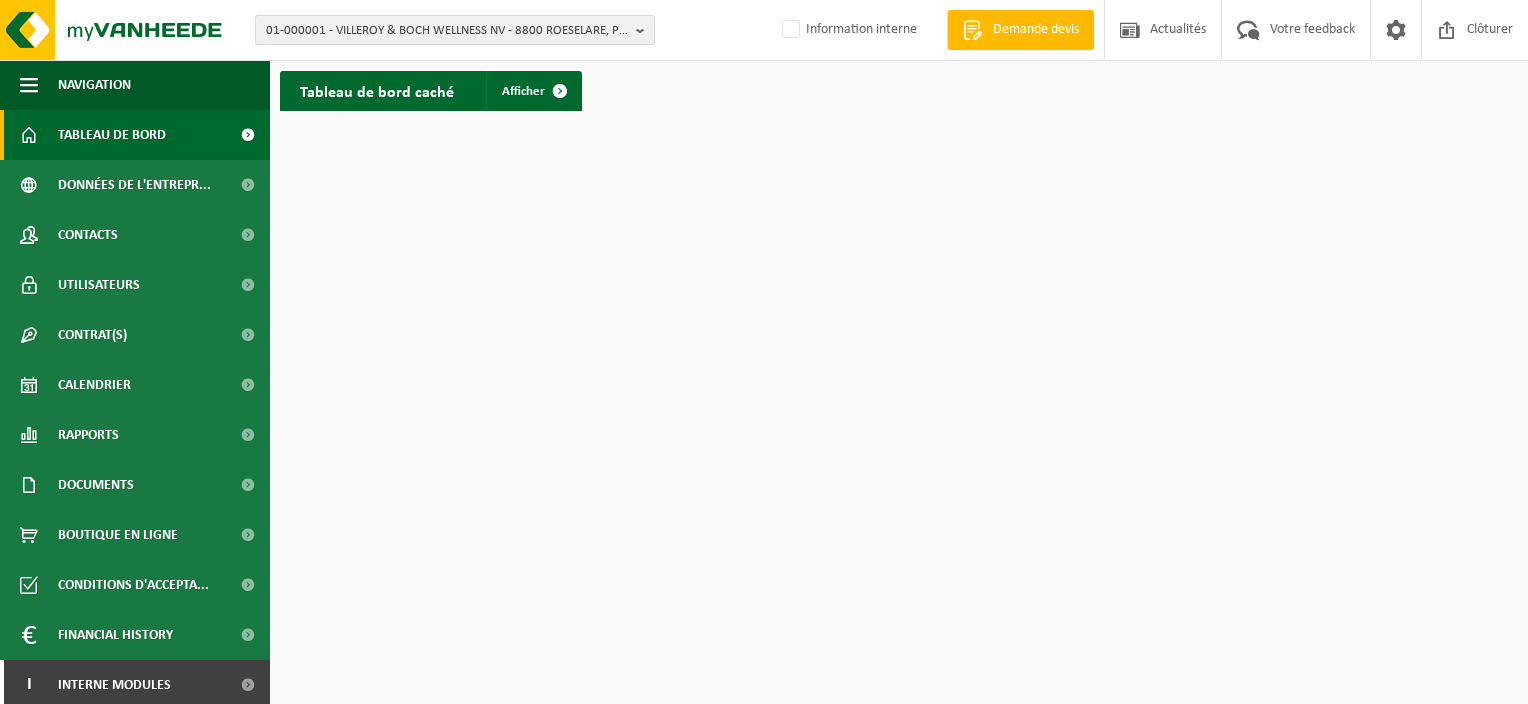 click on "01-000001 - VILLEROY & BOCH WELLNESS NV - 8800 ROESELARE, POPULIERSTRAAT 1                           01-000001 - VILLEROY & BOCH WELLNESS NV - 8800 ROESELARE, POPULIERSTRAAT 1                                         Information interne      [PERSON_NAME]         Demande devis         Actualités         Votre feedback               Clôturer" at bounding box center [764, 30] 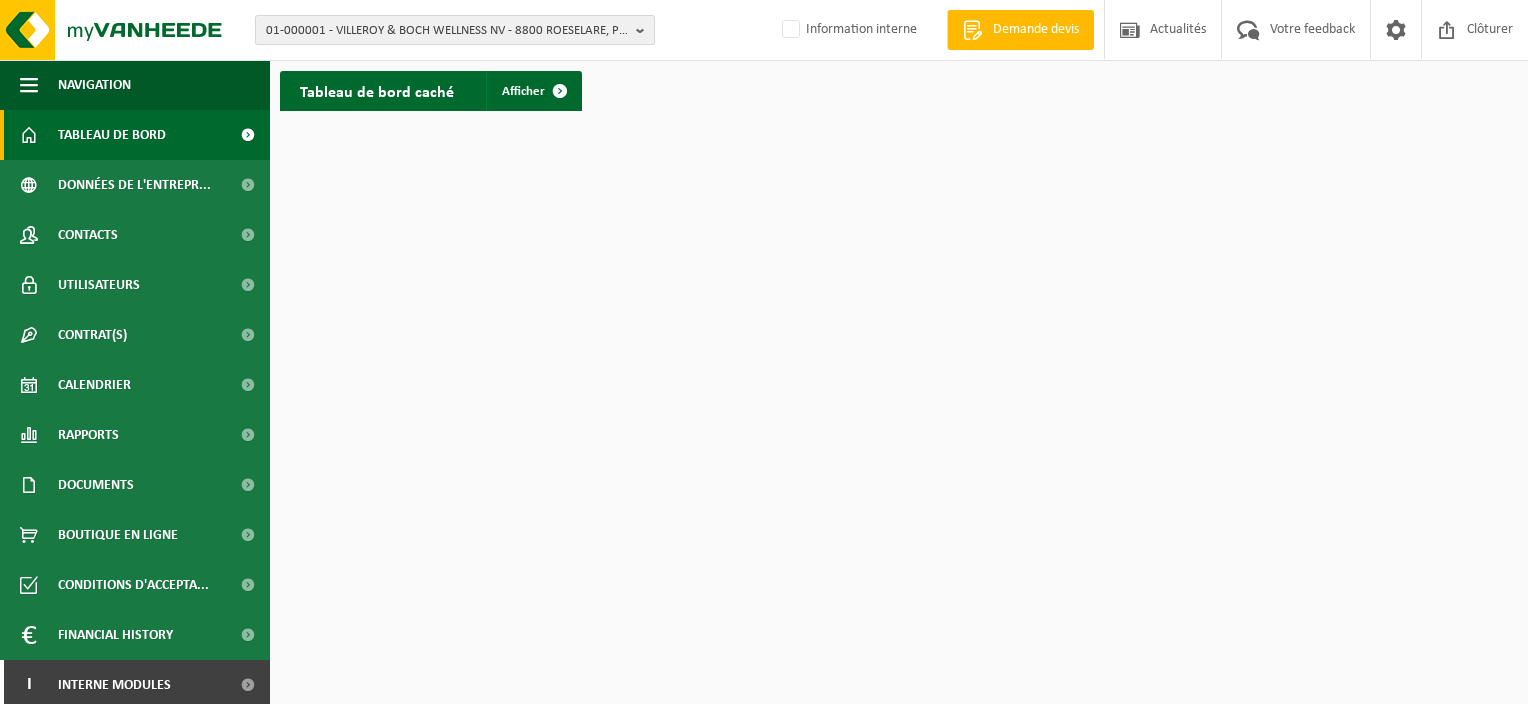 click on "01-000001 - VILLEROY & BOCH WELLNESS NV - 8800 ROESELARE, POPULIERSTRAAT 1" at bounding box center (447, 31) 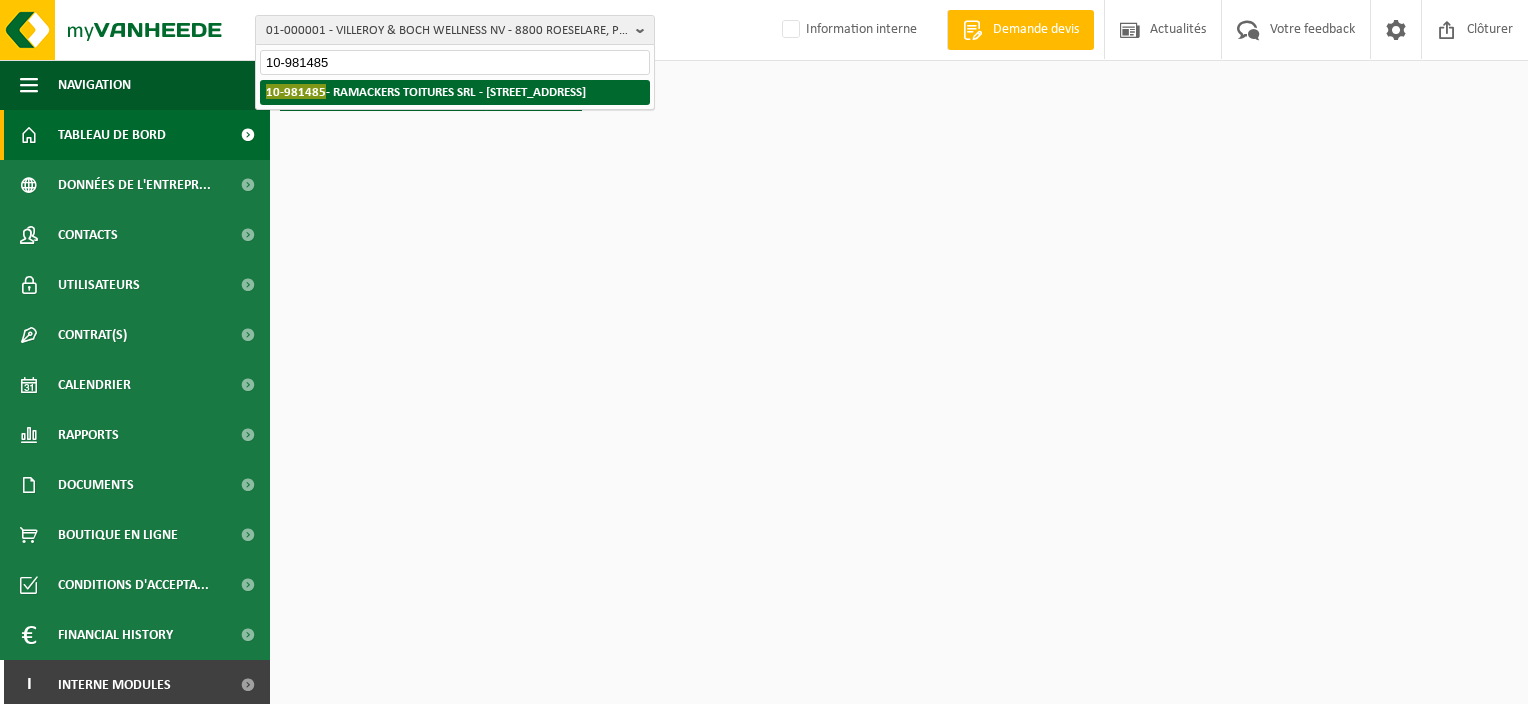 type on "10-981485" 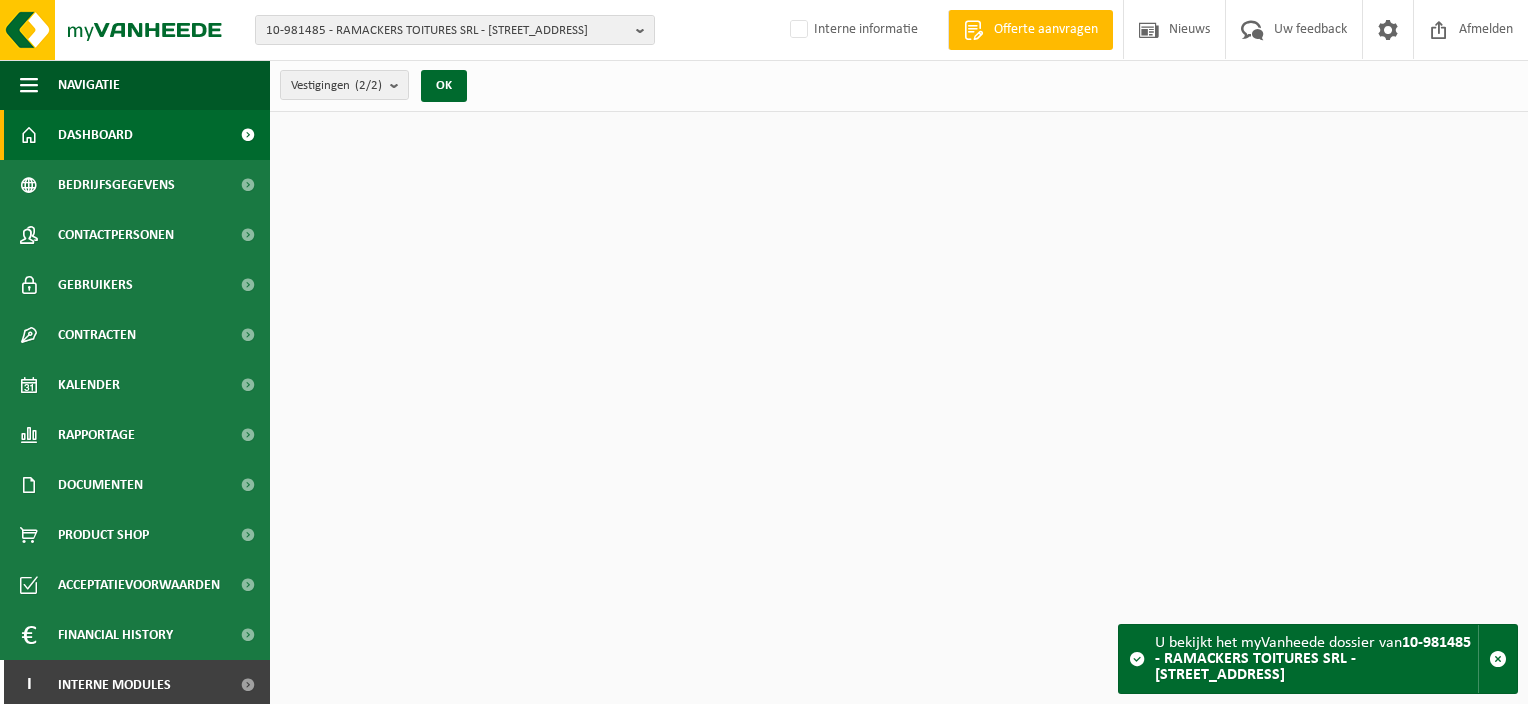 scroll, scrollTop: 0, scrollLeft: 0, axis: both 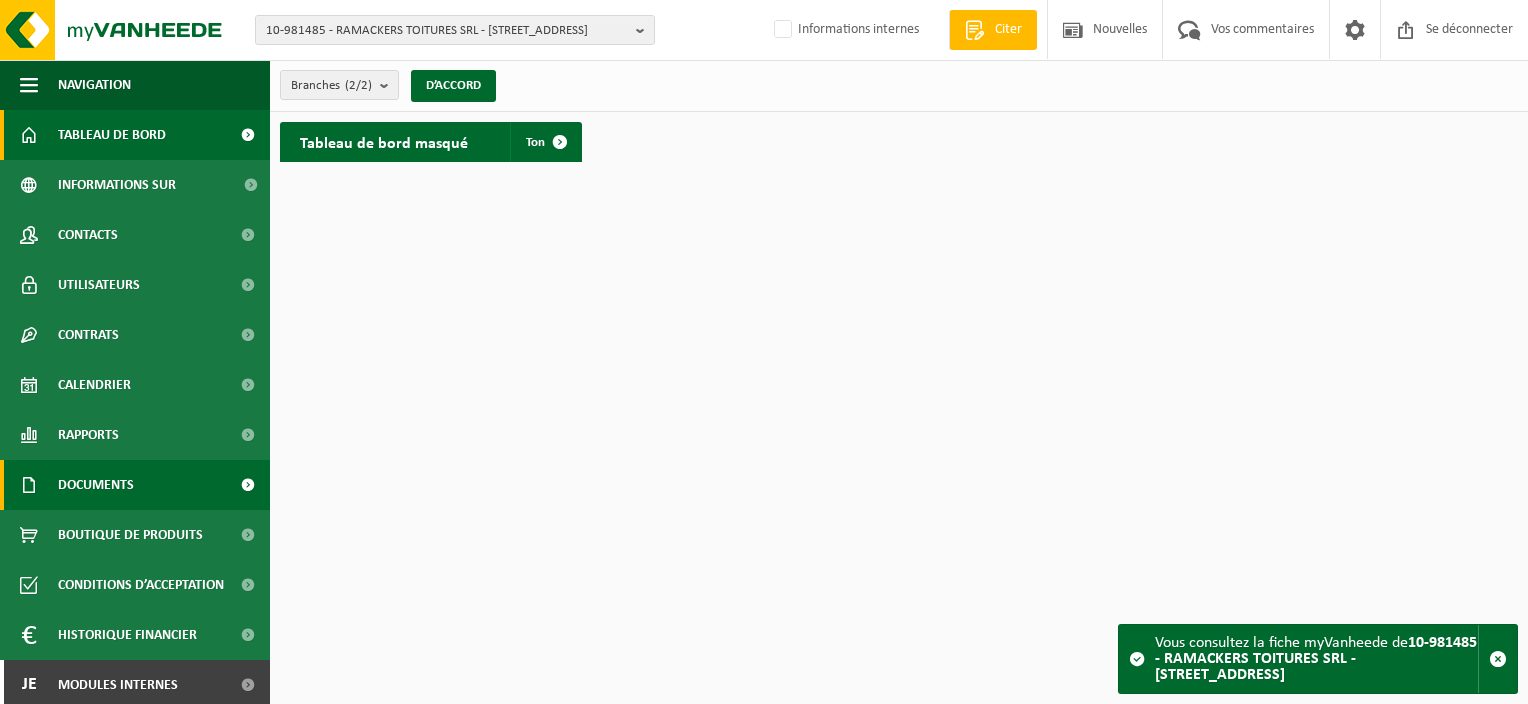 click on "Documents" at bounding box center [96, 485] 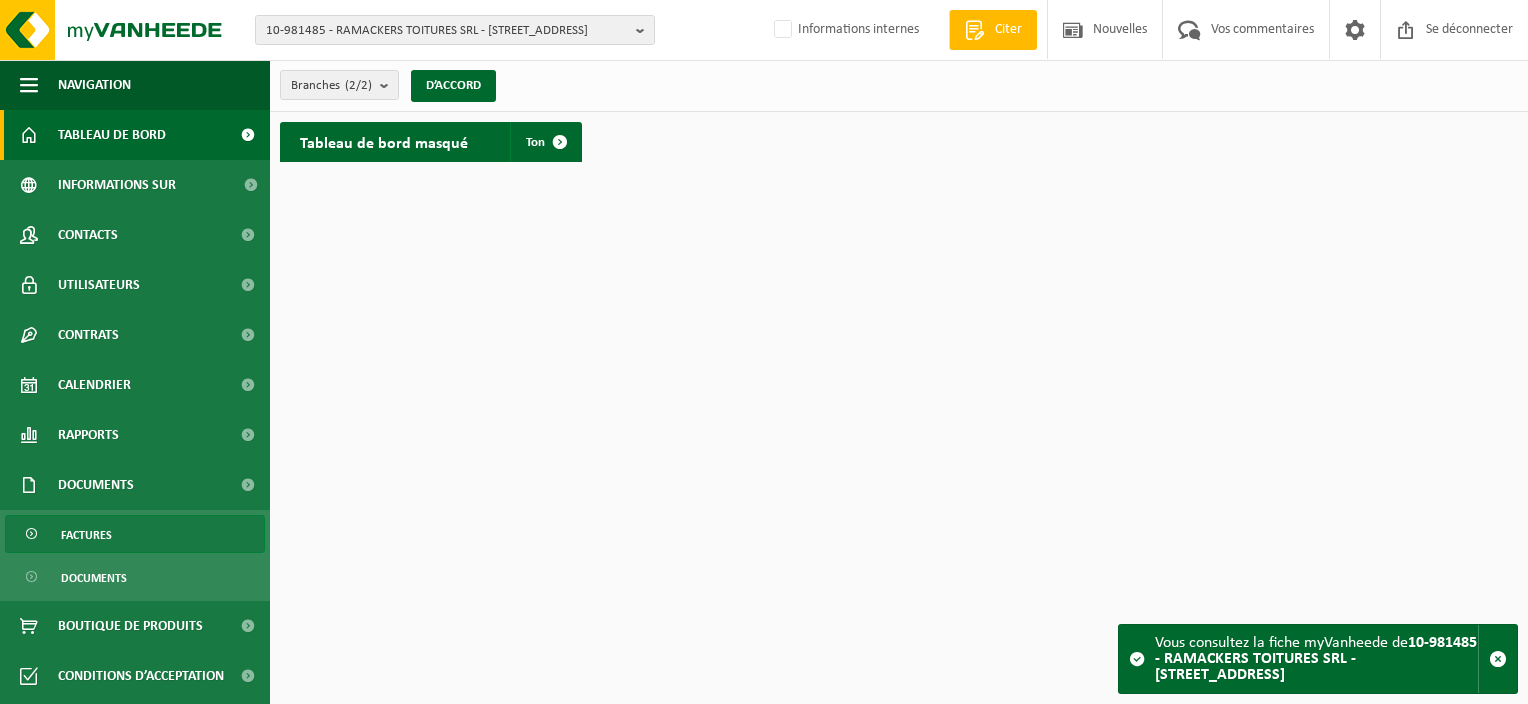 click on "Factures" at bounding box center [135, 534] 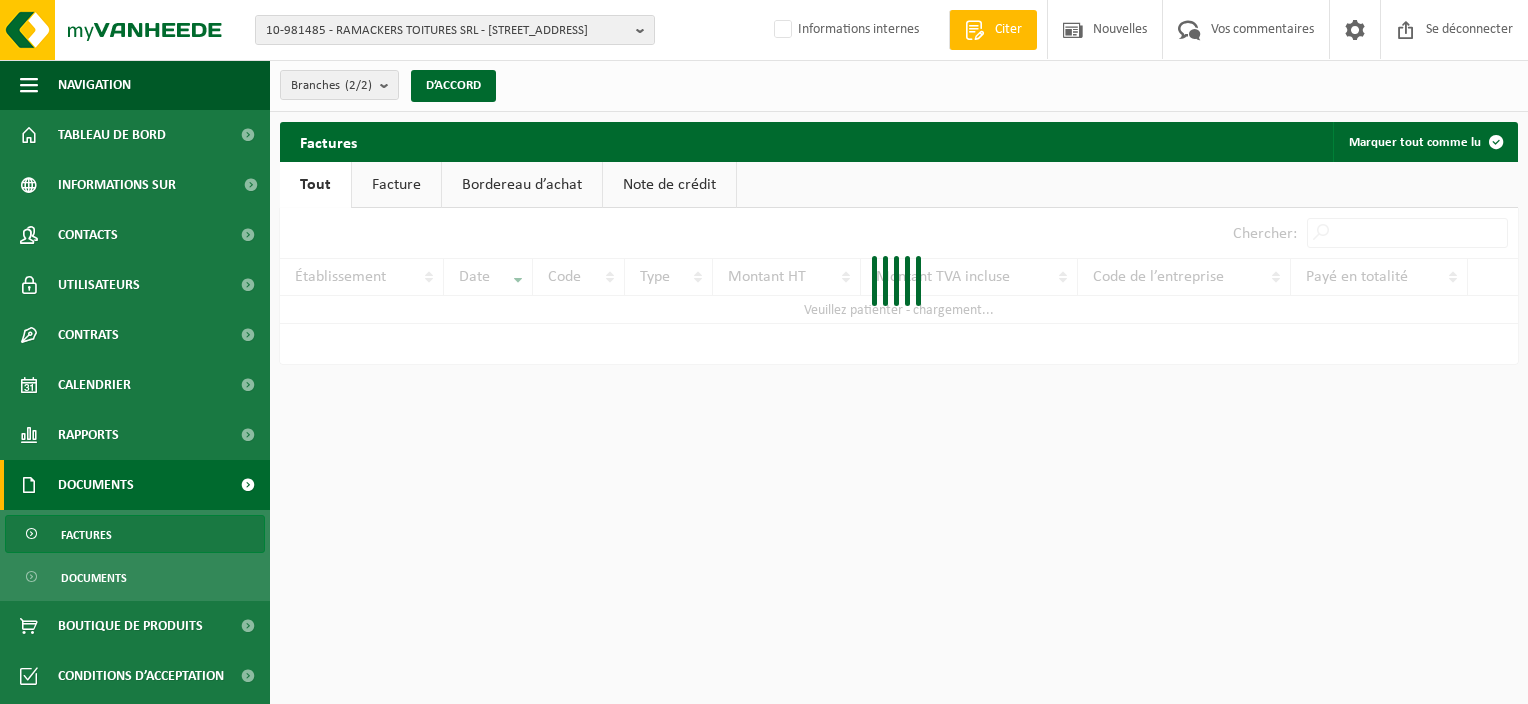 scroll, scrollTop: 0, scrollLeft: 0, axis: both 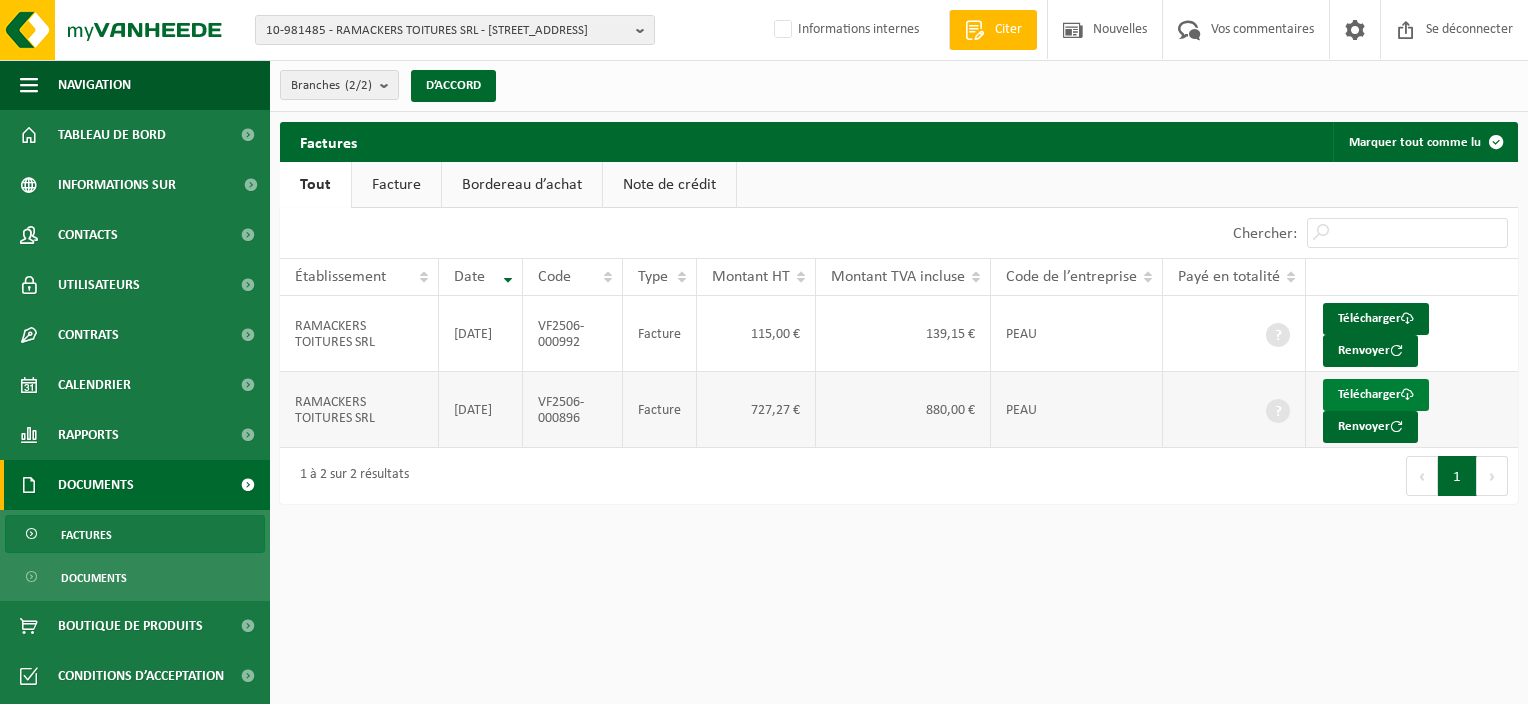 click on "Télécharger" at bounding box center (1369, 394) 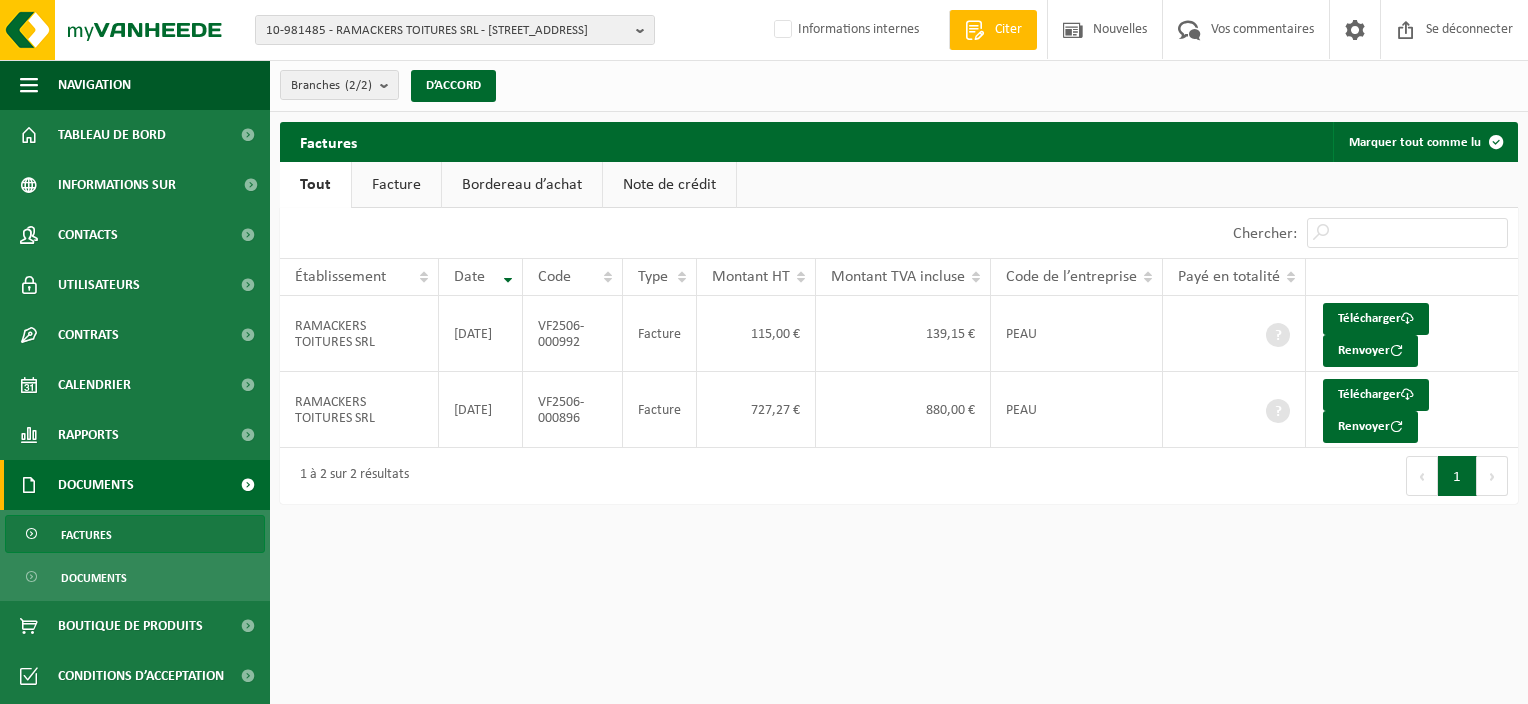 click on "Factures     Marquer tout comme lu                        Even geduld.  Door de grote hoeveelheid gegevens duurt het laden even.          Tout       Facture       Bordereau d’achat       Note de crédit                            Even geduld.  Door de grote hoeveelheid gegevens duurt het laden even.      10 25 50 100 10  resultaten weergeven Chercher:     Établissement Date Code Type Montant HT Montant TVA incluse Code de l’entreprise Payé en totalité   RAMACKERS TOITURES SRL 2025-06-26 VF2506-000992 Facture 115,00 € 139,15 € PEAU Télécharger    Renvoyer RAMACKERS TOITURES SRL 2025-06-25 VF2506-000896 Facture 727,27 € 880,00 € PEAU Télécharger    Renvoyer   1 à 2 sur 2 résultats Eerste Précédent 1 Prochain Laatste                        Even geduld.  Door de grote hoeveelheid gegevens duurt het laden even.            ID   Vestiging   Datum   Code   Type   Bedrag ex. BTW   Bedrag incl. BTW   Bedrijfscode   Openstaand bedrag   Volledig betaald" at bounding box center (899, 318) 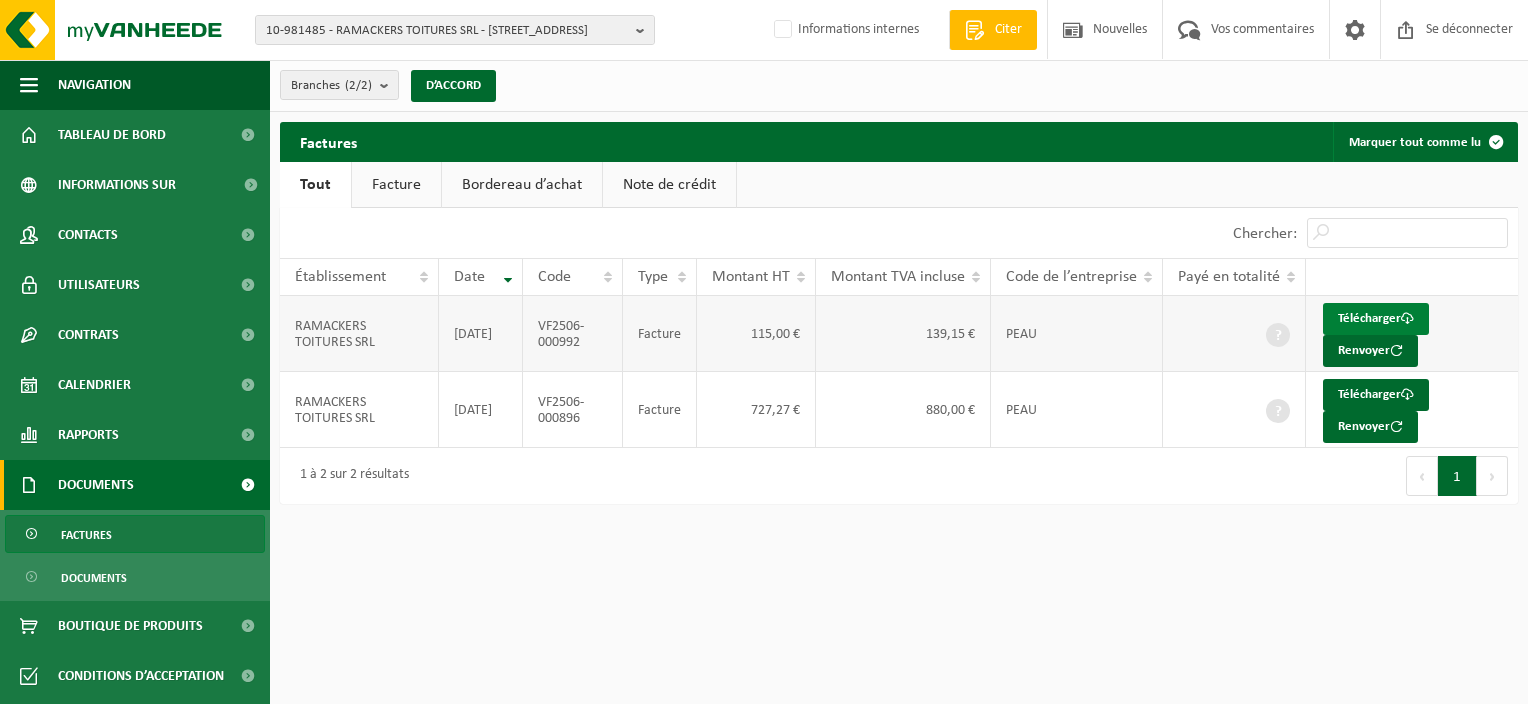 click on "Télécharger" at bounding box center (1369, 318) 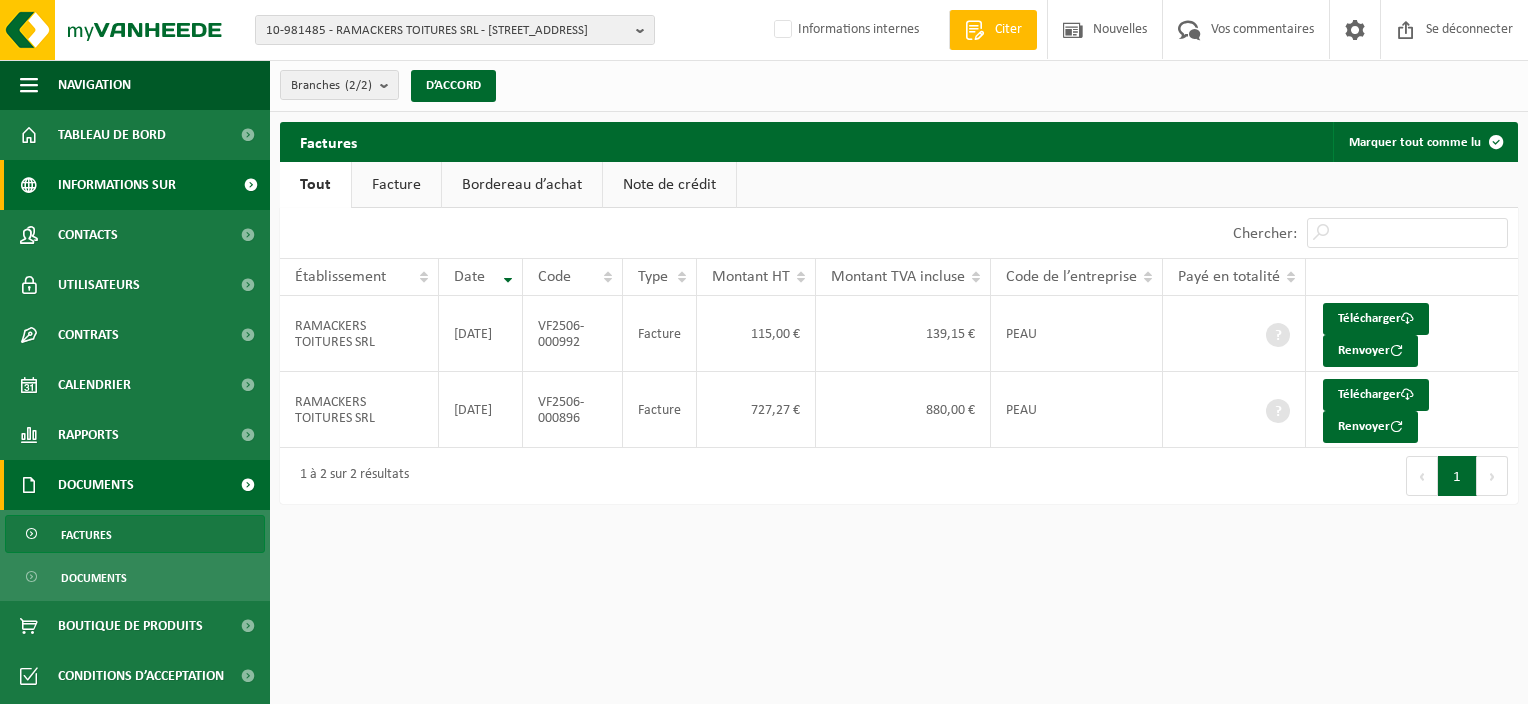 click on "Informations sur l’entreprise" at bounding box center (144, 185) 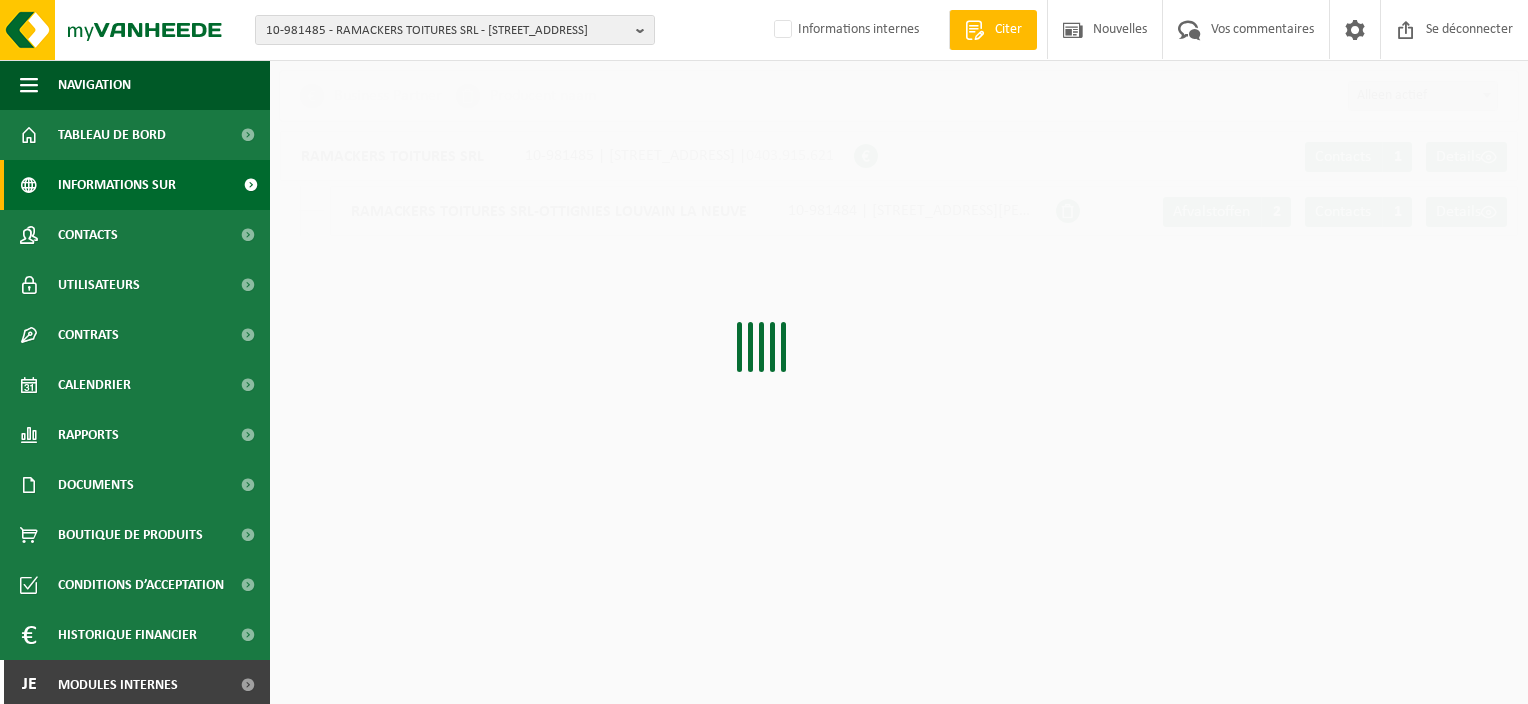 scroll, scrollTop: 0, scrollLeft: 0, axis: both 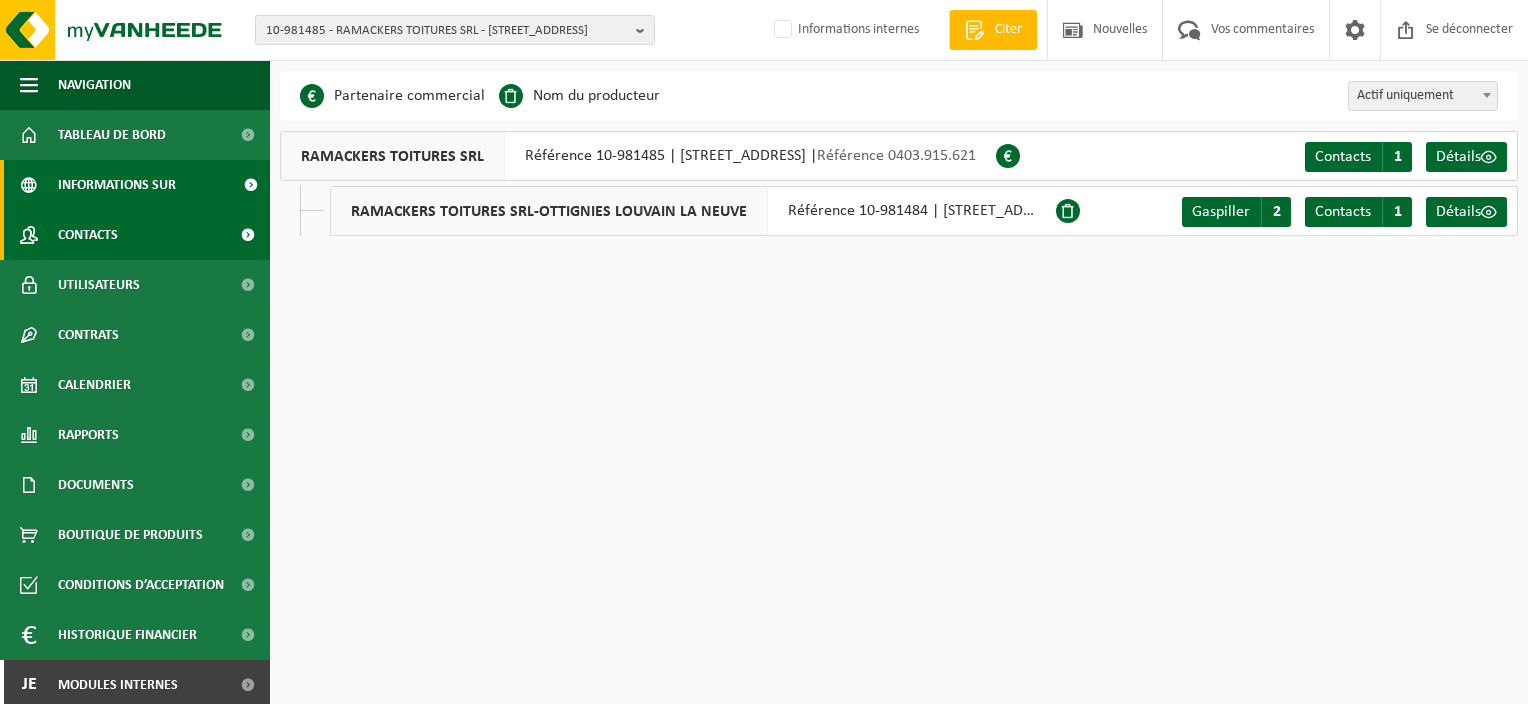 click on "Contacts" at bounding box center [135, 235] 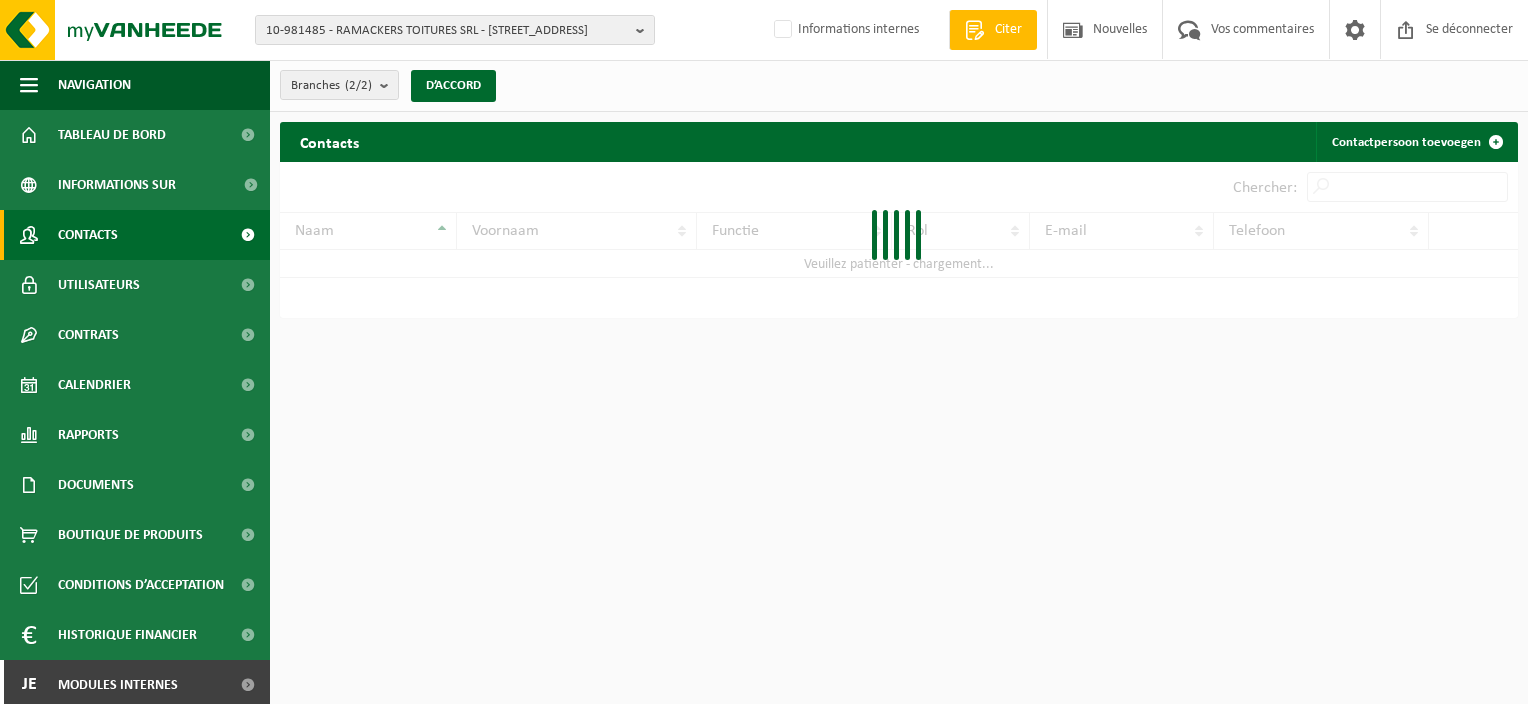 click on "Informations sur l’entreprise" at bounding box center (144, 185) 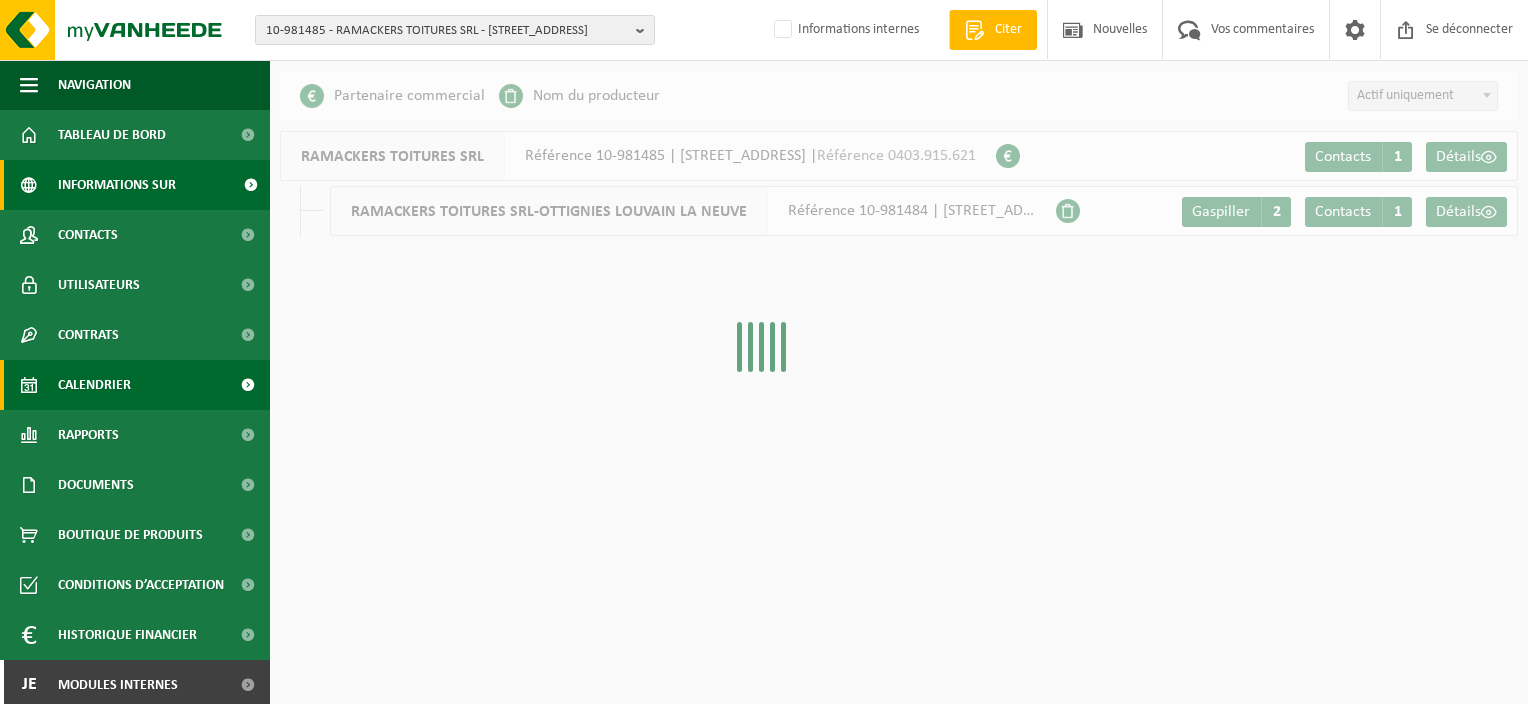 scroll, scrollTop: 0, scrollLeft: 0, axis: both 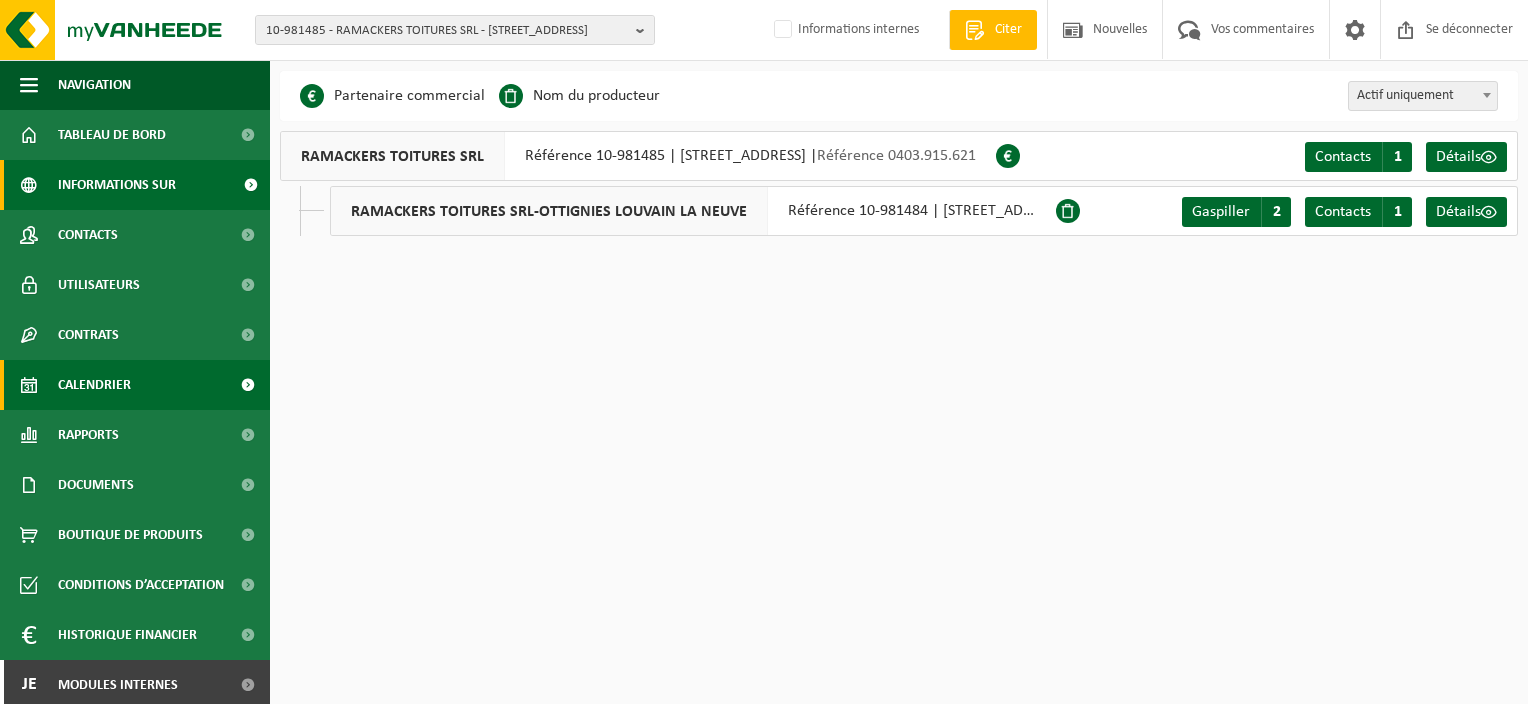 click on "Calendrier" at bounding box center [135, 385] 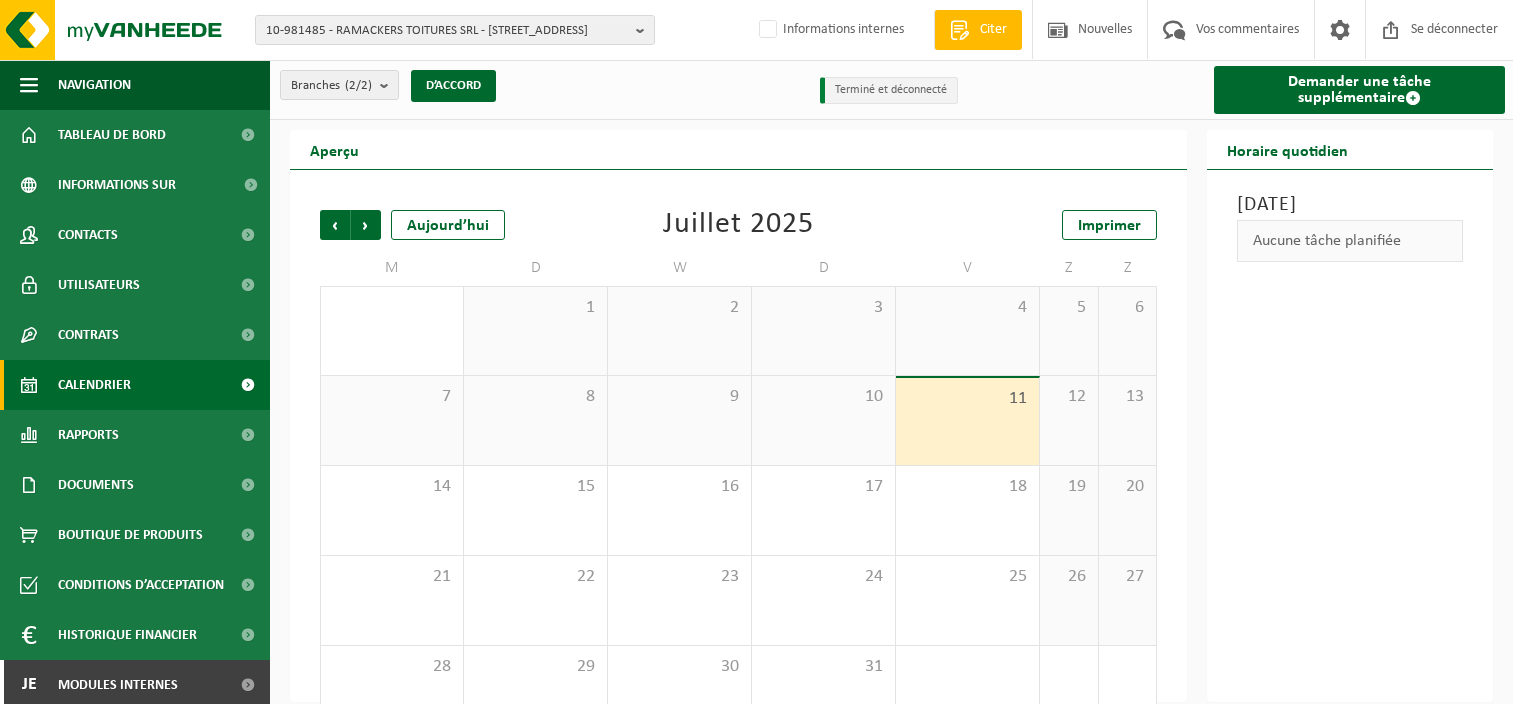 click on "Rapports" at bounding box center (135, 435) 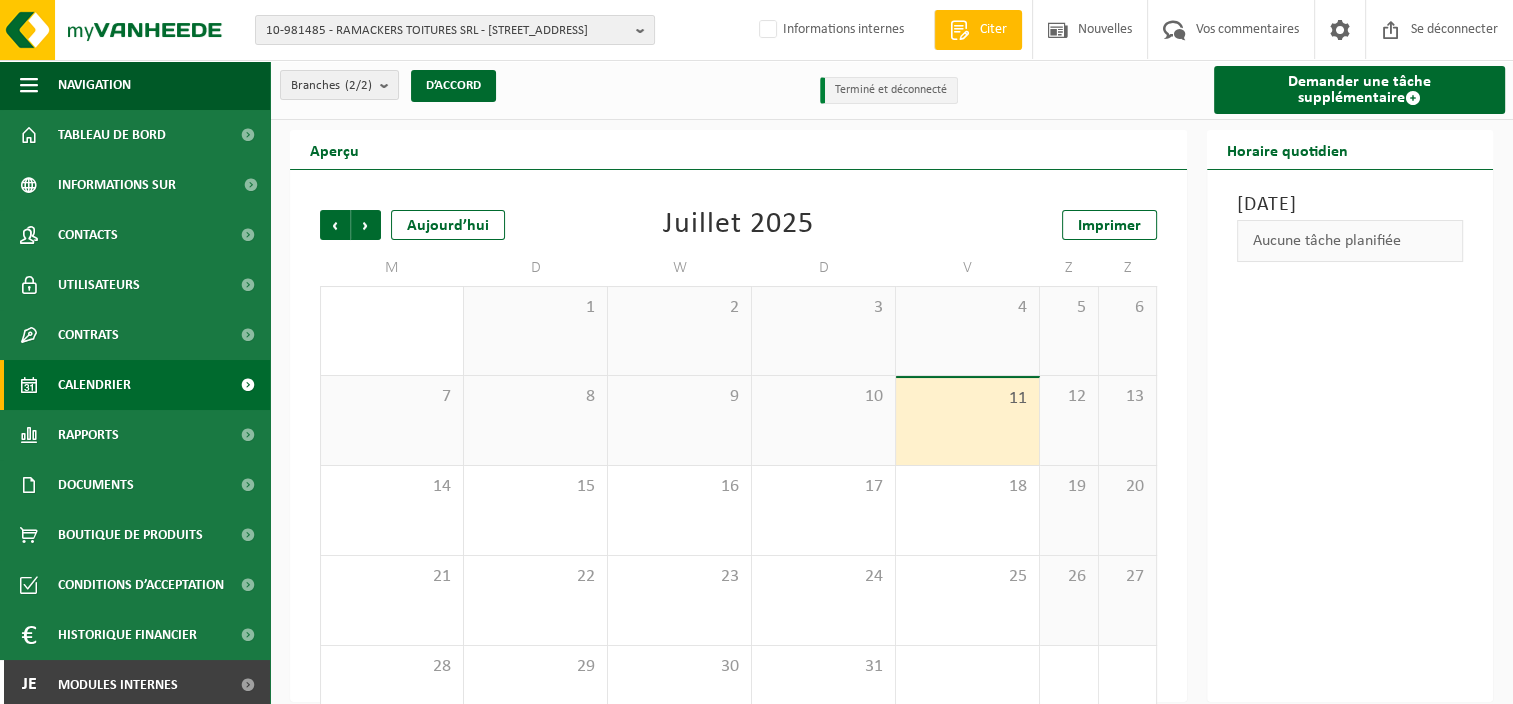 scroll, scrollTop: 0, scrollLeft: 0, axis: both 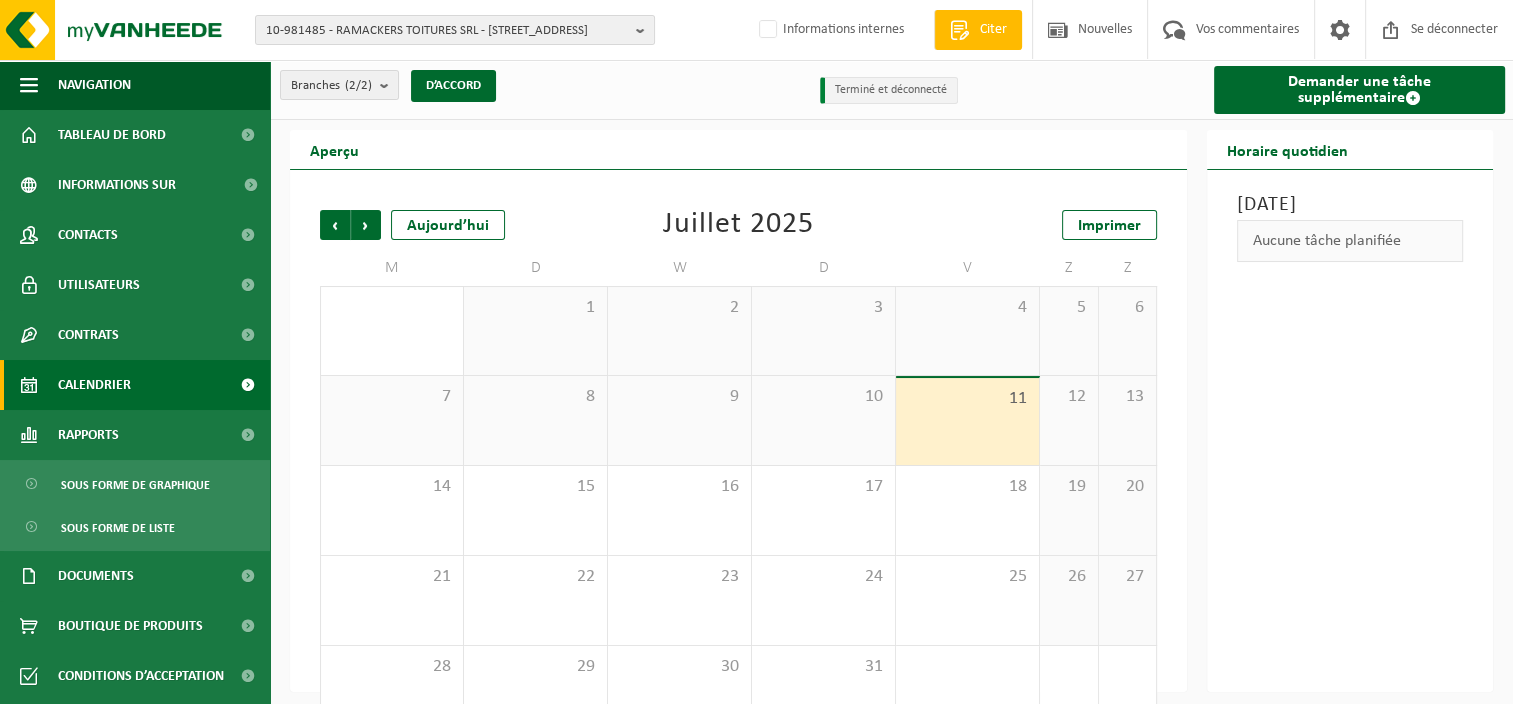 click on "[DATE]          Aucune tâche planifiée" at bounding box center (1350, 431) 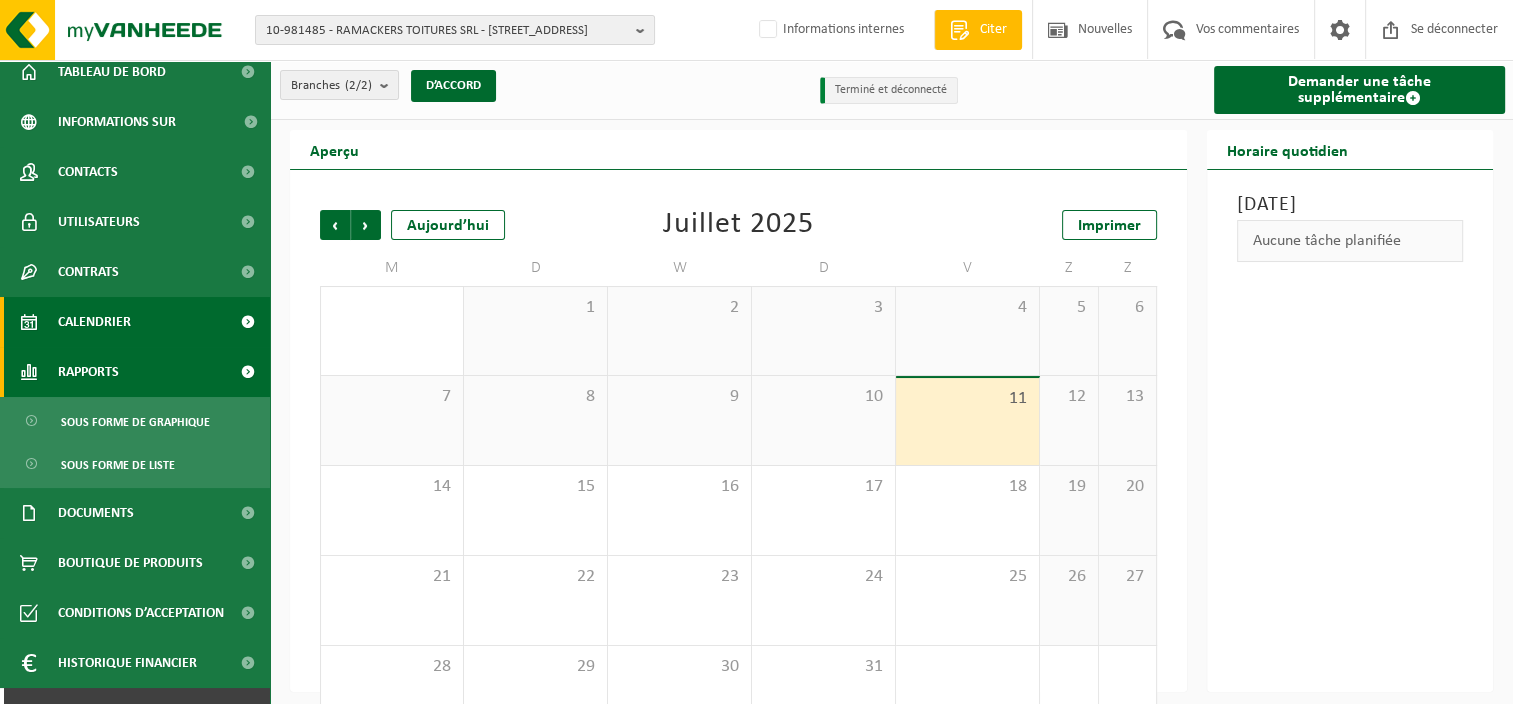 scroll, scrollTop: 96, scrollLeft: 0, axis: vertical 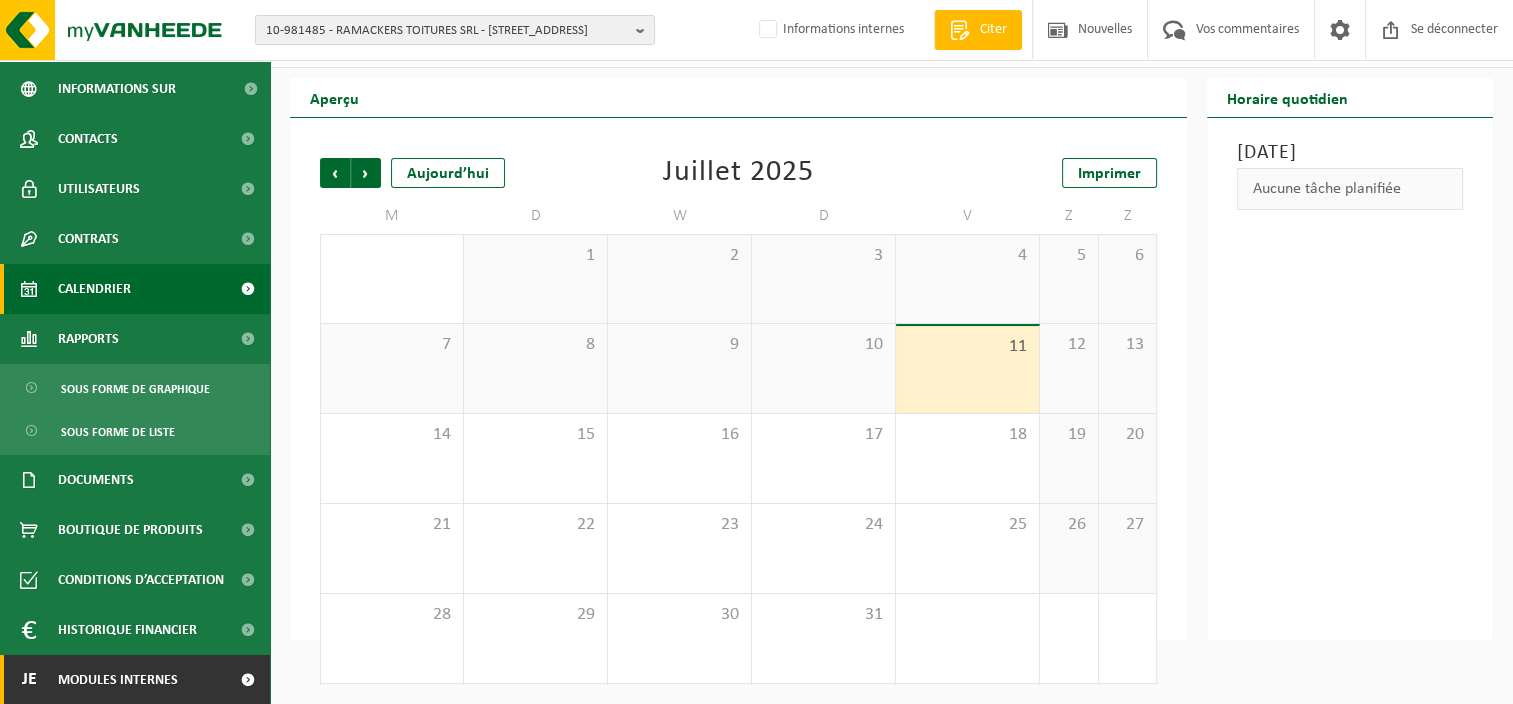 click at bounding box center (247, 680) 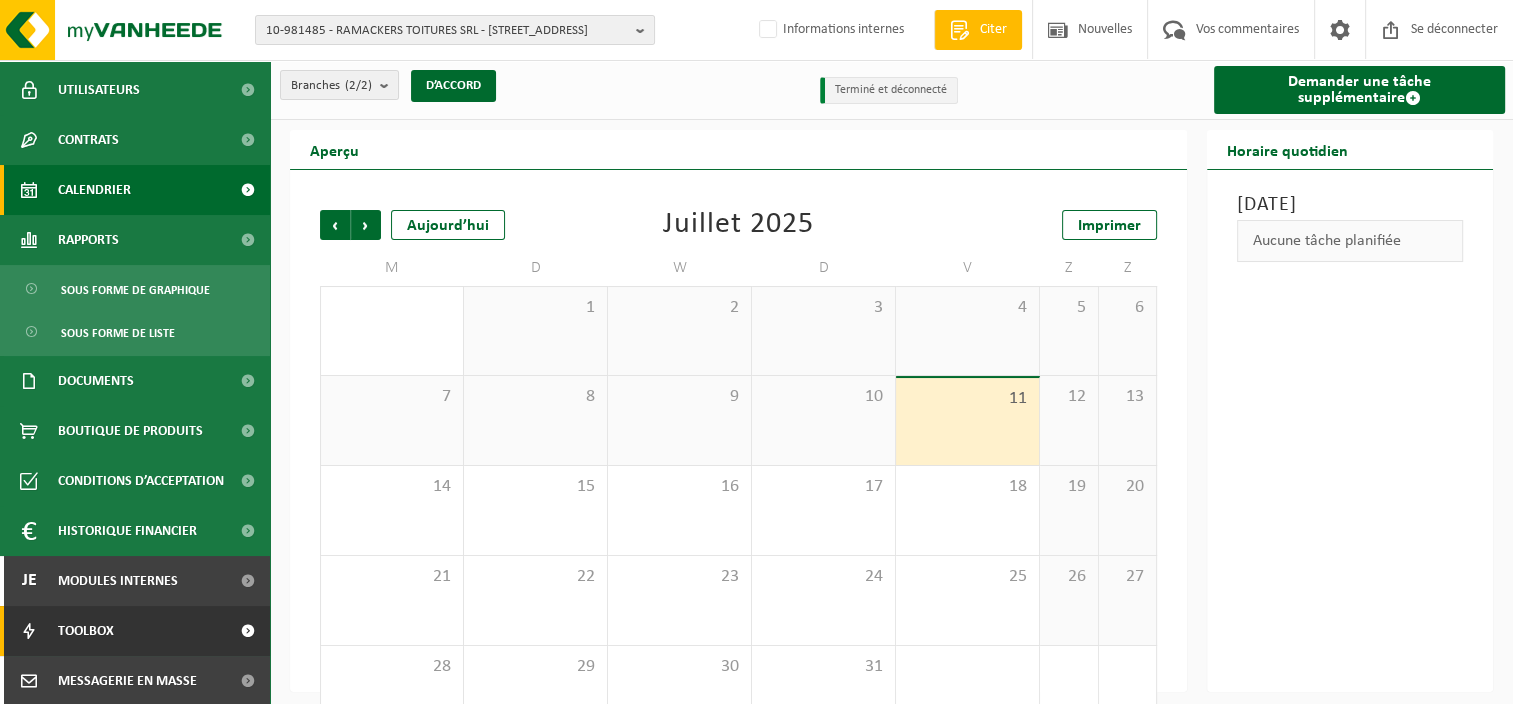 scroll, scrollTop: 396, scrollLeft: 0, axis: vertical 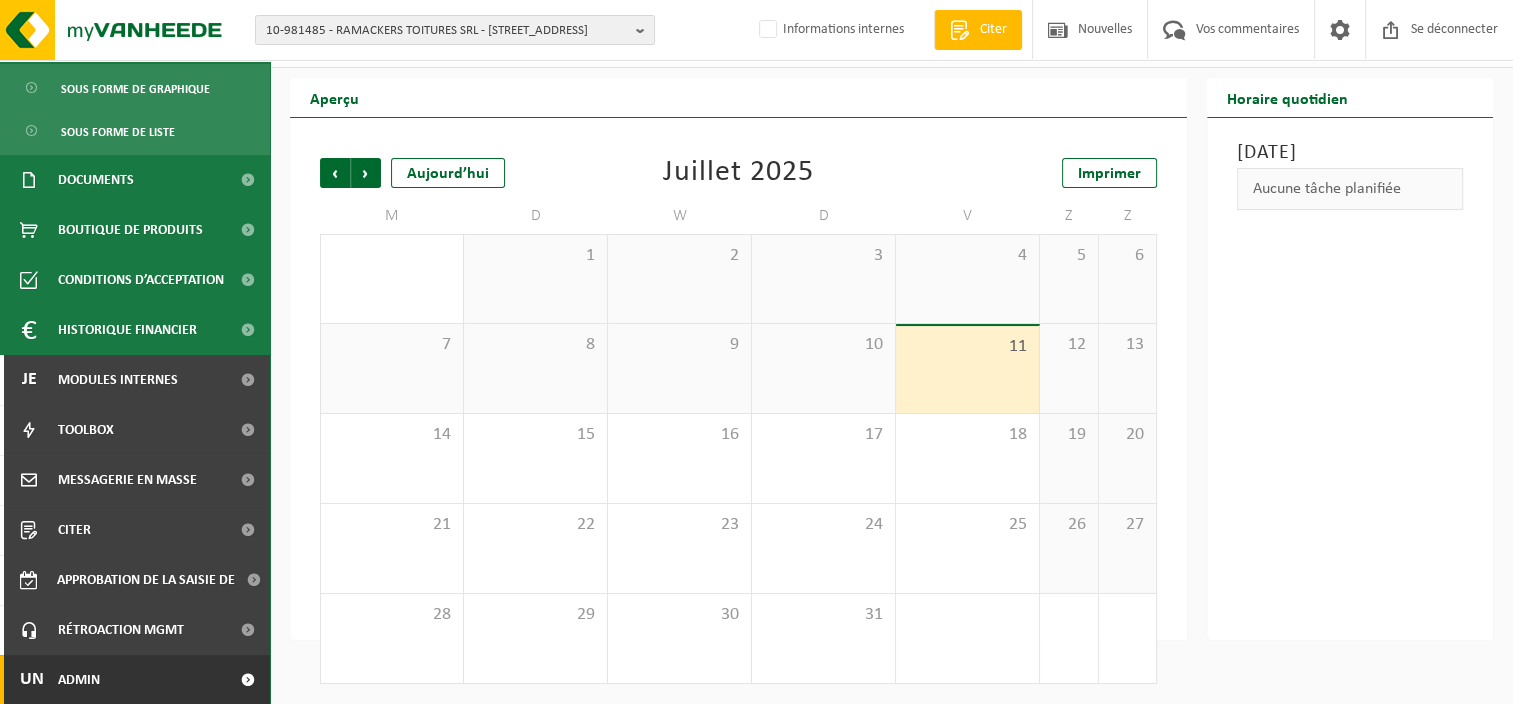 click at bounding box center (247, 680) 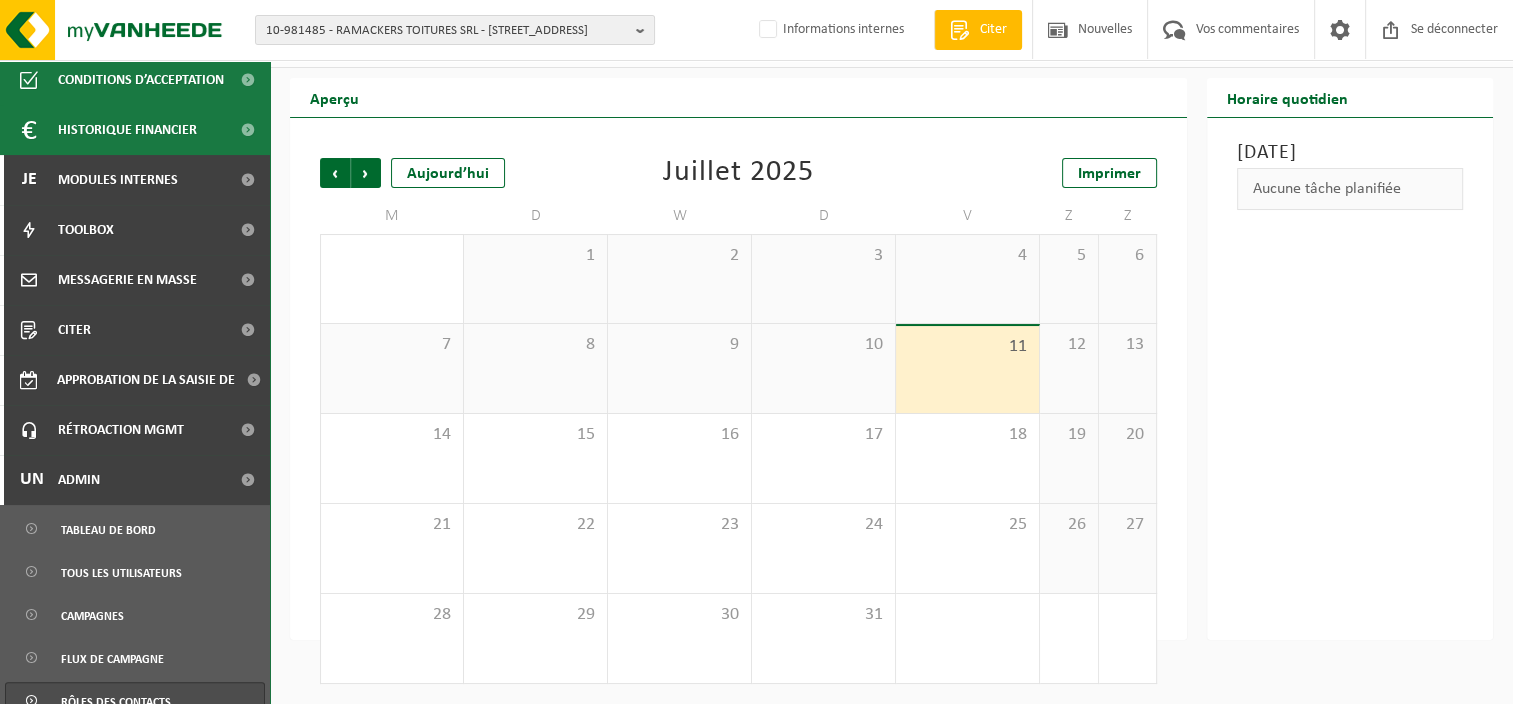 scroll, scrollTop: 496, scrollLeft: 0, axis: vertical 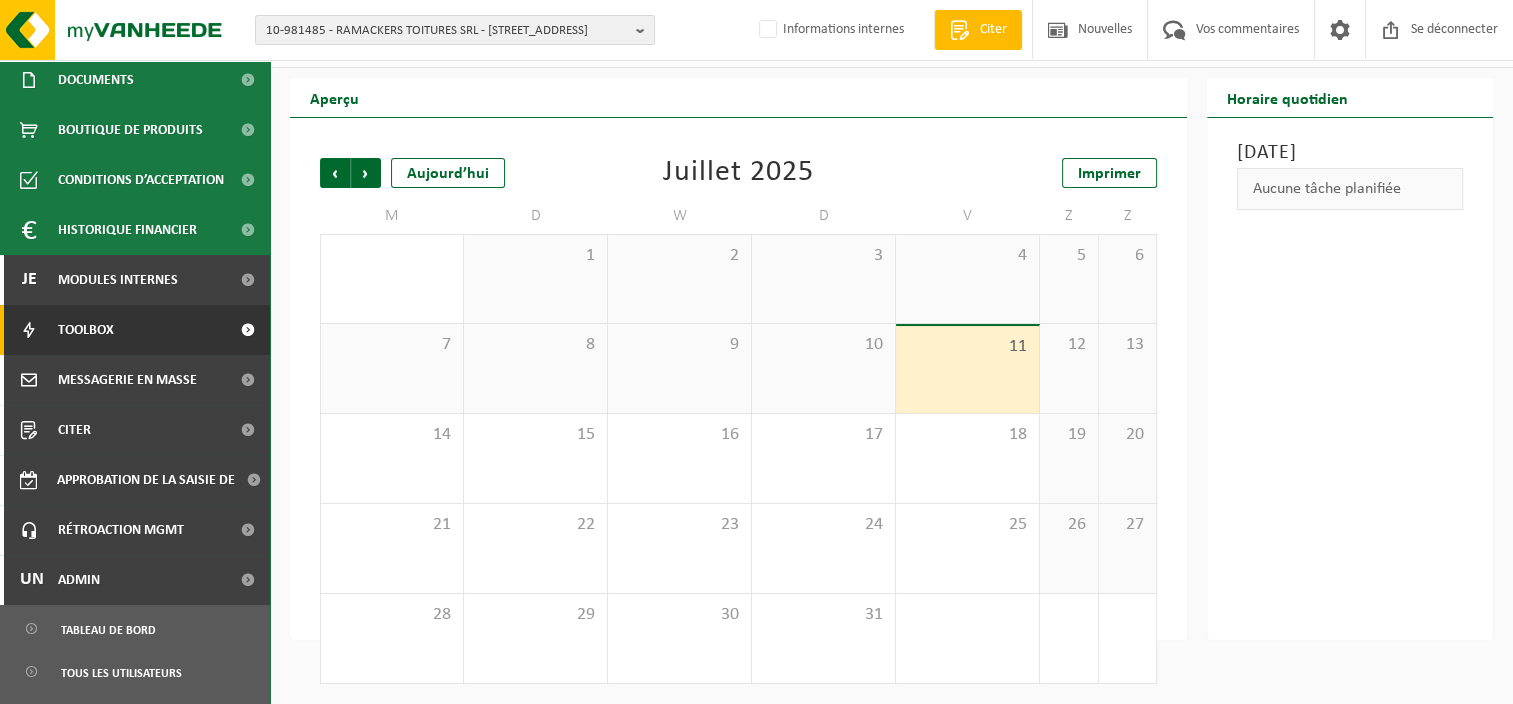 click on "Toolbox" at bounding box center [135, 330] 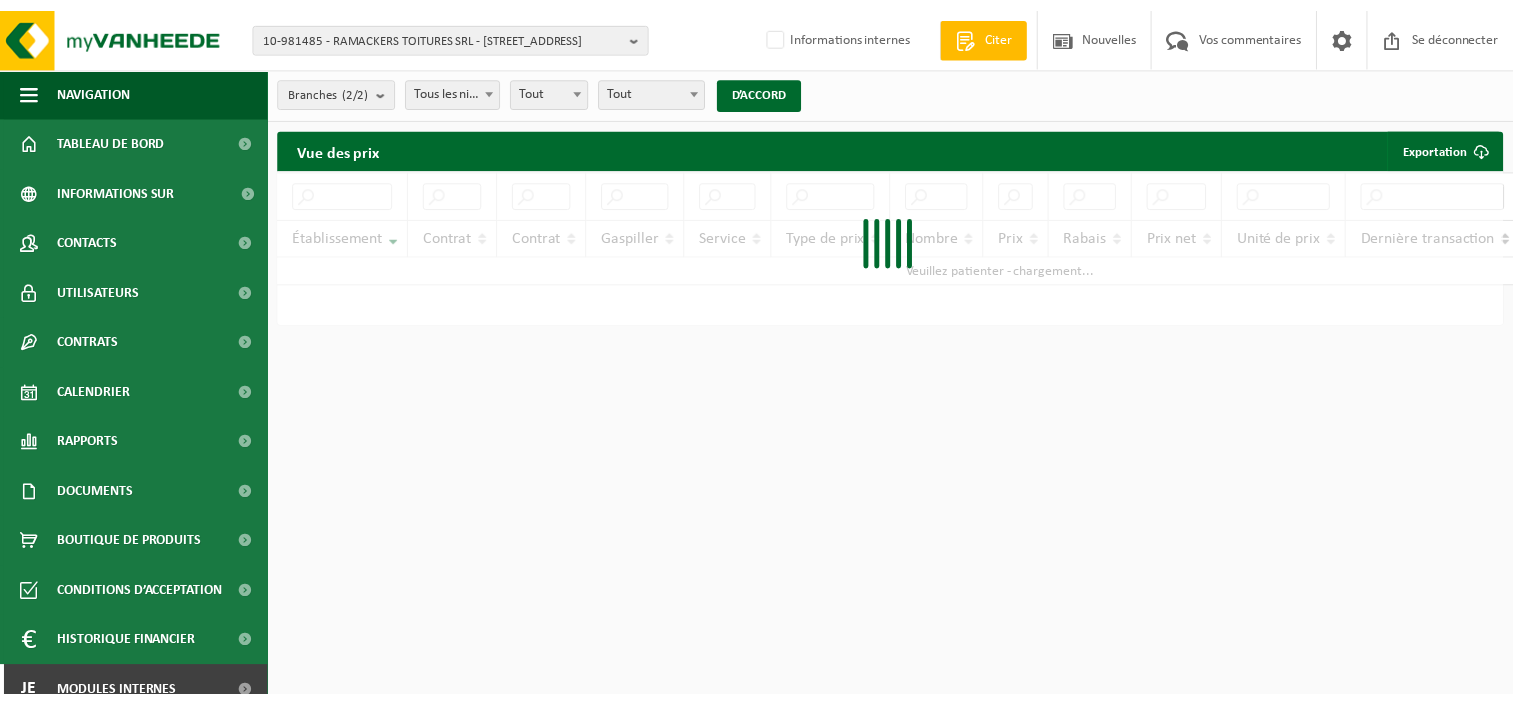 scroll, scrollTop: 0, scrollLeft: 0, axis: both 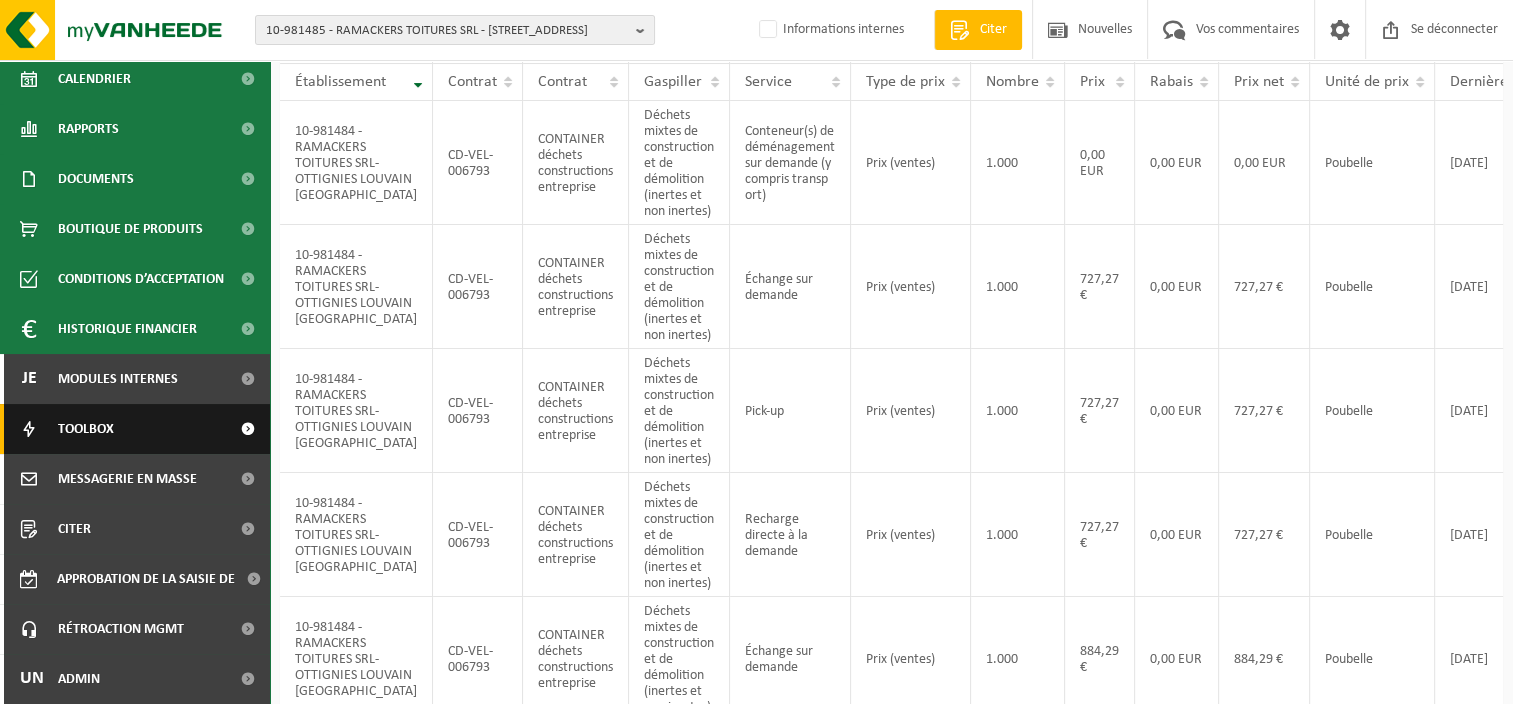 click on "Toolbox" at bounding box center [135, 429] 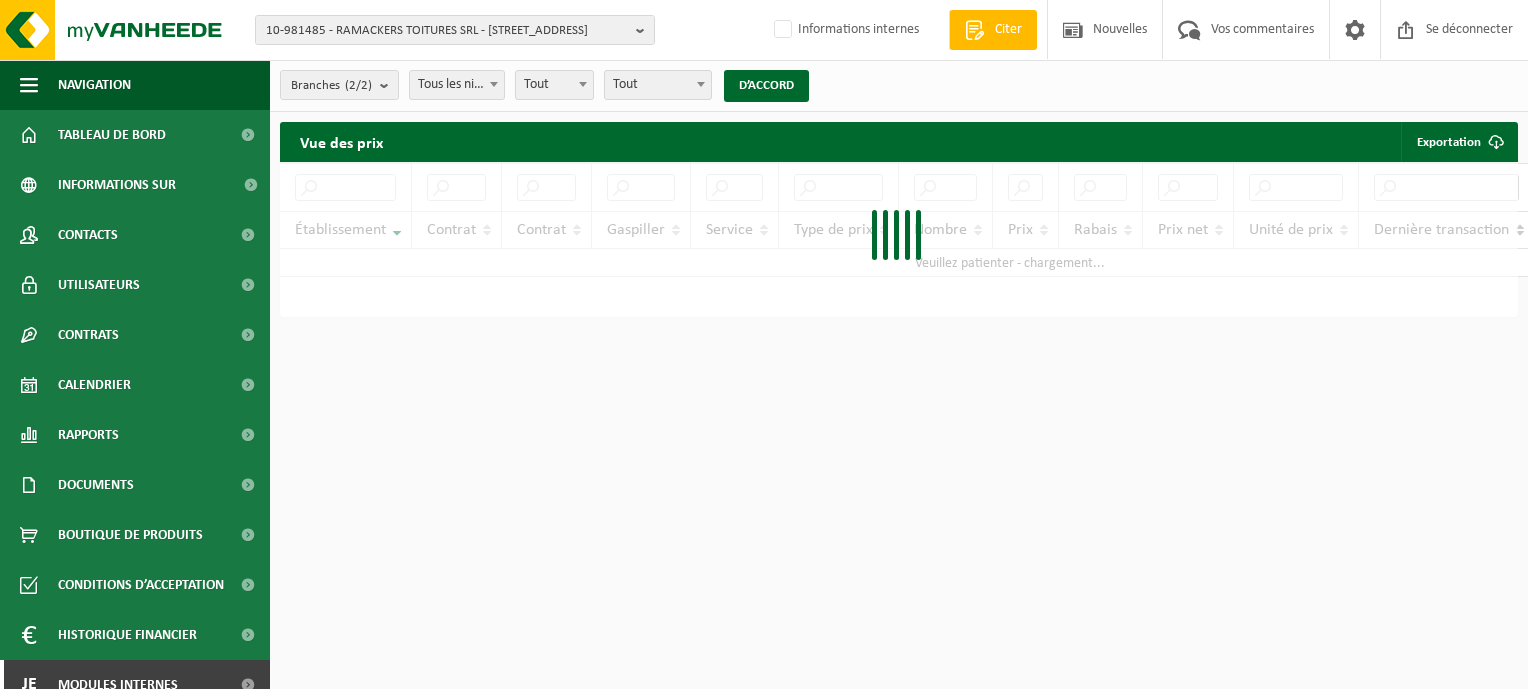 scroll, scrollTop: 0, scrollLeft: 0, axis: both 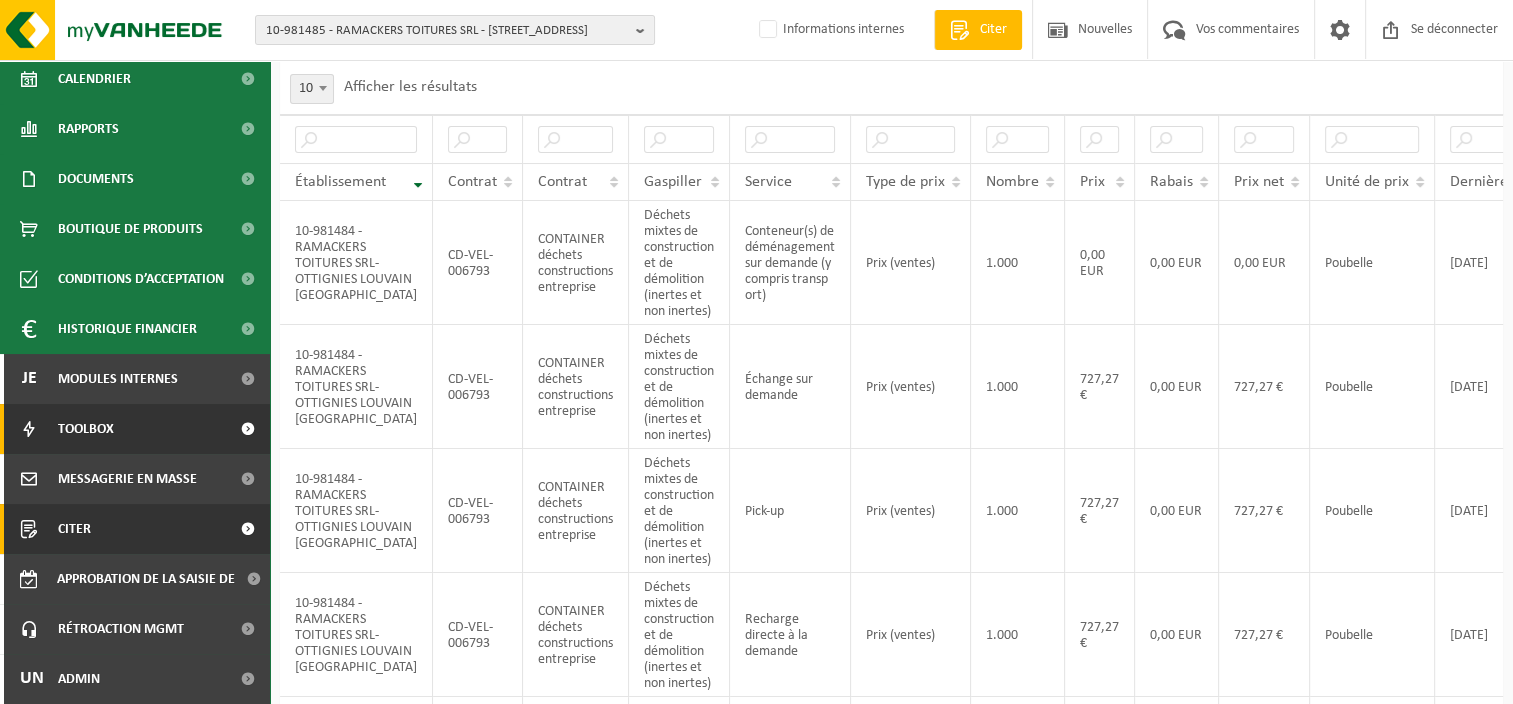 click on "Citer" at bounding box center [135, 529] 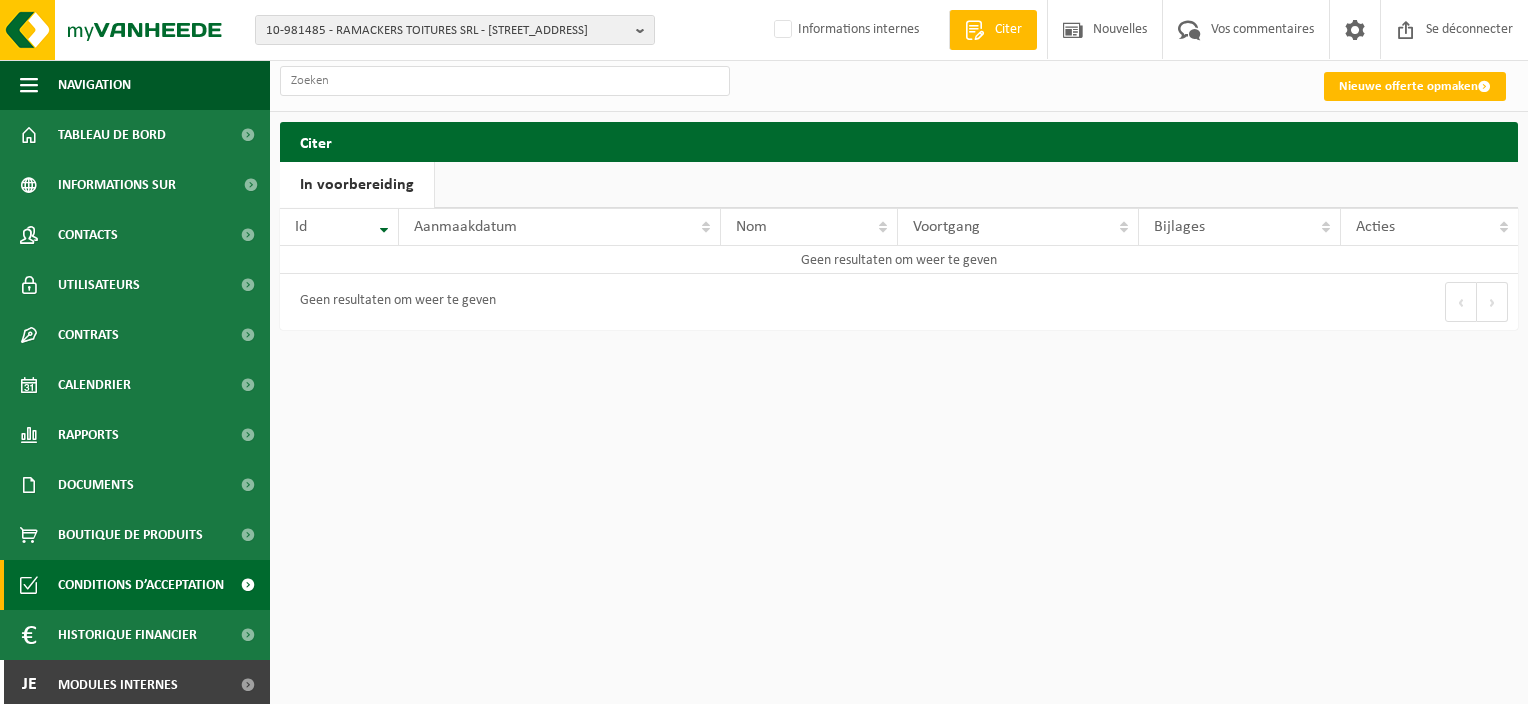 scroll, scrollTop: 0, scrollLeft: 0, axis: both 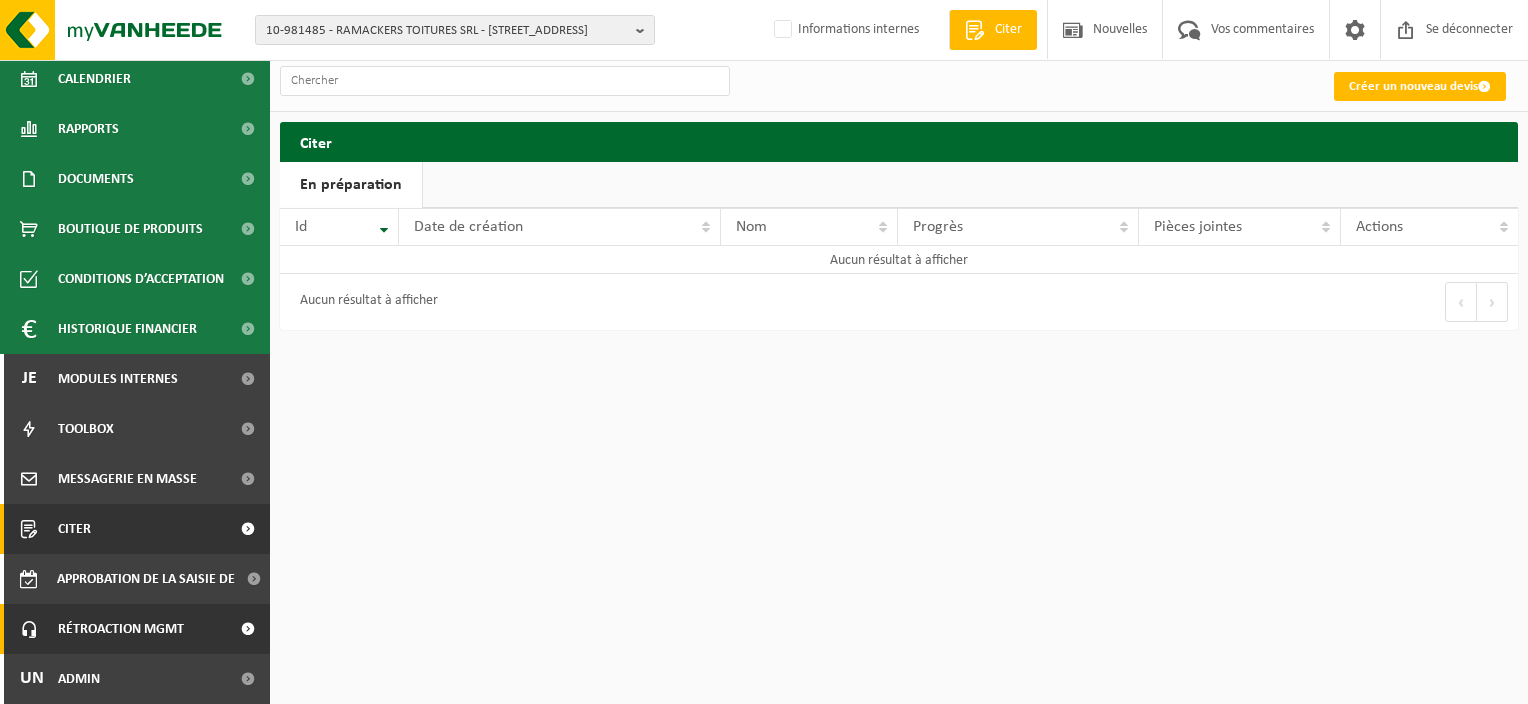 click on "Rétroaction MGMT" at bounding box center [121, 629] 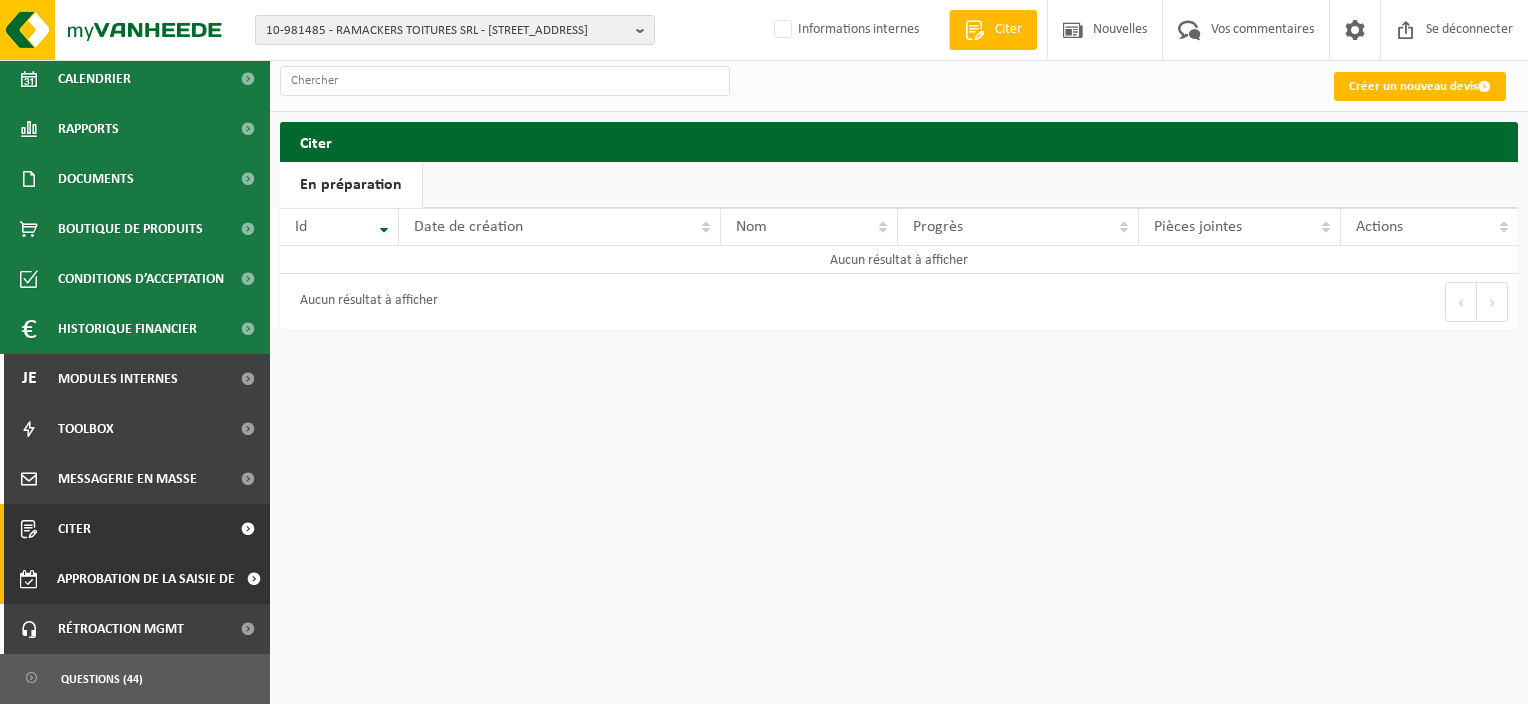 click on "Approbation de la saisie de commande" at bounding box center [147, 579] 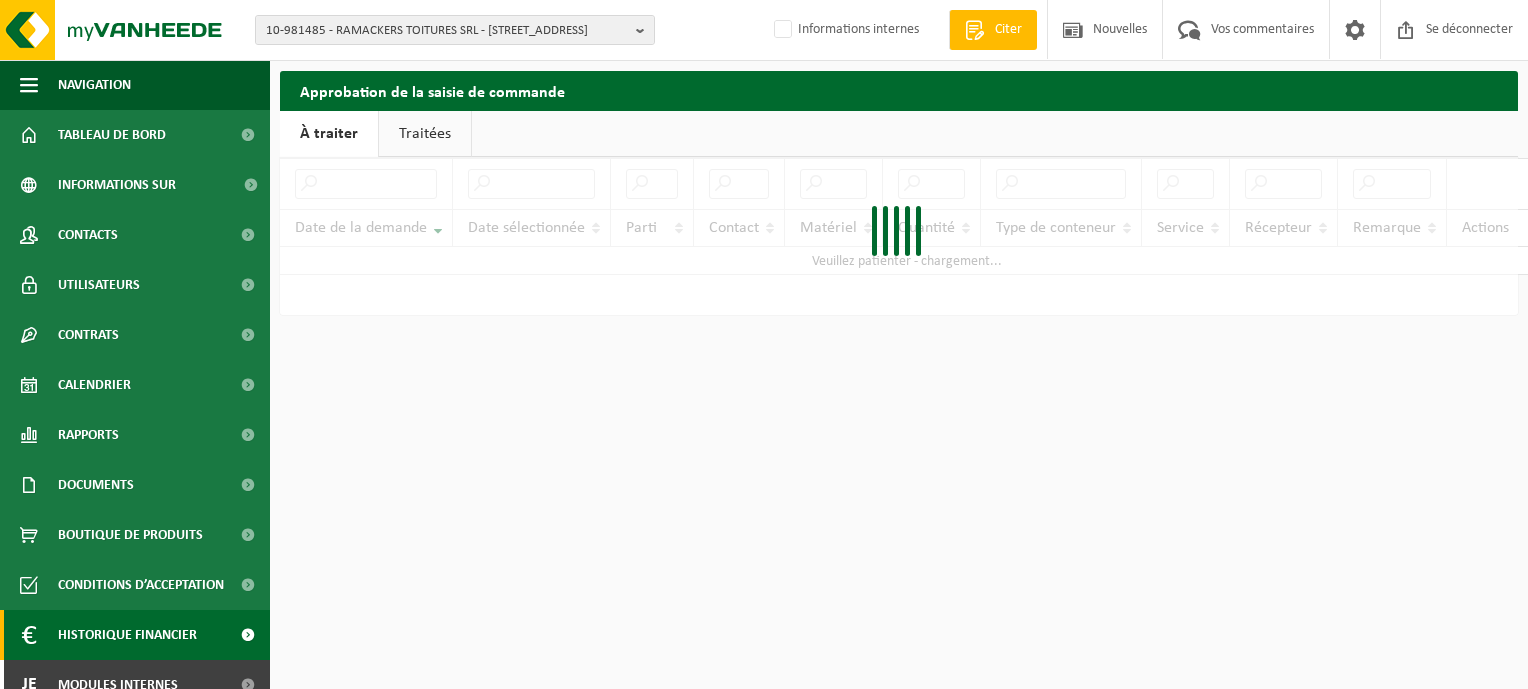 scroll, scrollTop: 0, scrollLeft: 0, axis: both 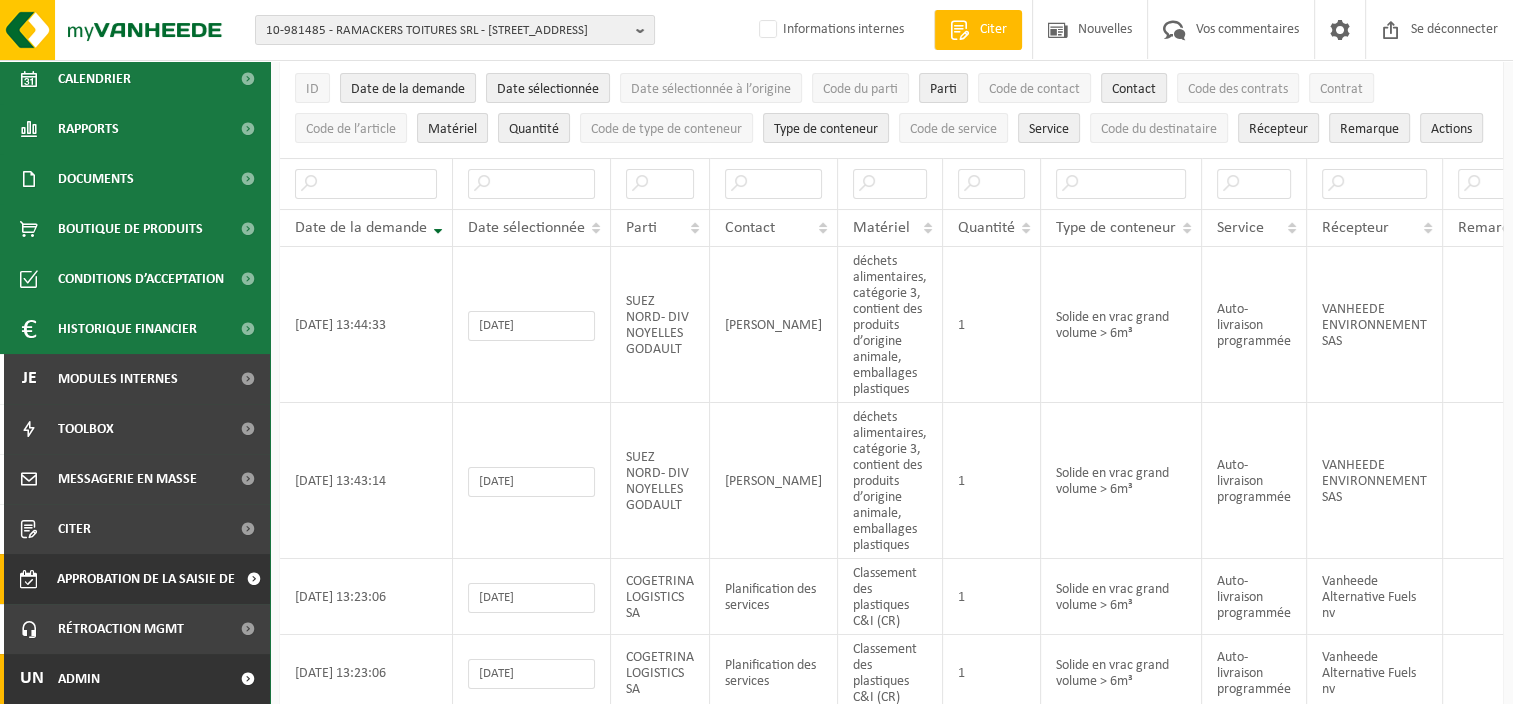 click on "Un   Admin" at bounding box center [135, 679] 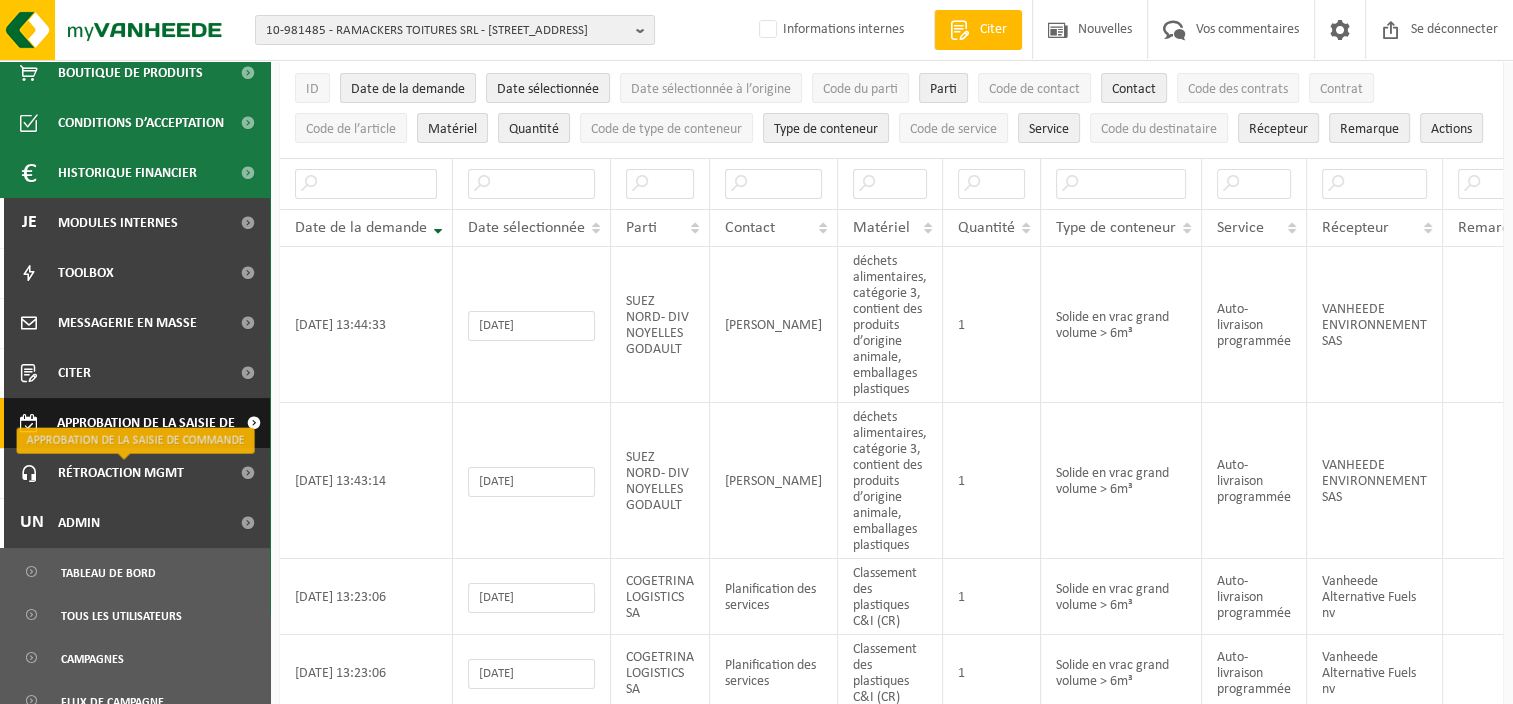 scroll, scrollTop: 506, scrollLeft: 0, axis: vertical 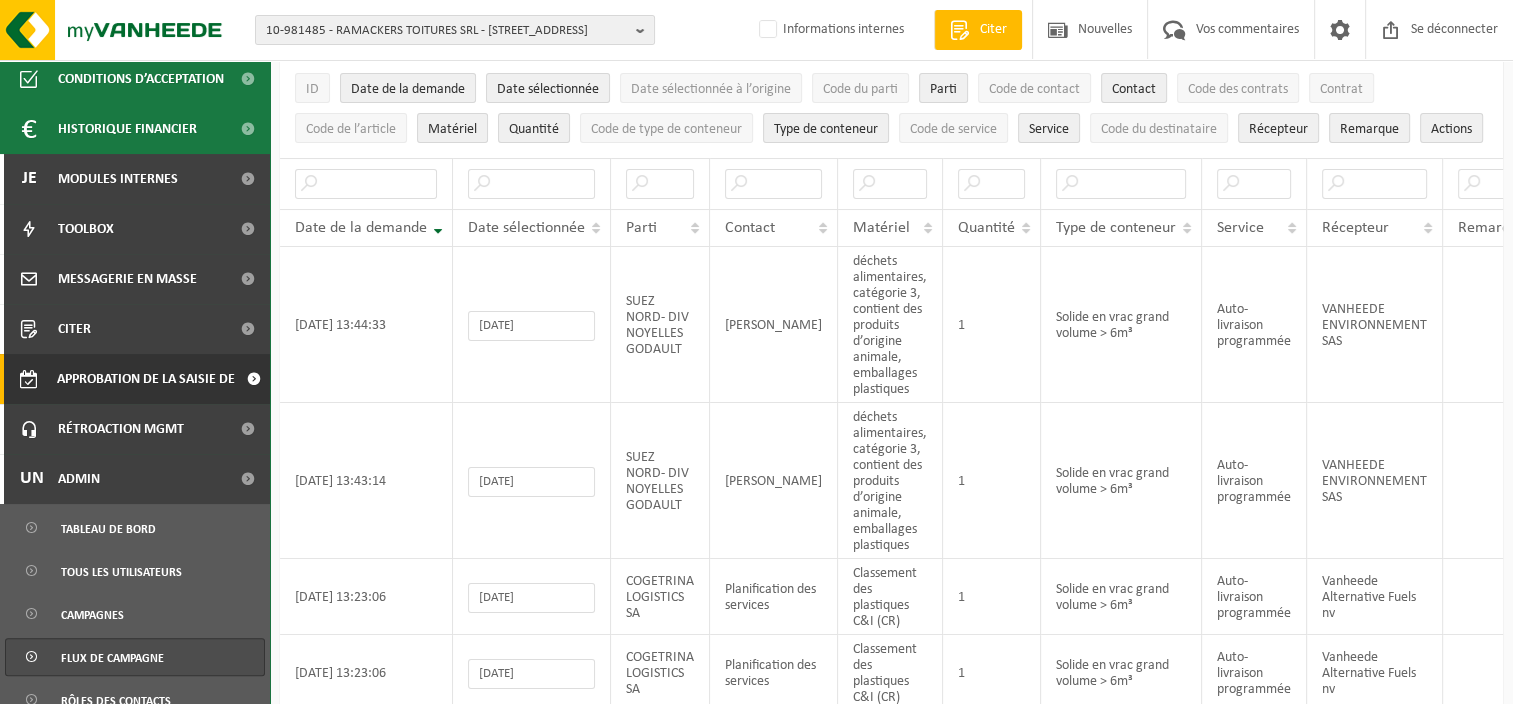 click on "Flux de campagne" 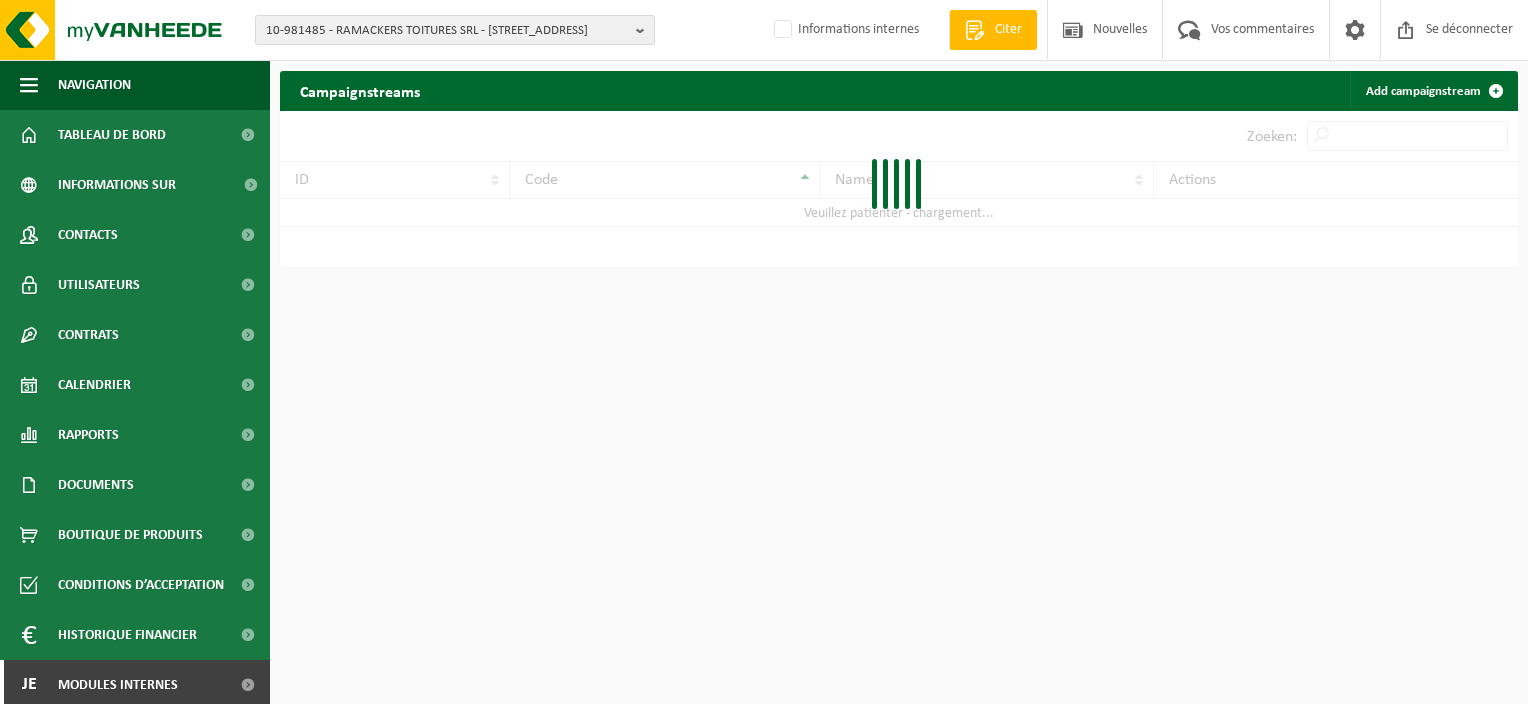 scroll, scrollTop: 0, scrollLeft: 0, axis: both 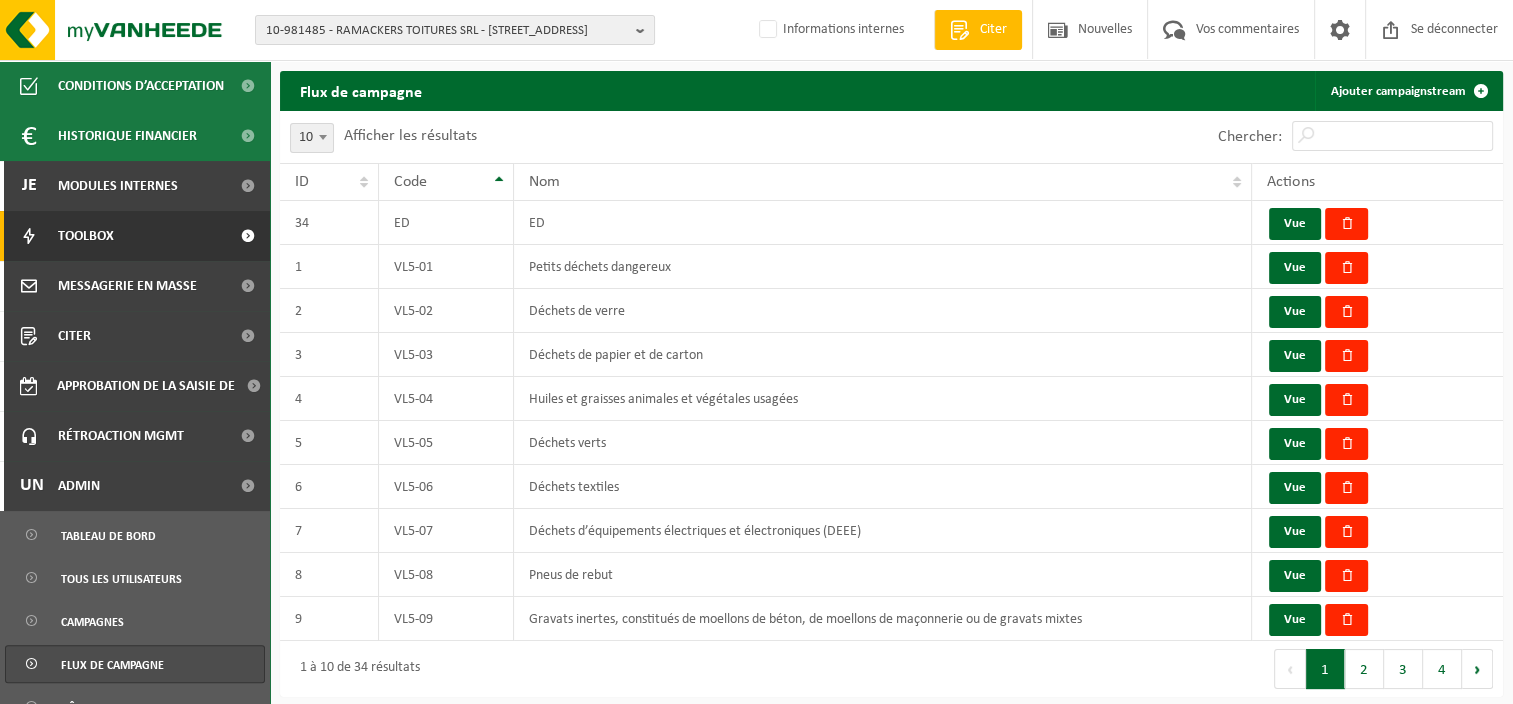 click on "Toolbox" at bounding box center (135, 236) 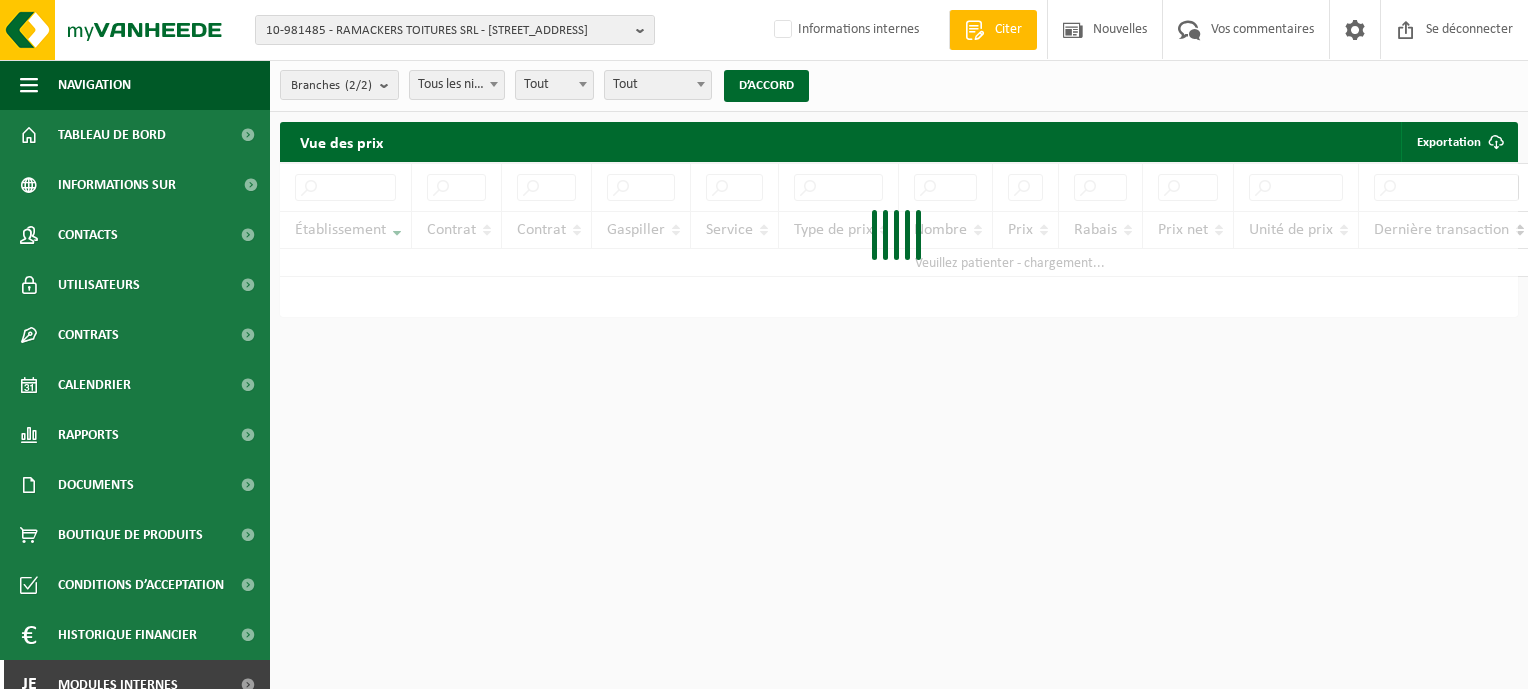 scroll, scrollTop: 0, scrollLeft: 0, axis: both 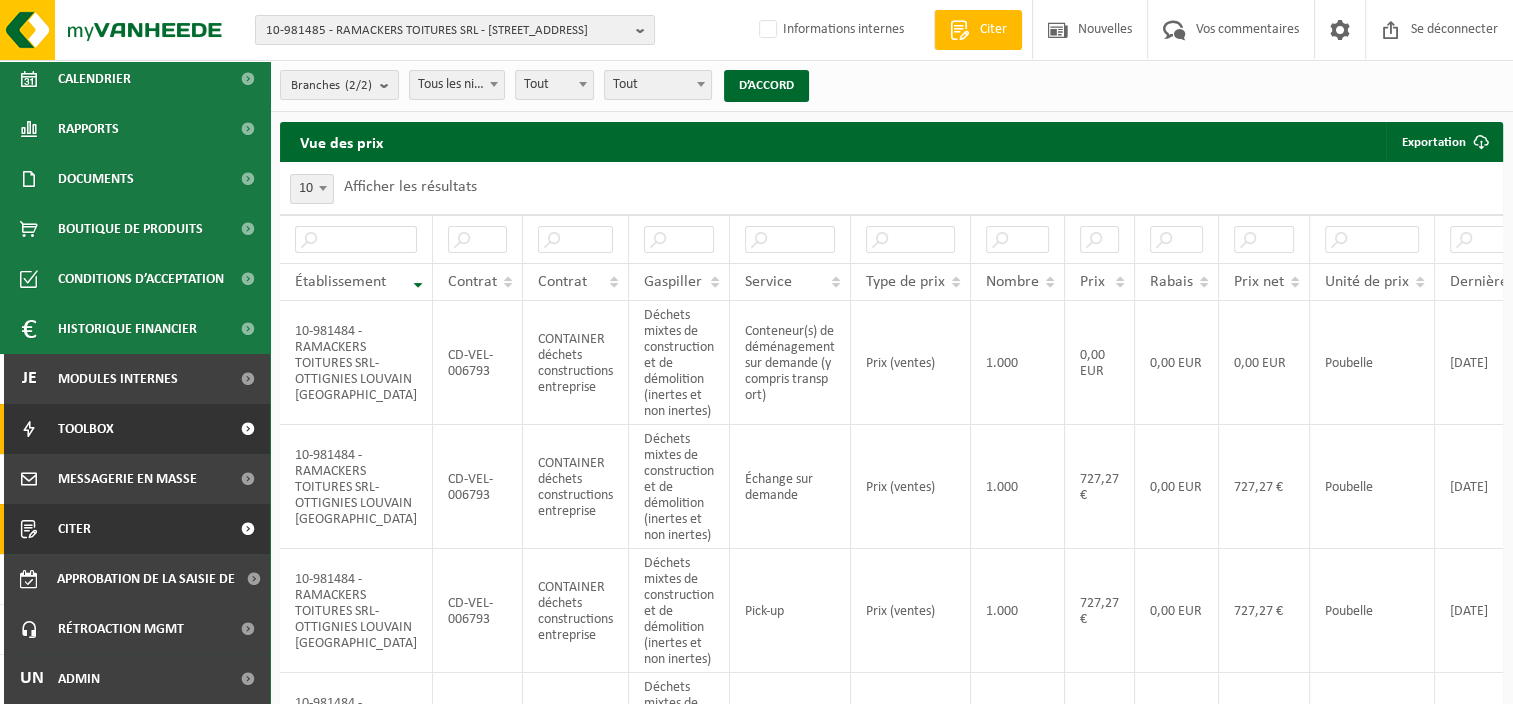 click on "Citer" at bounding box center [135, 529] 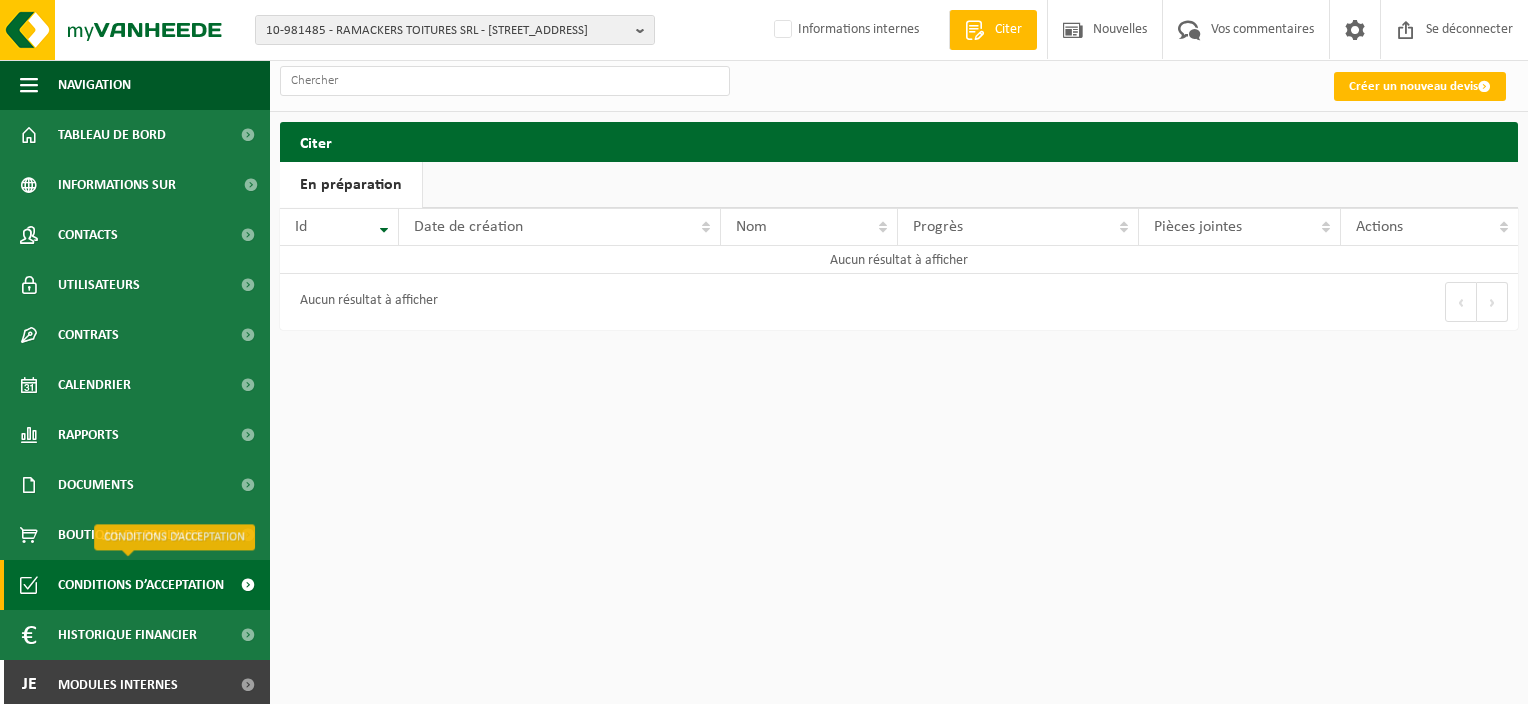 scroll, scrollTop: 0, scrollLeft: 0, axis: both 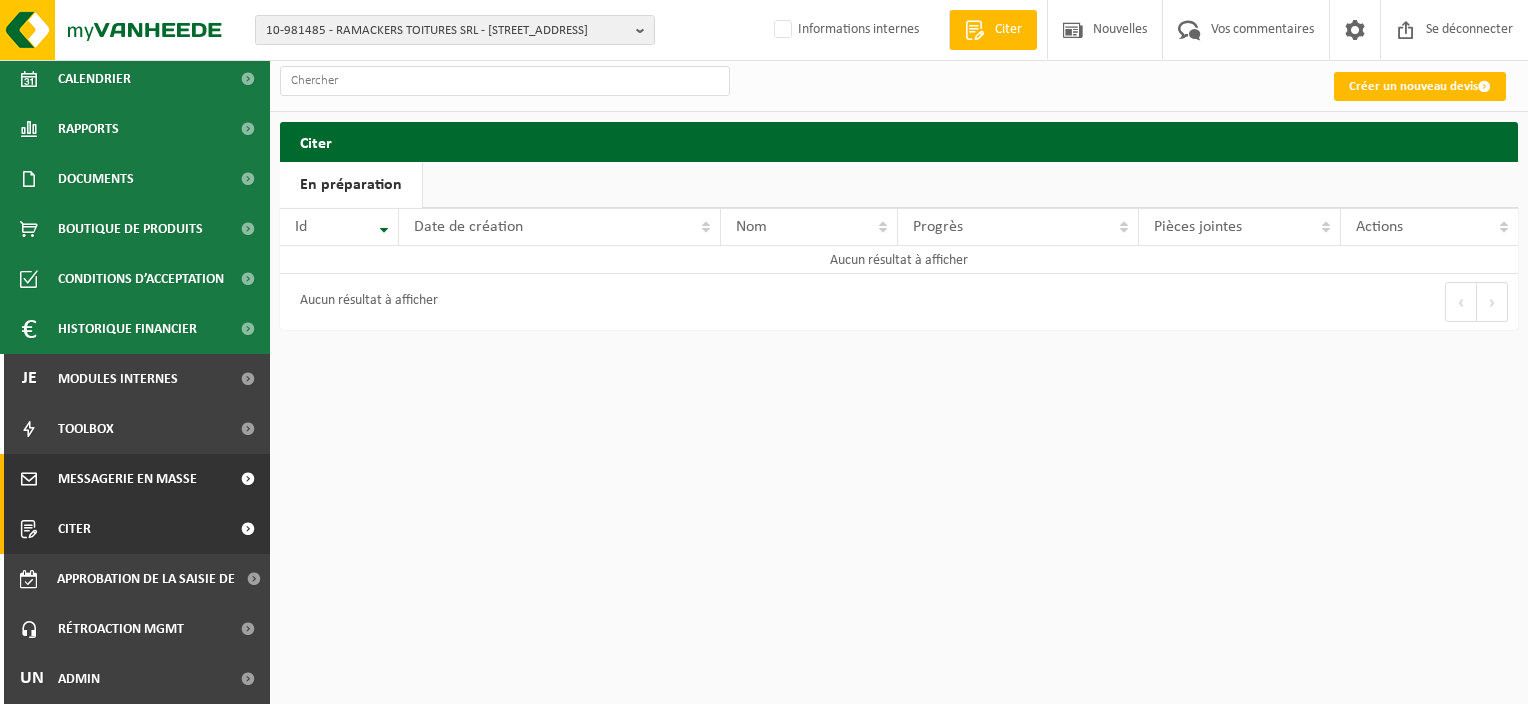 click on "Messagerie en masse" at bounding box center (127, 479) 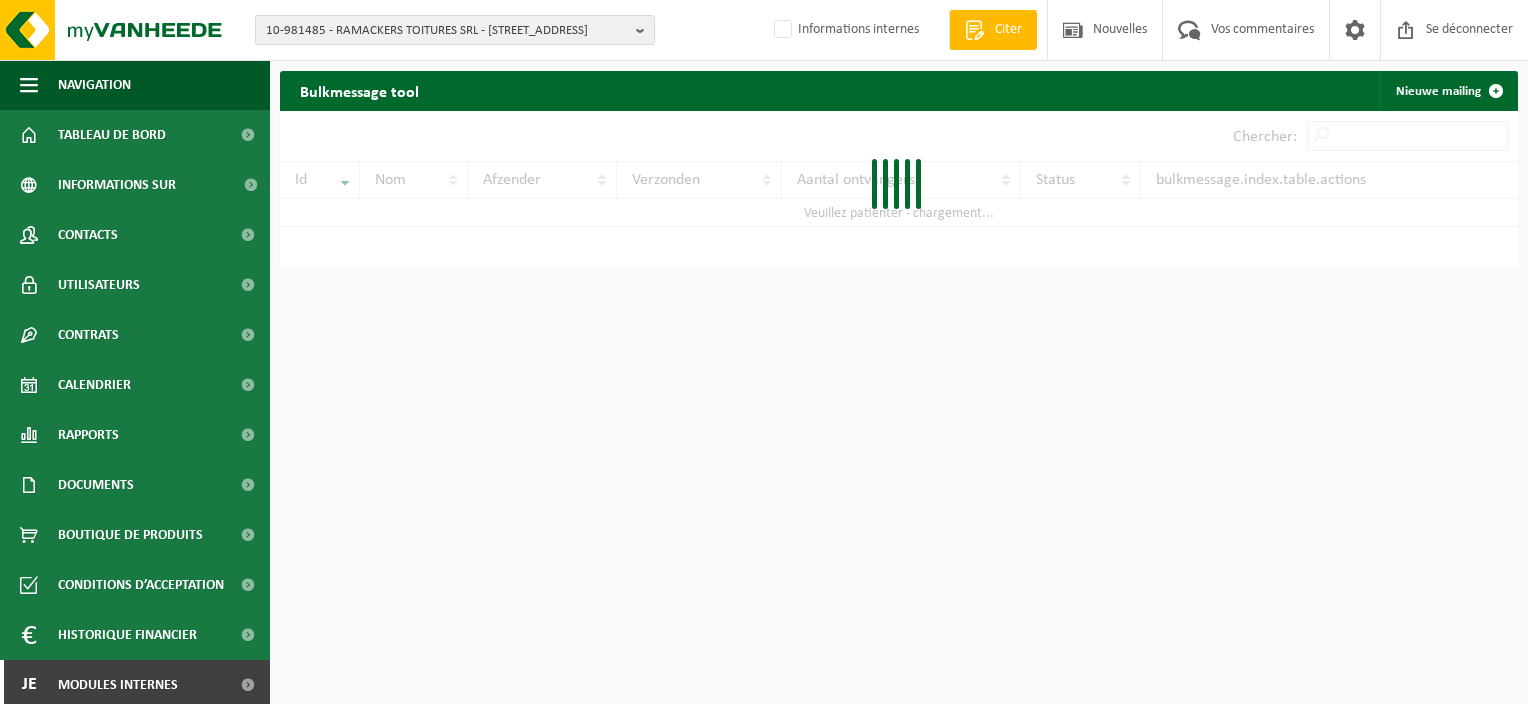 scroll, scrollTop: 0, scrollLeft: 0, axis: both 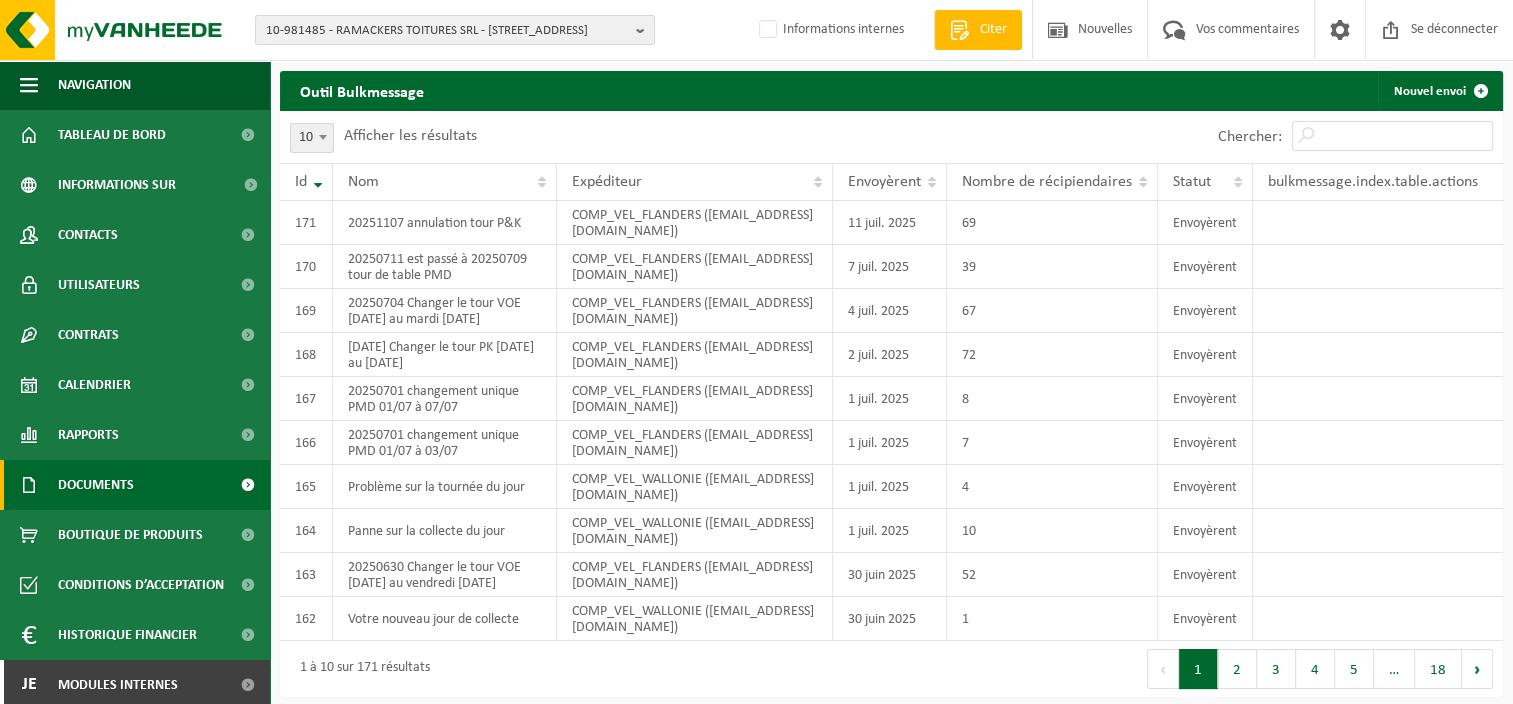 click on "Documents" at bounding box center (135, 485) 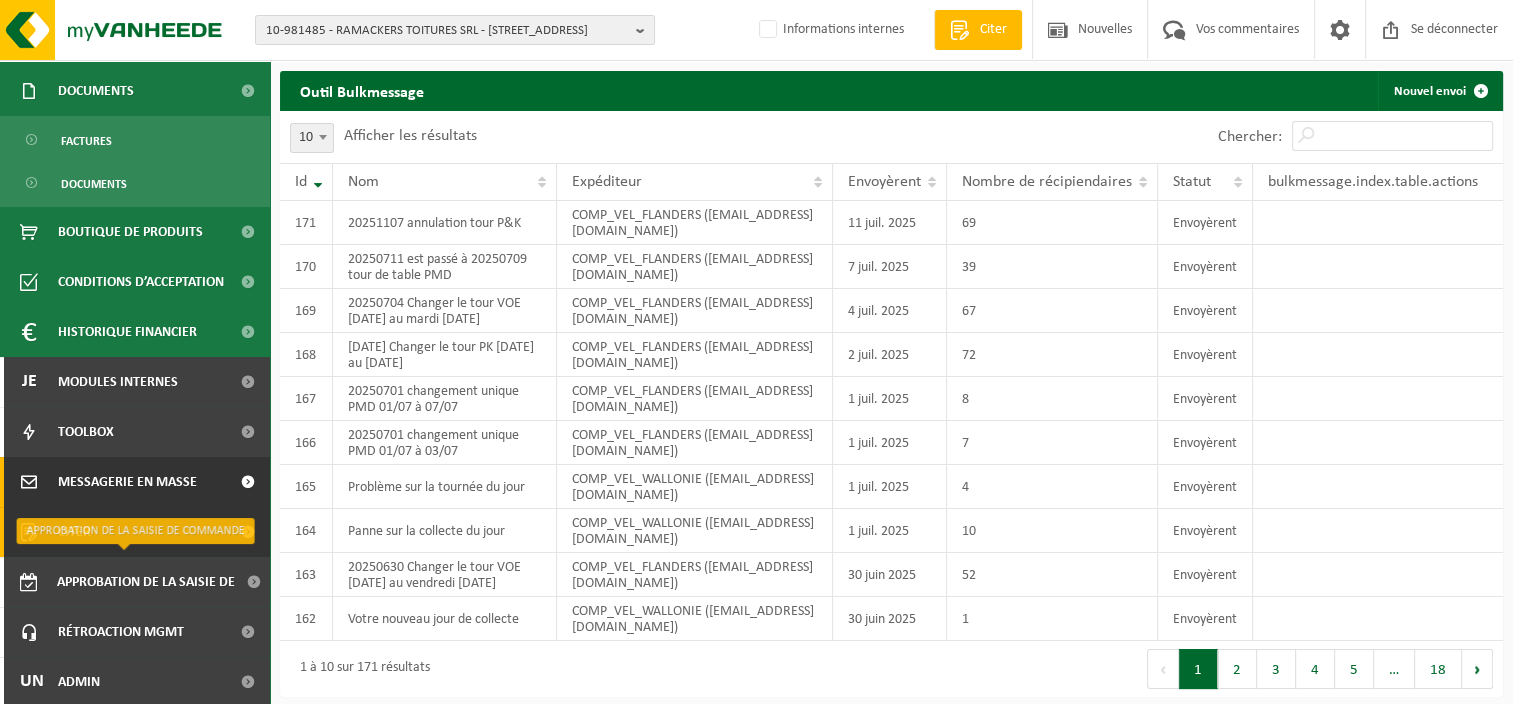 scroll, scrollTop: 396, scrollLeft: 0, axis: vertical 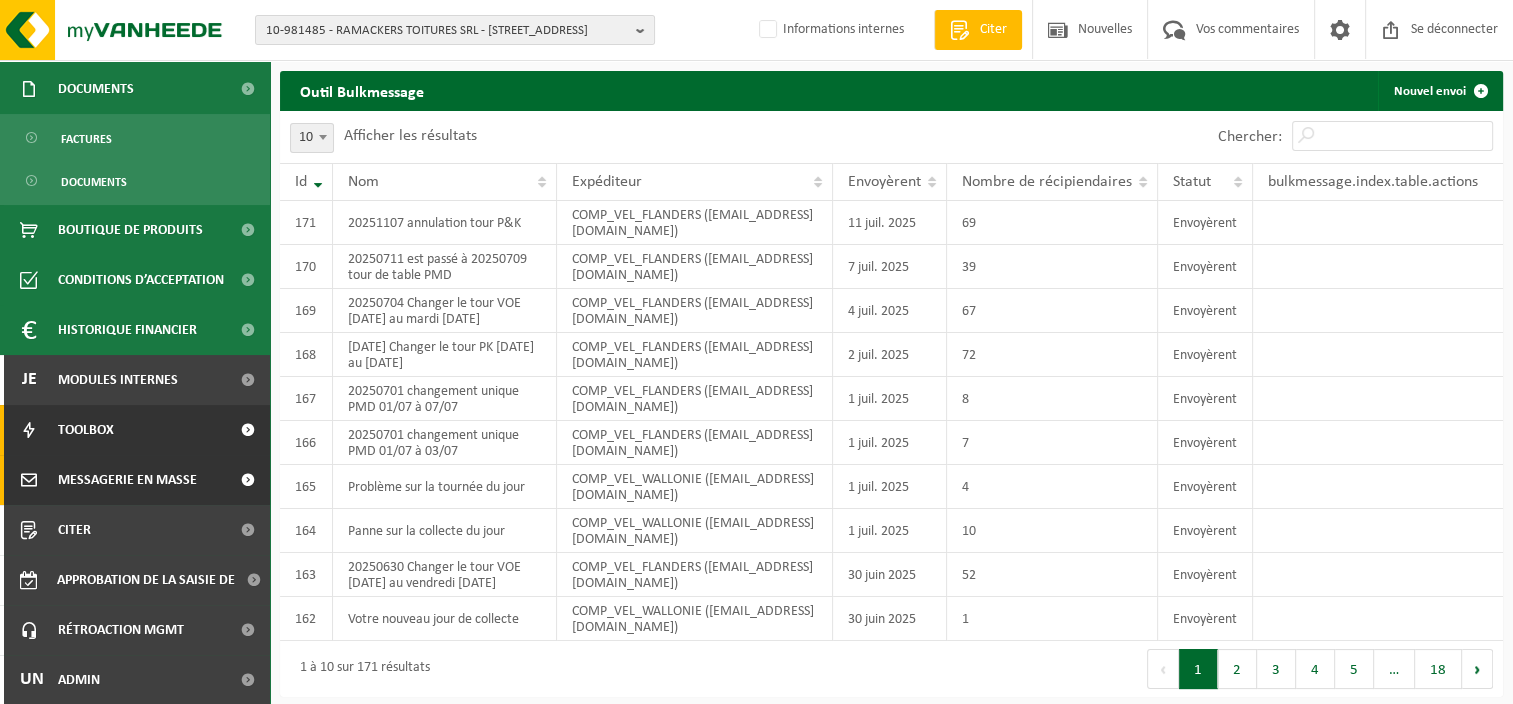 click on "Toolbox" at bounding box center [135, 430] 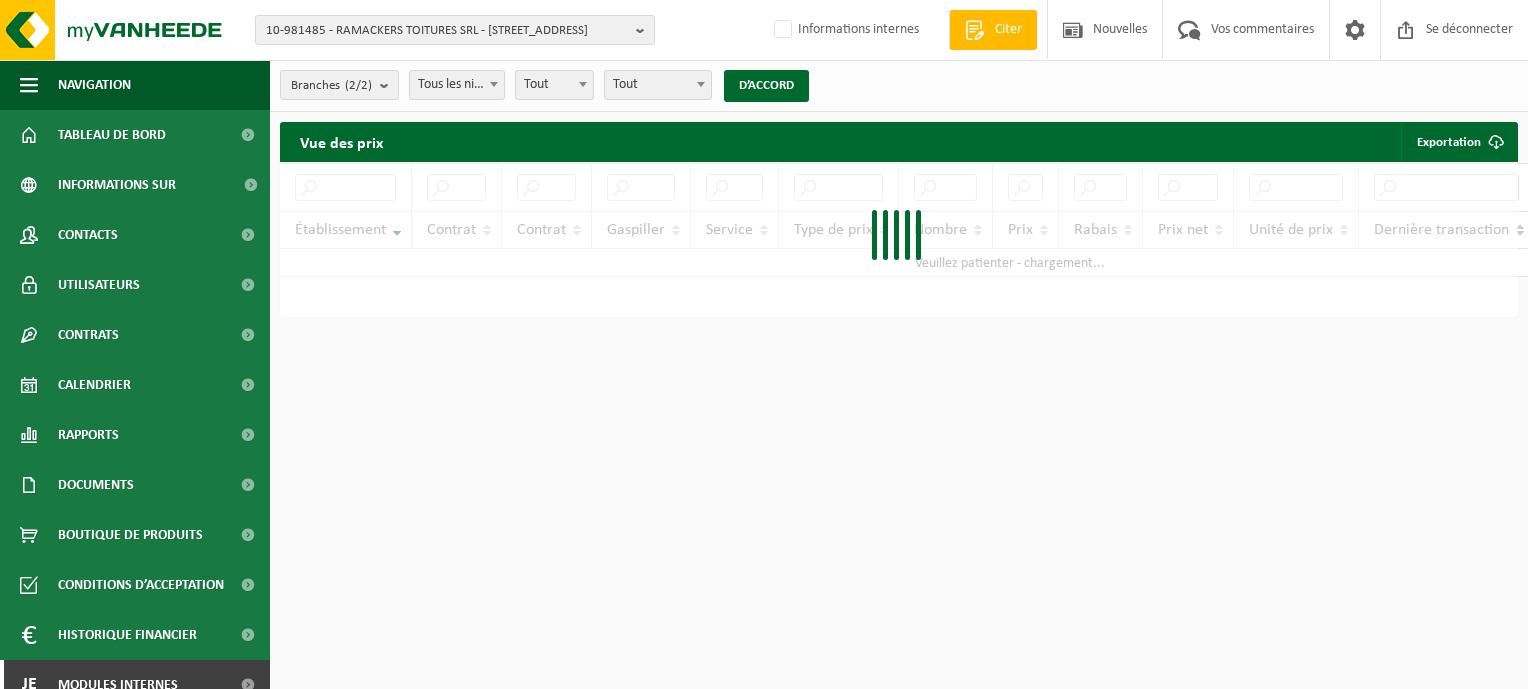 scroll, scrollTop: 0, scrollLeft: 0, axis: both 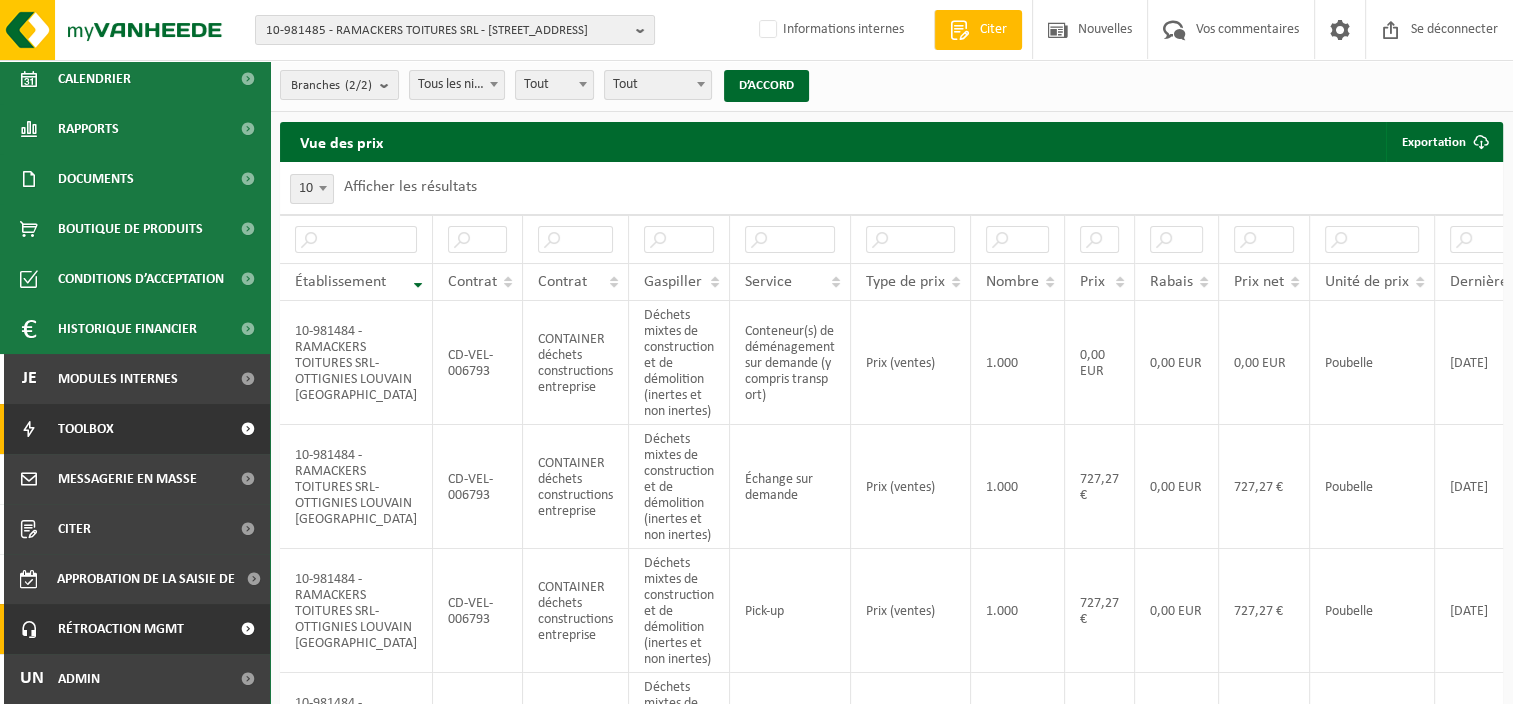 click on "Rétroaction MGMT" at bounding box center (121, 629) 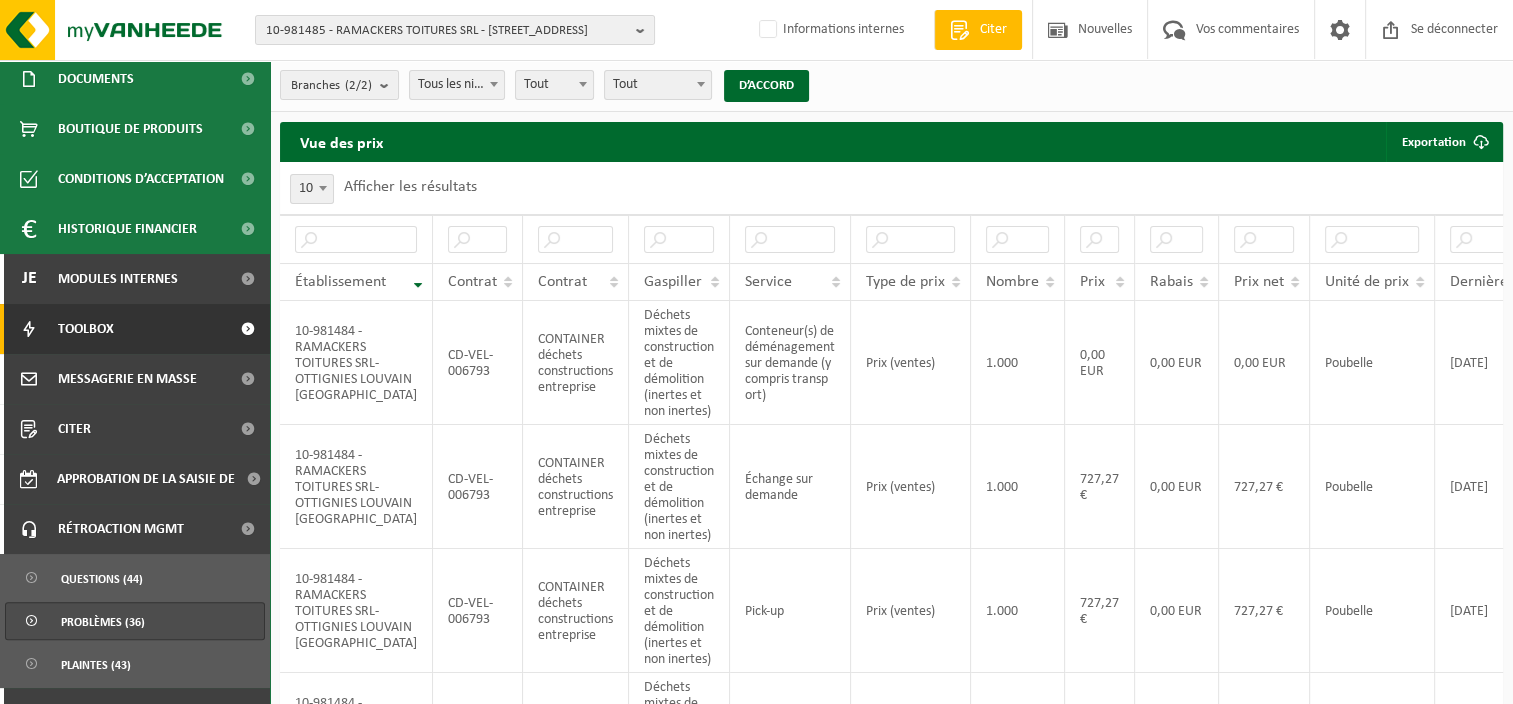 scroll, scrollTop: 440, scrollLeft: 0, axis: vertical 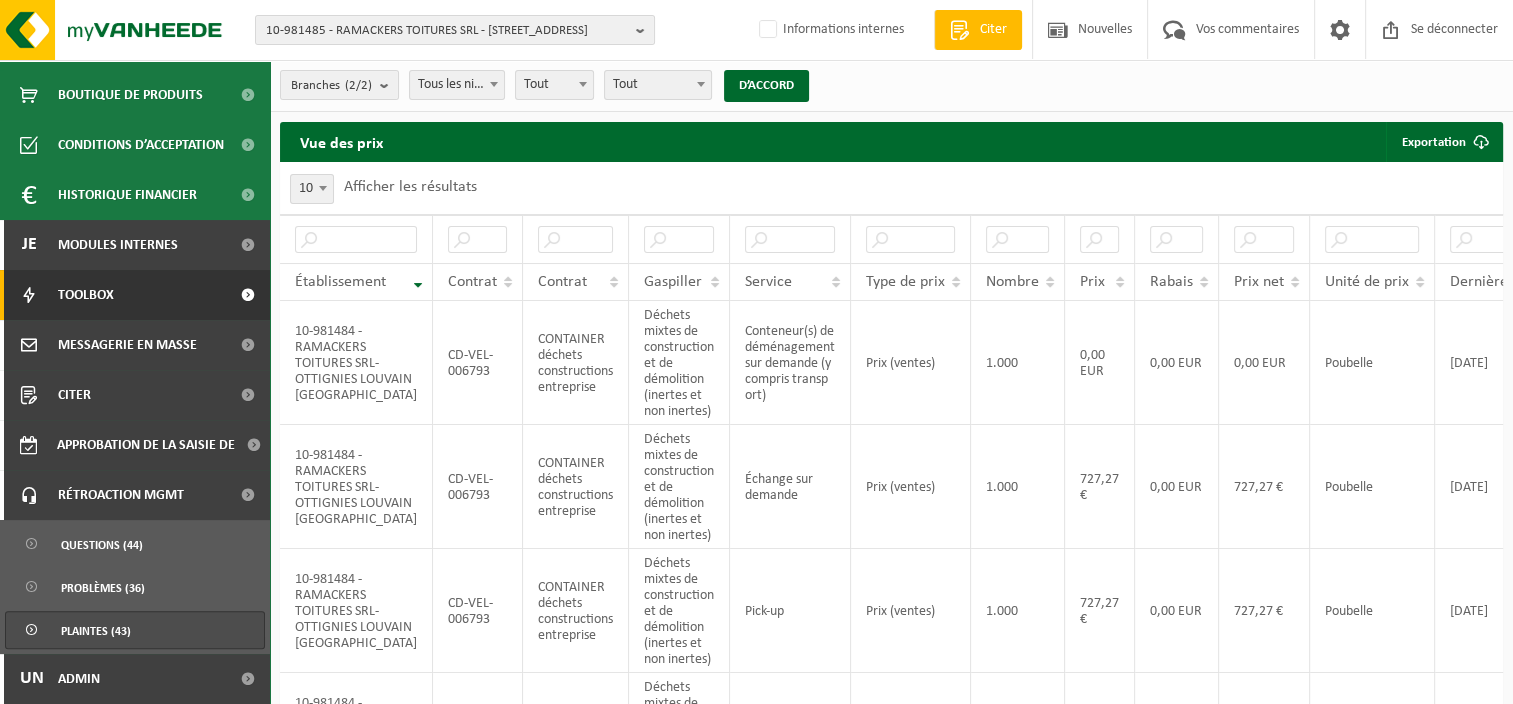click on "Plaintes (43)" at bounding box center [96, 631] 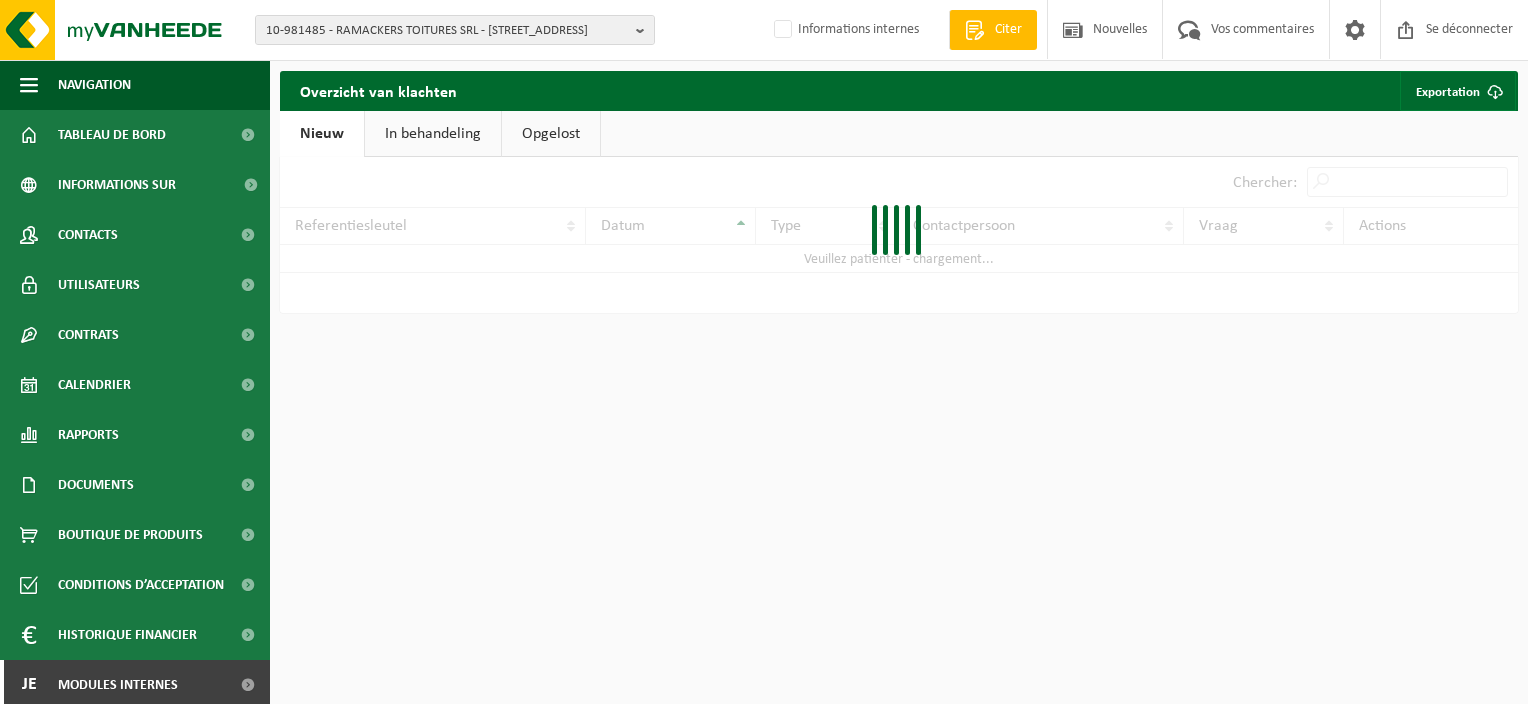 scroll, scrollTop: 0, scrollLeft: 0, axis: both 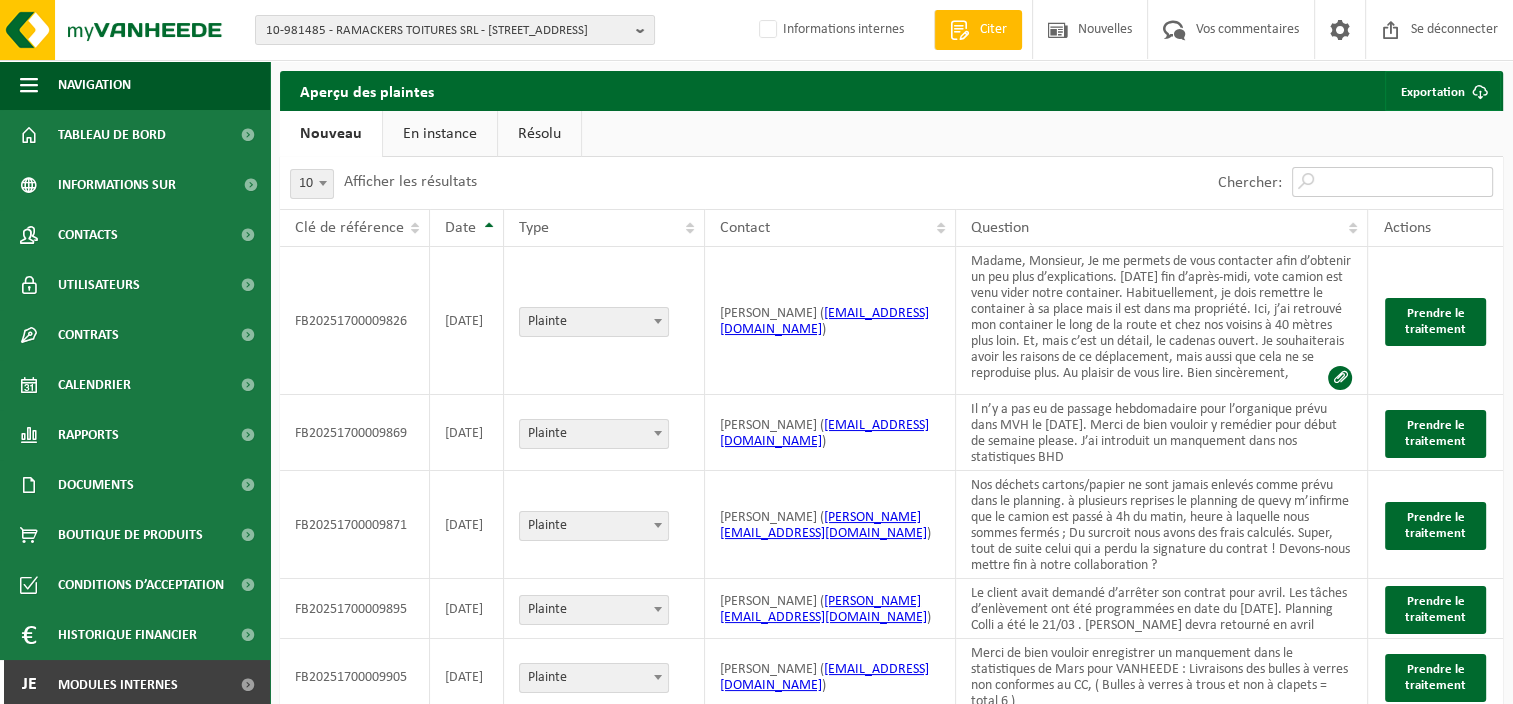 click on "Chercher:" at bounding box center [1392, 182] 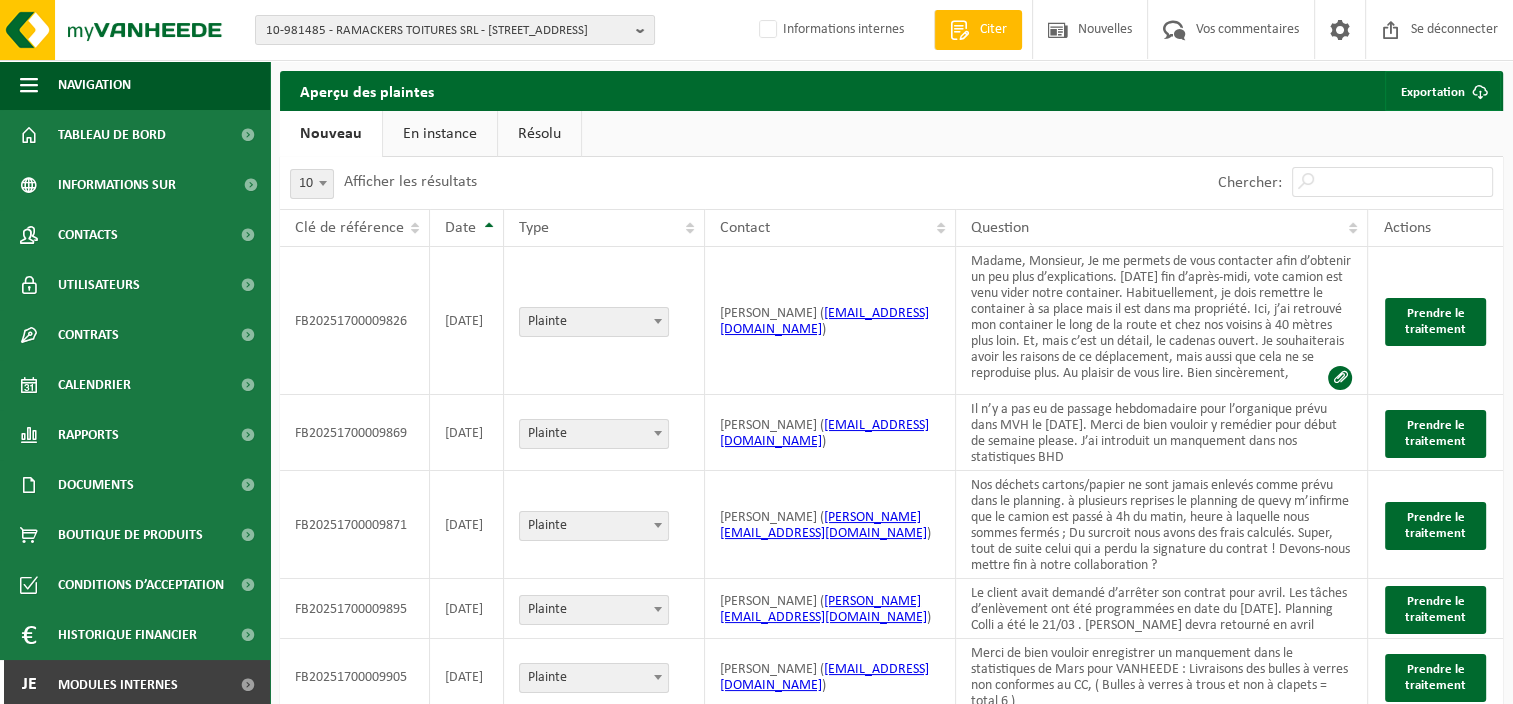 click on "En instance" at bounding box center [440, 134] 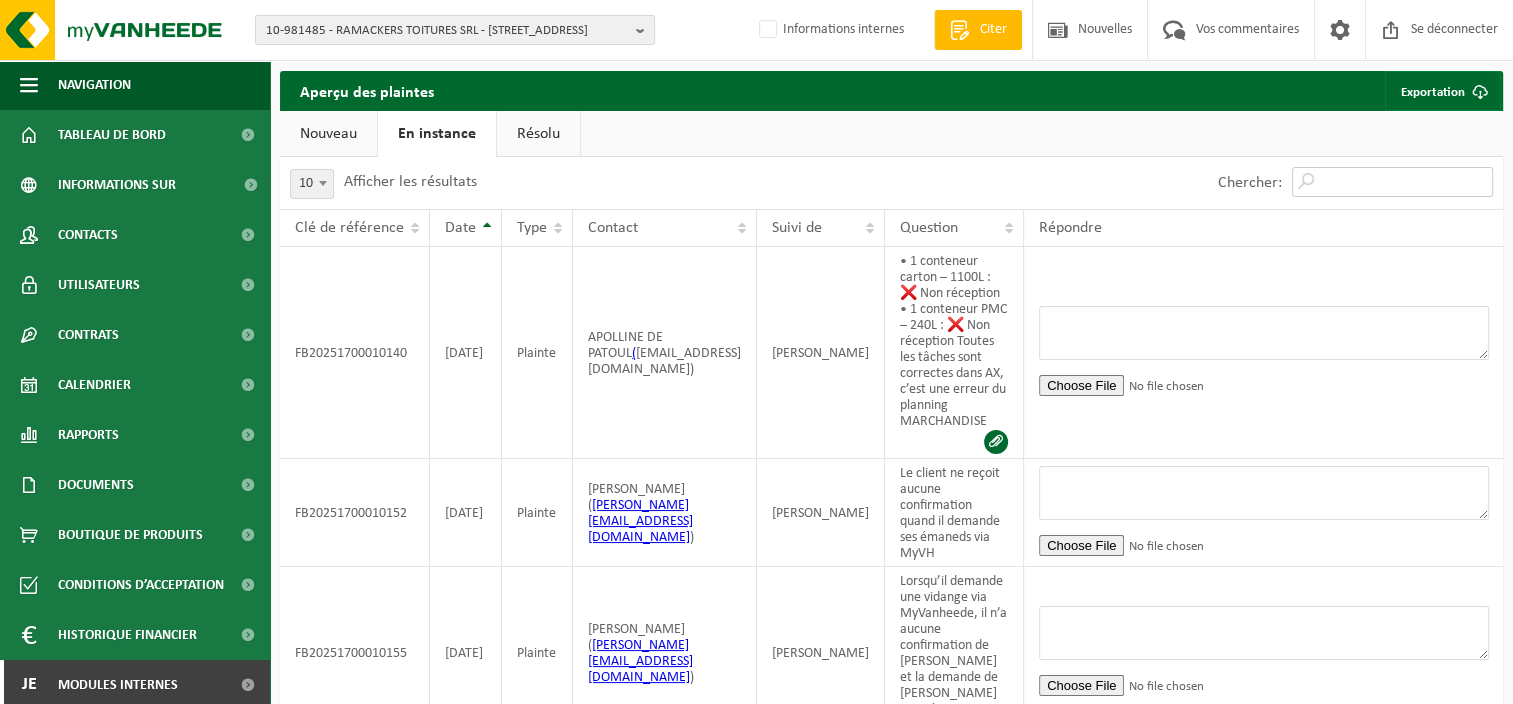 click on "Chercher:" at bounding box center [1392, 182] 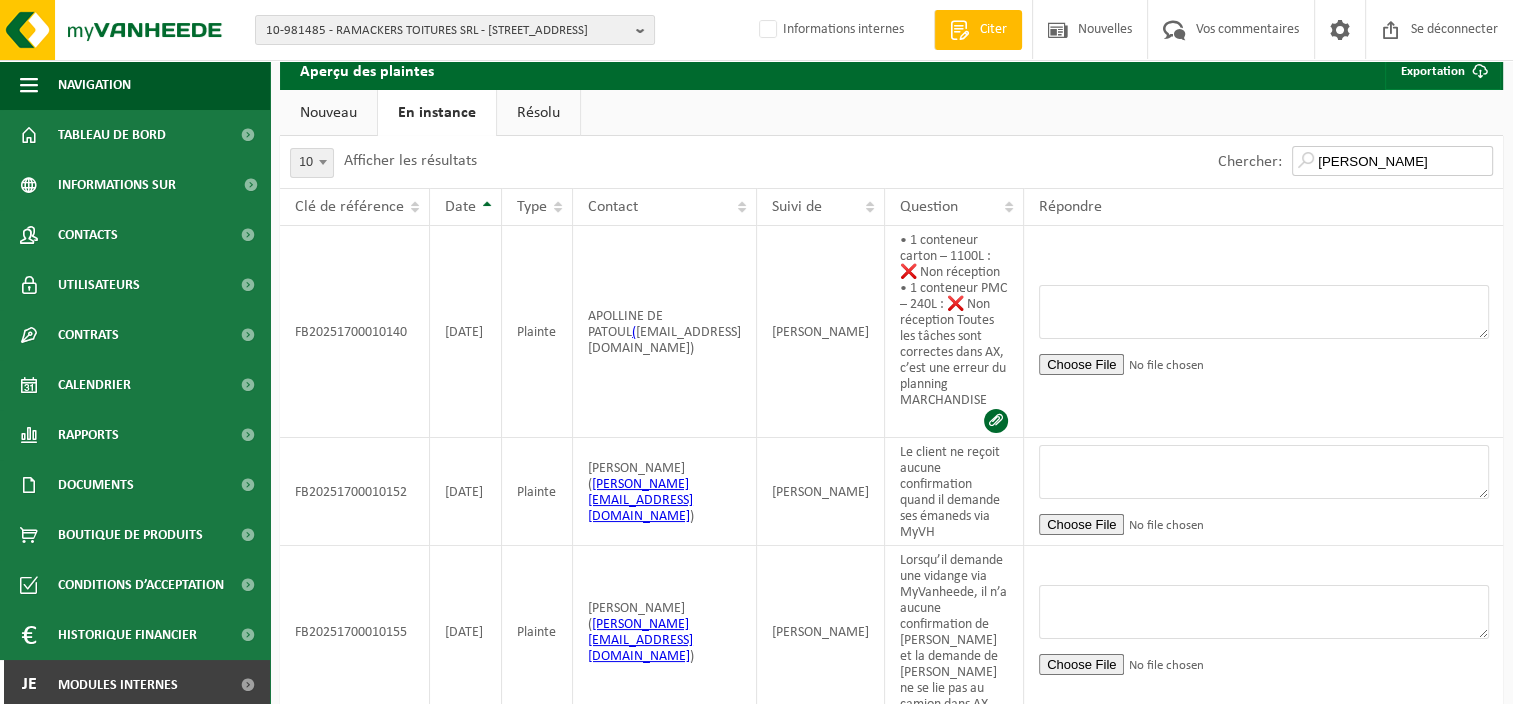 scroll, scrollTop: 0, scrollLeft: 0, axis: both 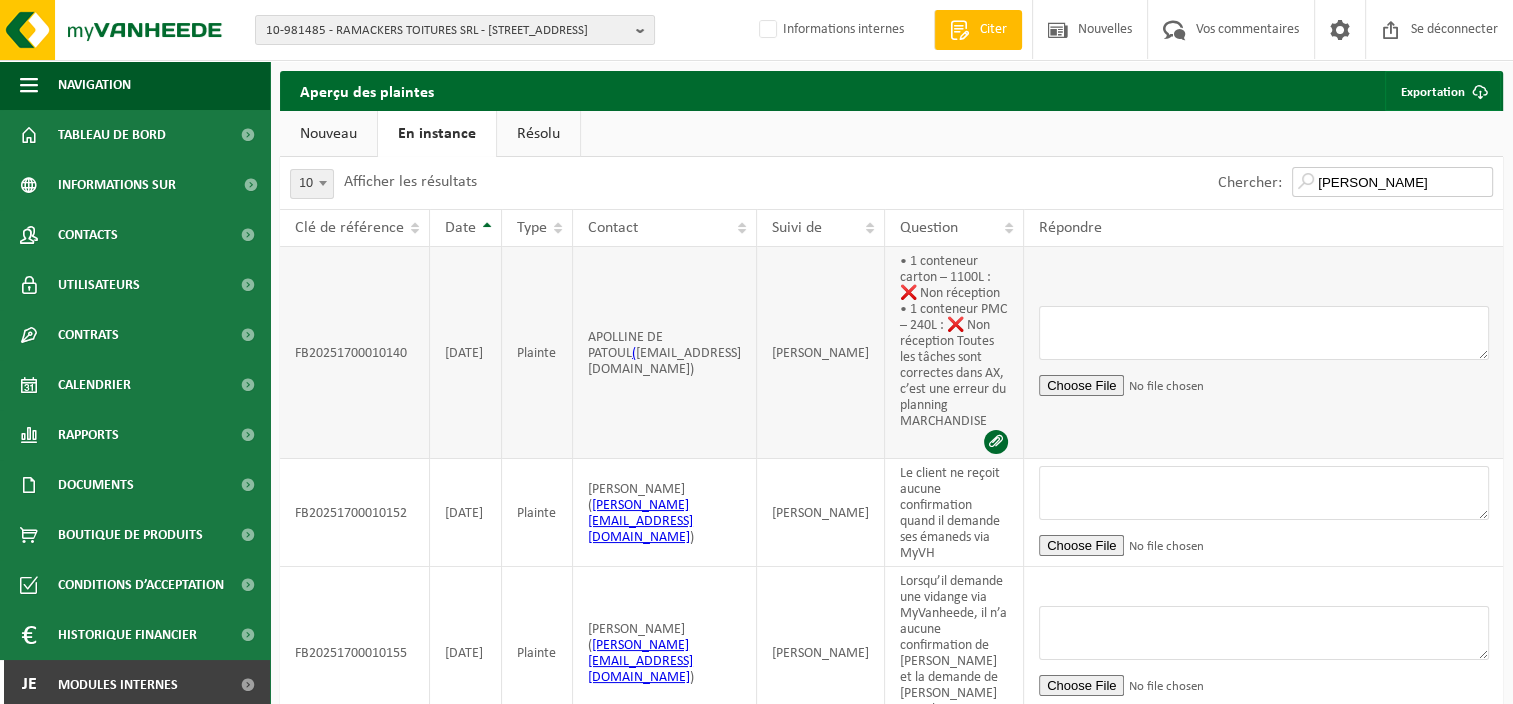 type on "aurelie" 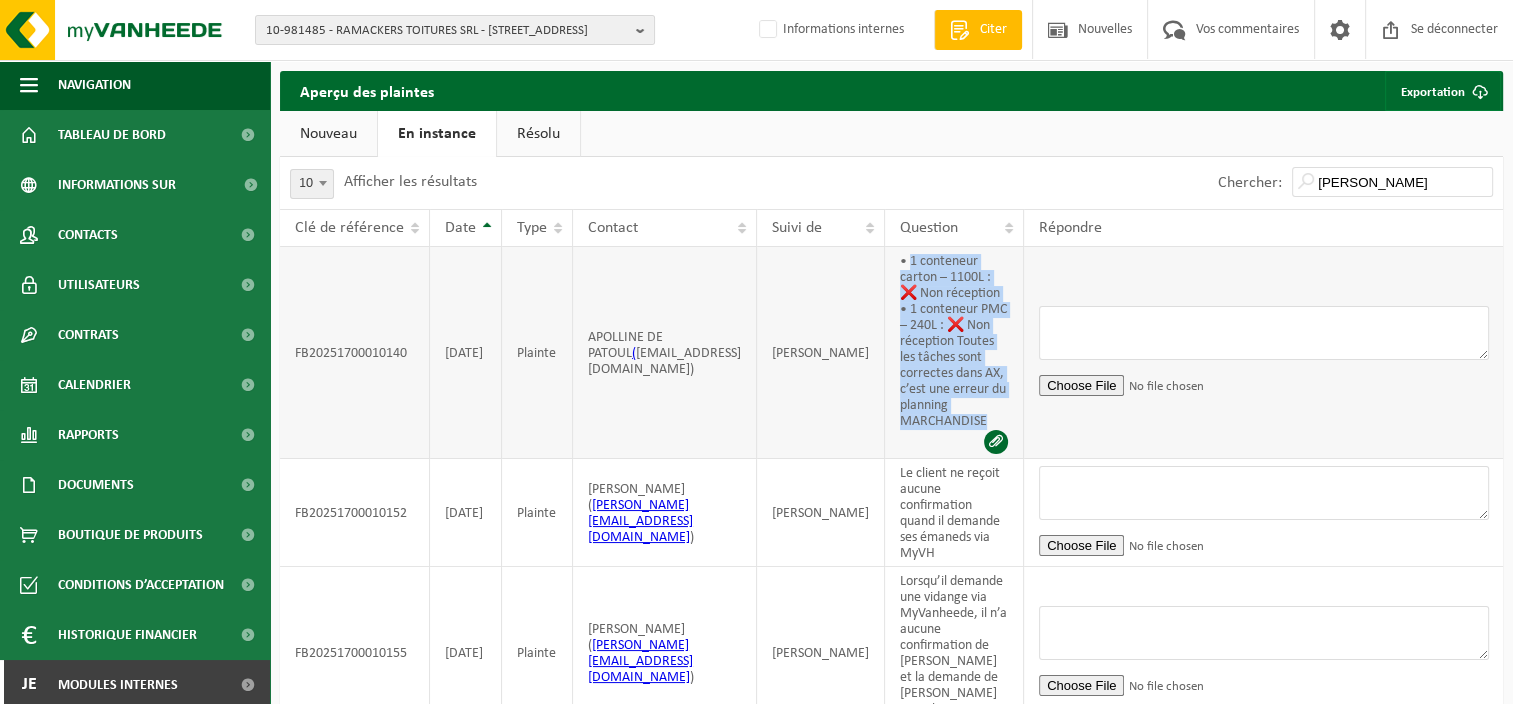 drag, startPoint x: 884, startPoint y: 261, endPoint x: 962, endPoint y: 417, distance: 174.4133 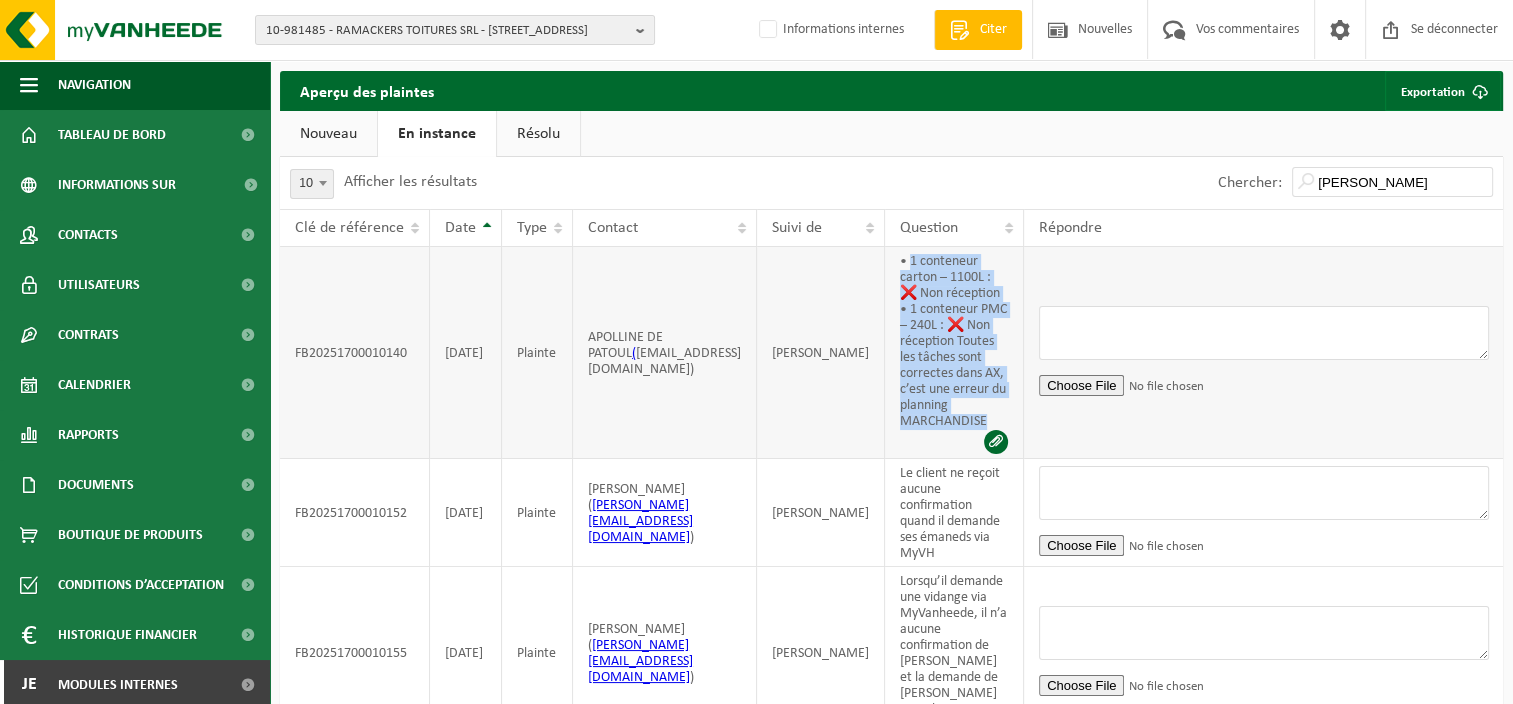 click on "• 1 conteneur carton – 1100L : ❌ Non réception
• 1 conteneur PMC – 240L : ❌ Non réception
Toutes les tâches sont correctes dans AX, c’est une erreur du planning
MARCHANDISE" at bounding box center (954, 353) 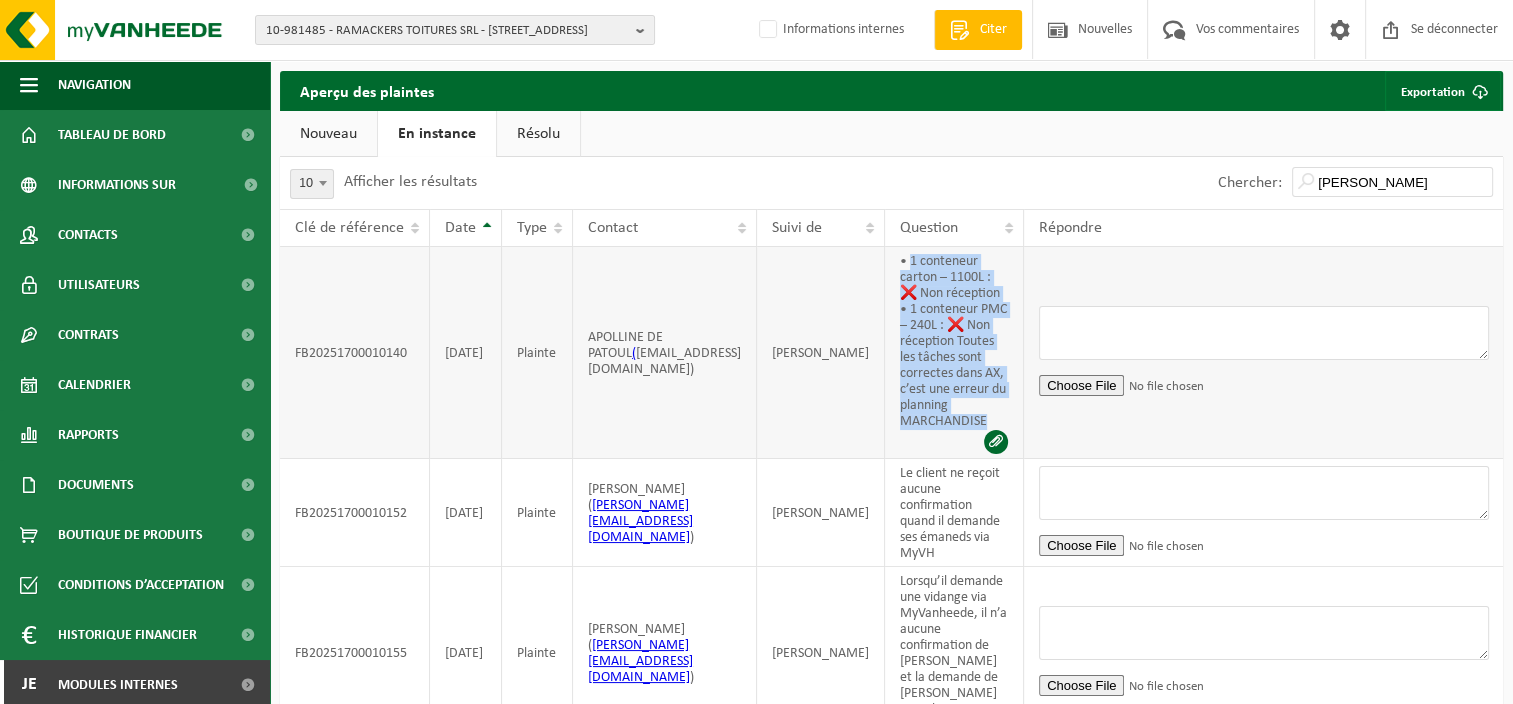 copy on "1 conteneur carton – 1100L : ❌ Non réception
• 1 conteneur PMC – 240L : ❌ Non réception
Toutes les tâches sont correctes dans AX, c’est une erreur du planning
MARCHANDISE" 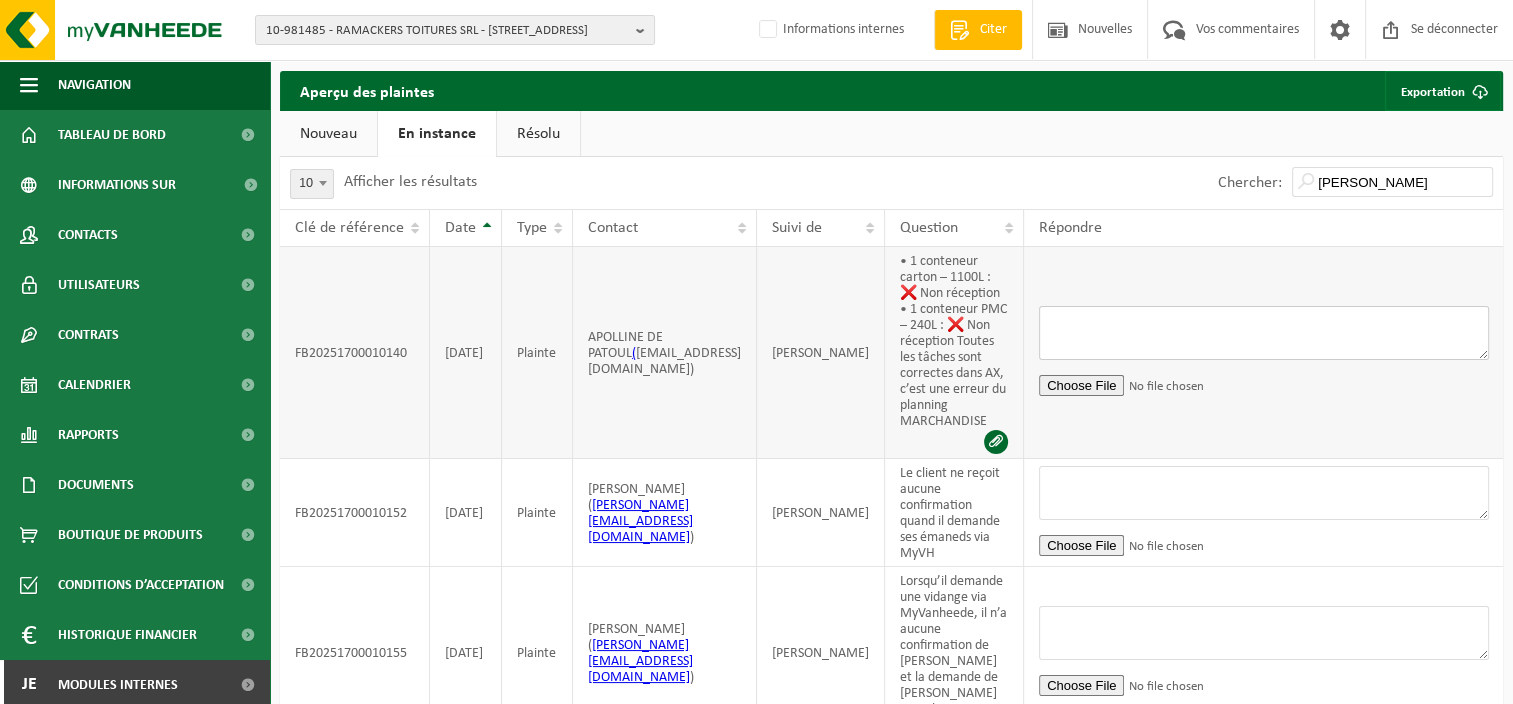click at bounding box center [1264, 333] 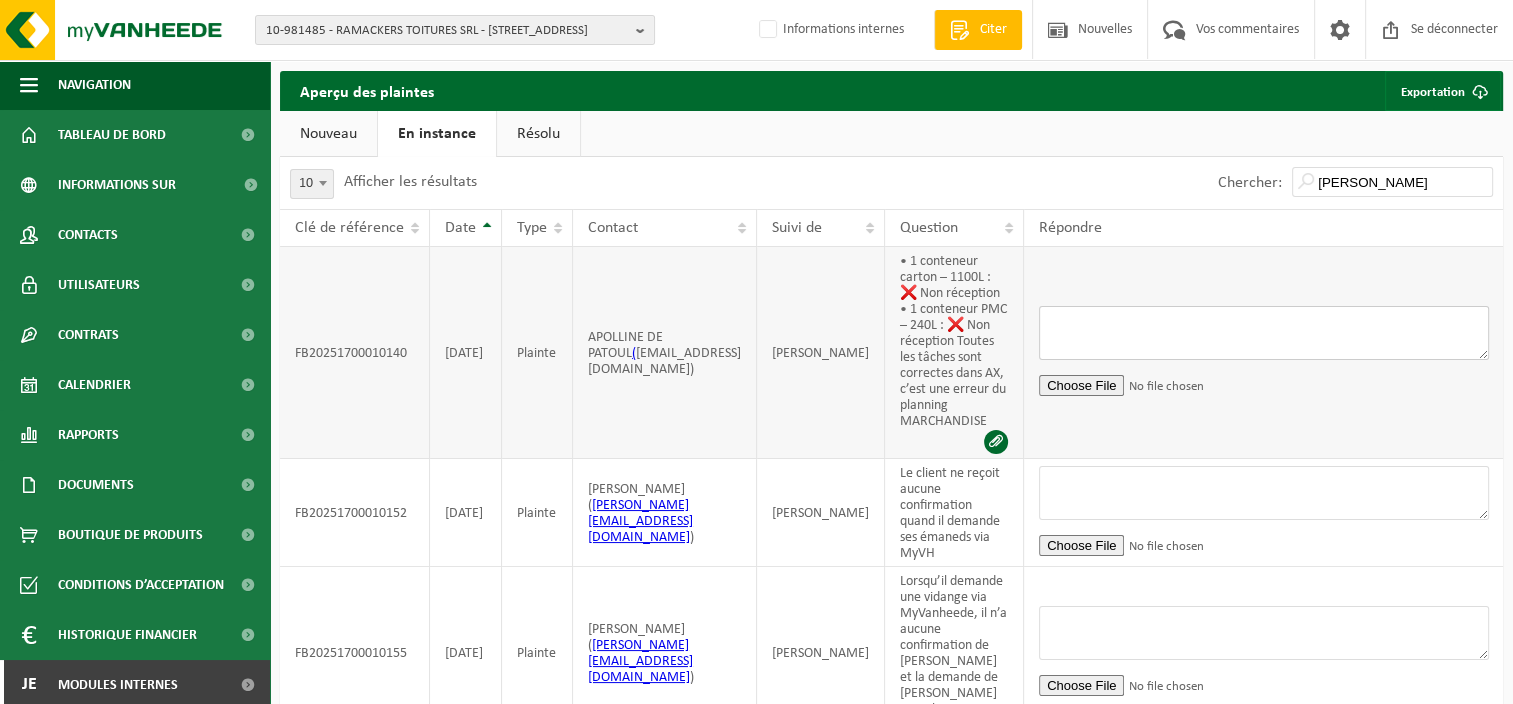 paste on "Bonjour [Nom du client],
Nous vous remercions pour votre message.
Après vérification, nous confirmons que toutes les tâches liées à la livraison des conteneurs (1 conteneur carton – 1100L et 1 conteneur PMC – 240L) ont bien été enregistrées correctement dans notre système AX. Cependant, il s’avère qu’il y a eu une erreur au niveau du planning marchandises, ce qui a empêché la bonne exécution de la livraison.
Nous nous excusons pour ce désagrément et mettons tout en œuvre afin de corriger cette situation dans les plus brefs délais. Une nouvelle planification de la livraison sera effectuée en priorité.
Nous ne manquerons pas de vous tenir informé(e) dès que la nouvelle date de livraison sera confirmée.
Restant à votre disposition pour toute information complémentaire.
Bien cordialement," 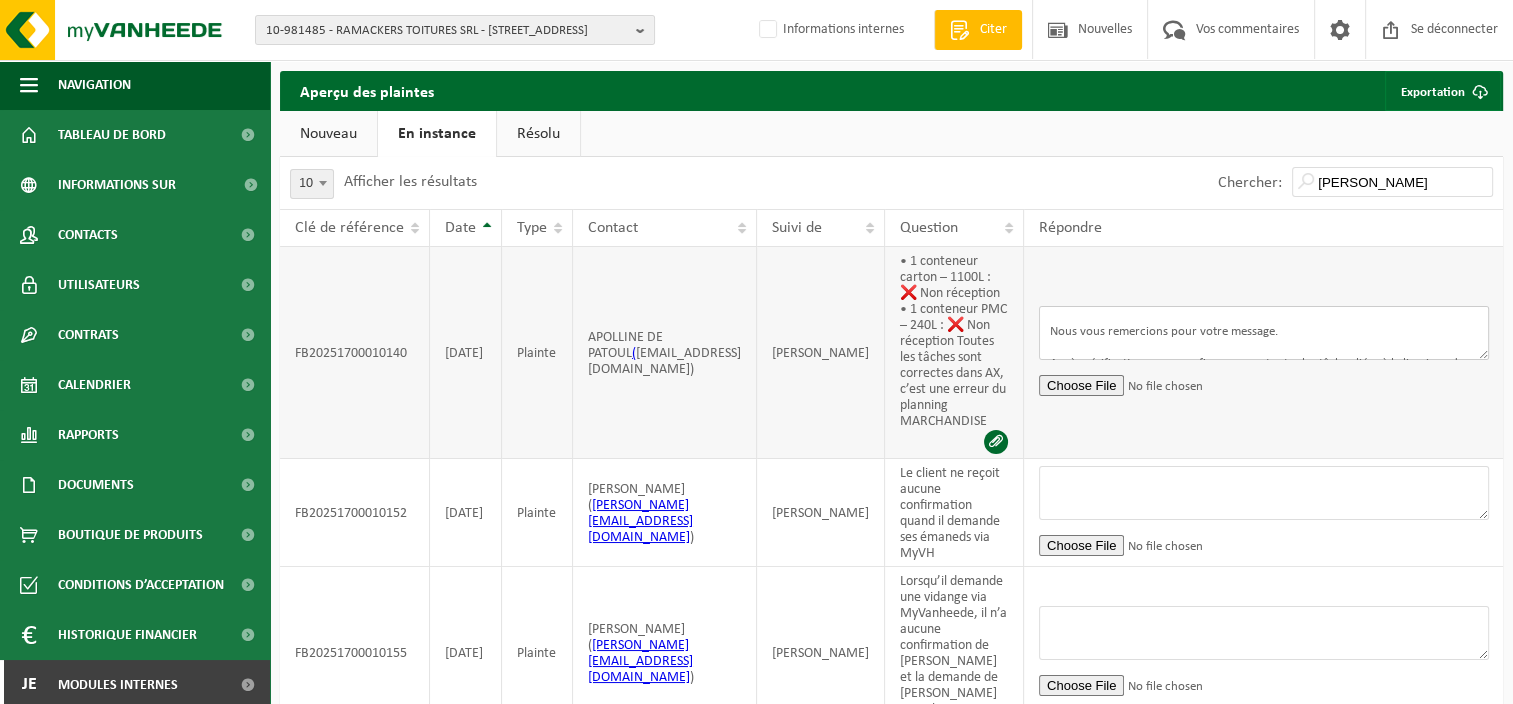 scroll, scrollTop: 0, scrollLeft: 0, axis: both 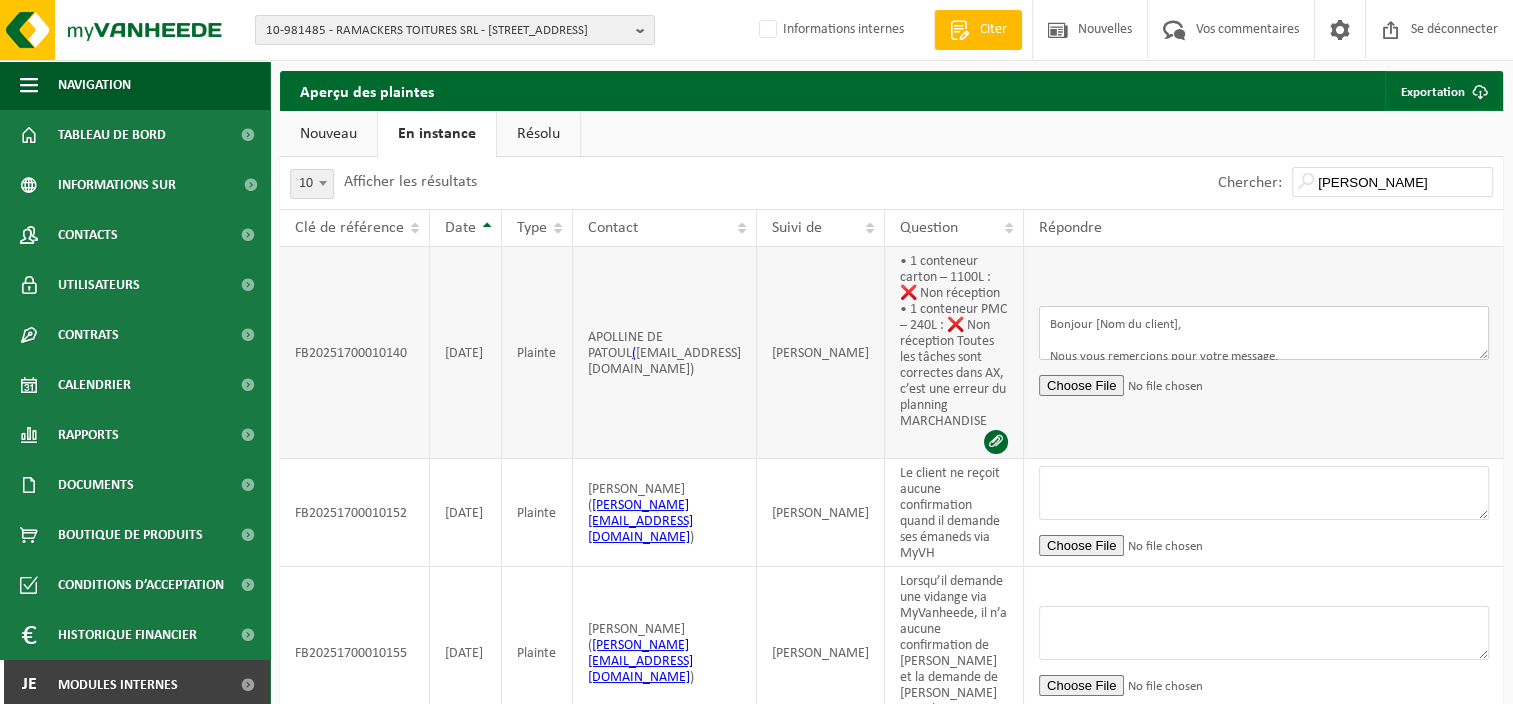drag, startPoint x: 1146, startPoint y: 328, endPoint x: 1127, endPoint y: 336, distance: 20.615528 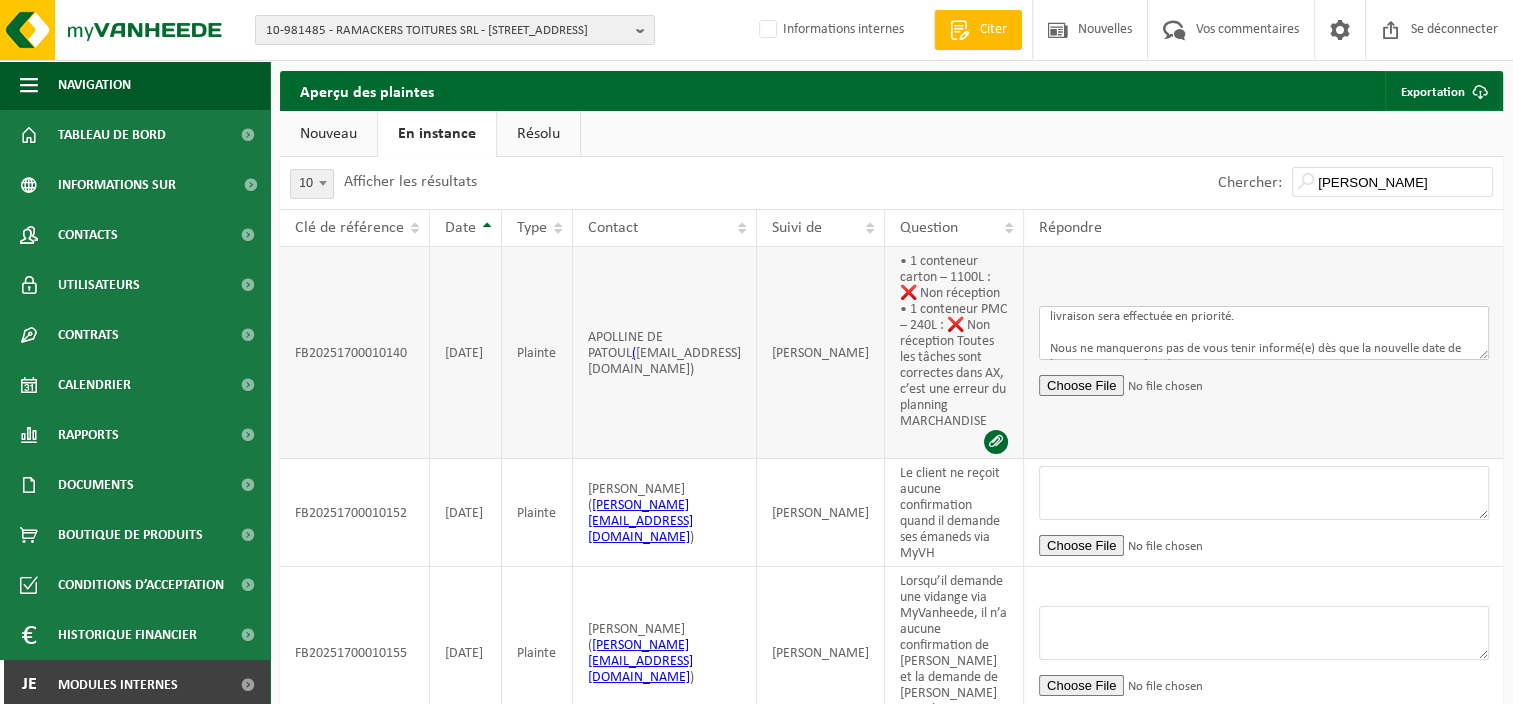 scroll, scrollTop: 273, scrollLeft: 0, axis: vertical 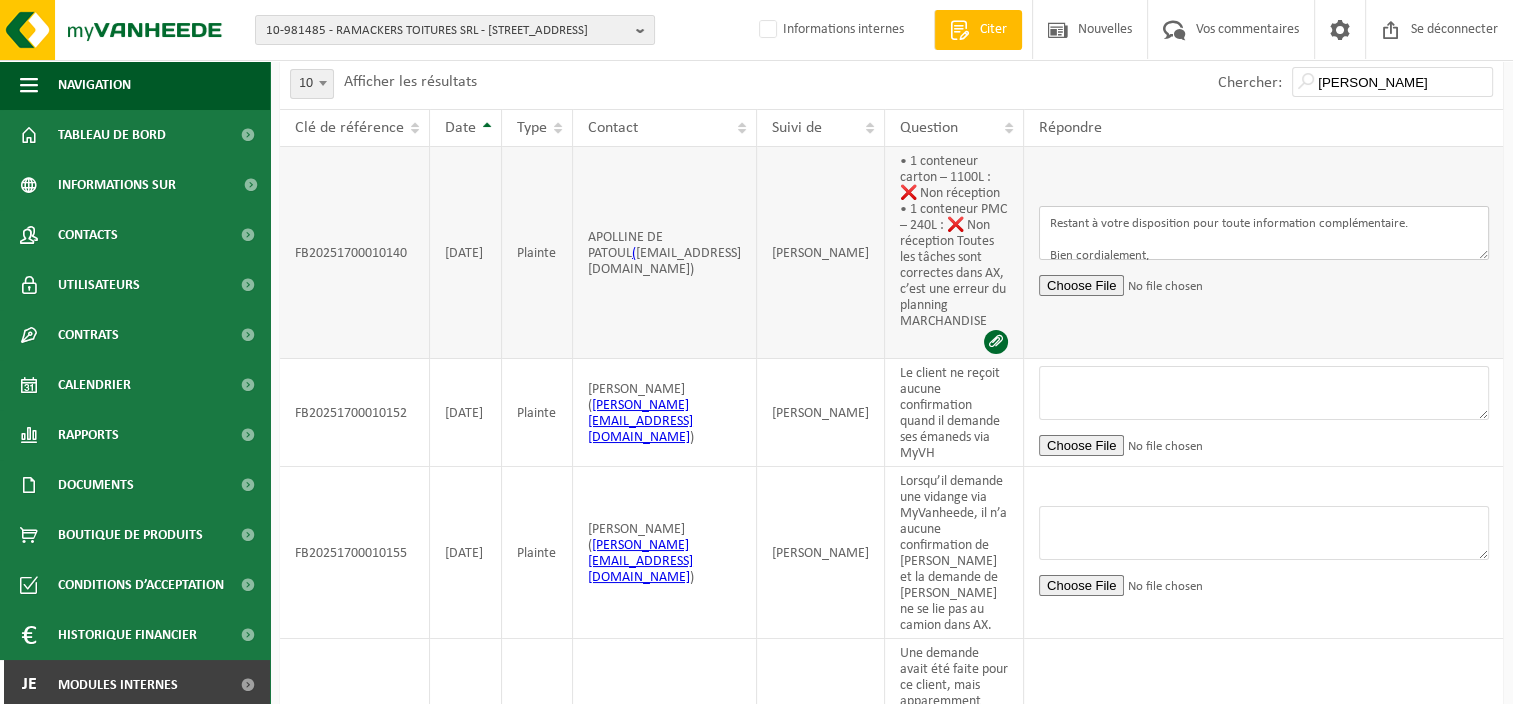 type on "Bonjour,
Nous vous remercions pour votre message.
Après vérification, nous confirmons que toutes les tâches liées à la livraison des conteneurs (1 conteneur carton – 1100L et 1 conteneur PMC – 240L) ont bien été enregistrées correctement dans notre système AX. Cependant, il s’avère qu’il y a eu une erreur au niveau du planning marchandises, ce qui a empêché la bonne exécution de la livraison.
Nous nous excusons pour ce désagrément et mettons tout en œuvre afin de corriger cette situation dans les plus brefs délais. Une nouvelle planification de la livraison sera effectuée en priorité.
Nous ne manquerons pas de vous tenir informé(e) dès que la nouvelle date de livraison sera confirmée.
Restant à votre disposition pour toute information complémentaire.
Bien cordialement," 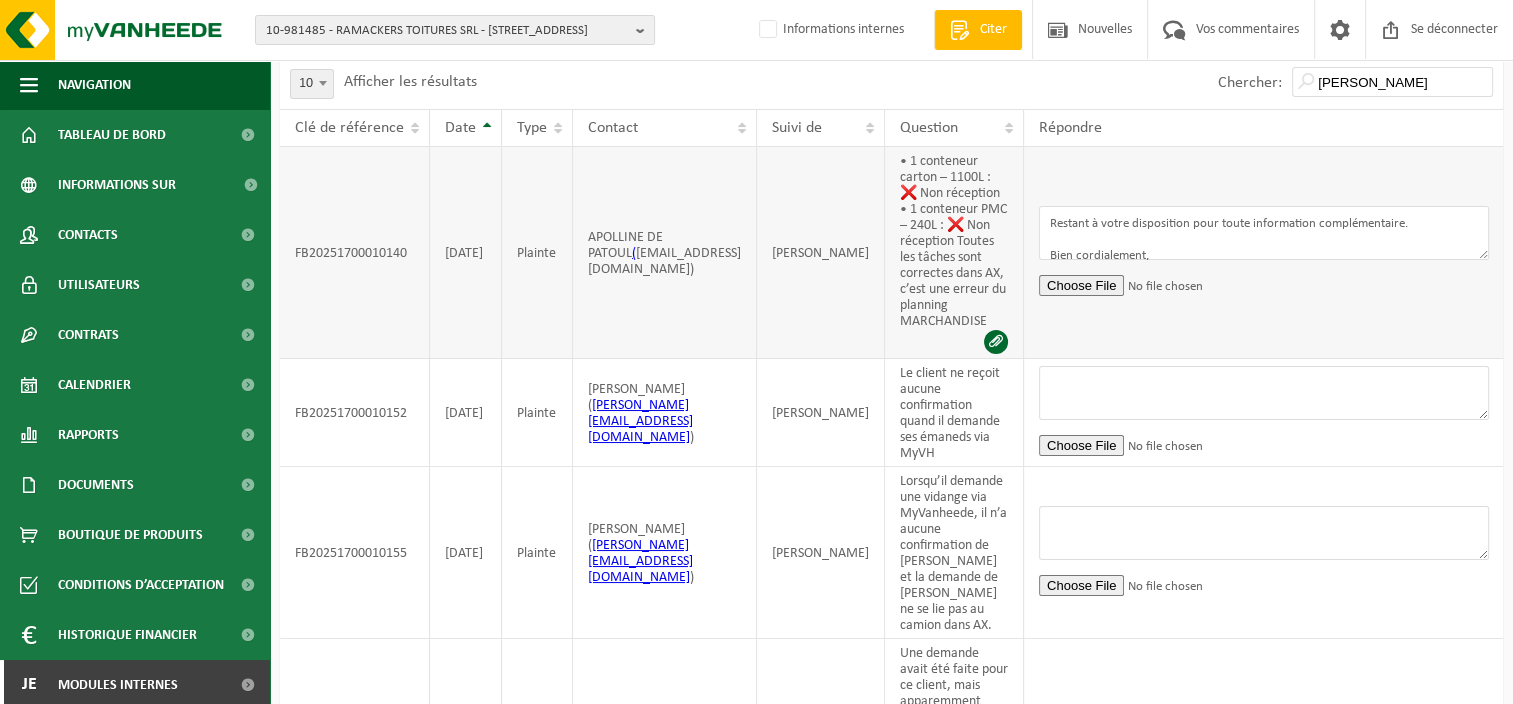click on "Sauvegarder" at bounding box center [1560, 286] 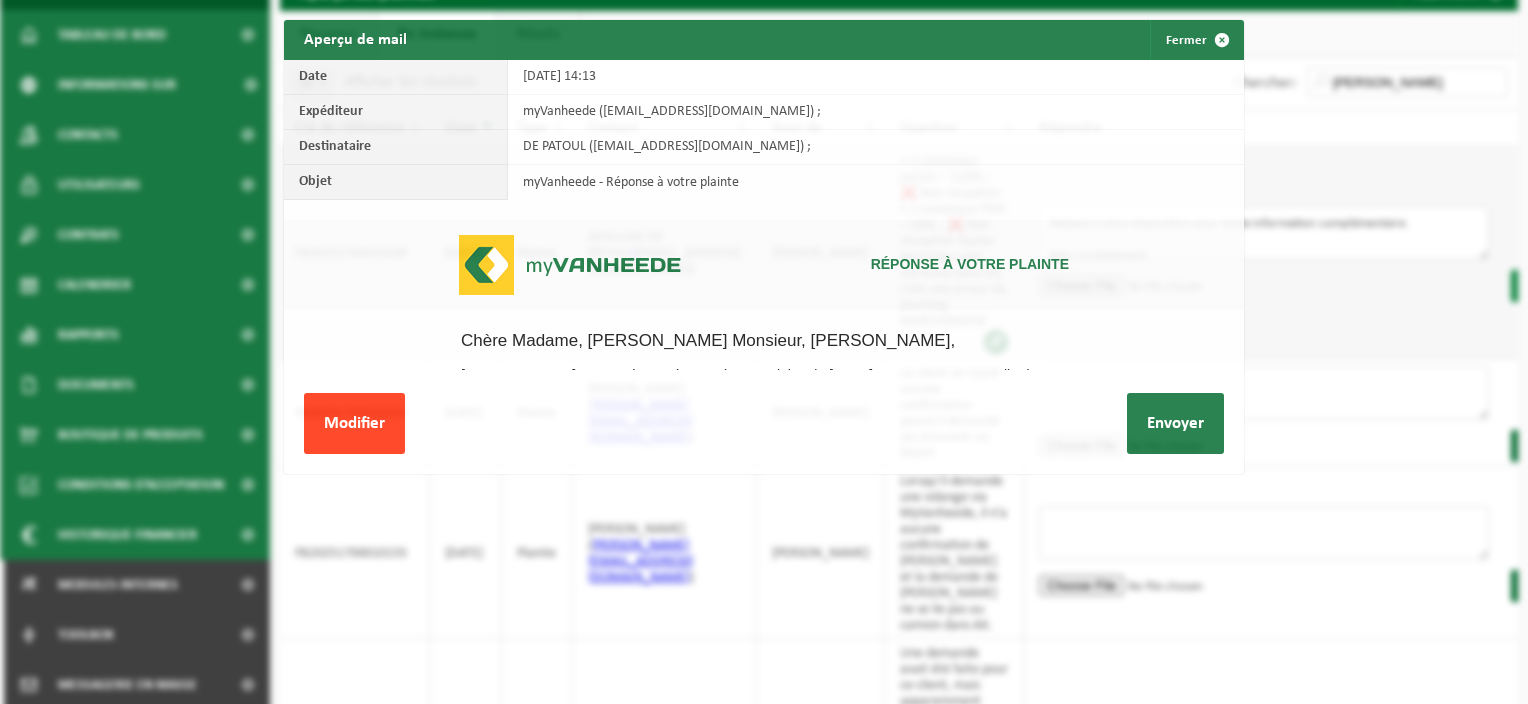 scroll, scrollTop: 0, scrollLeft: 0, axis: both 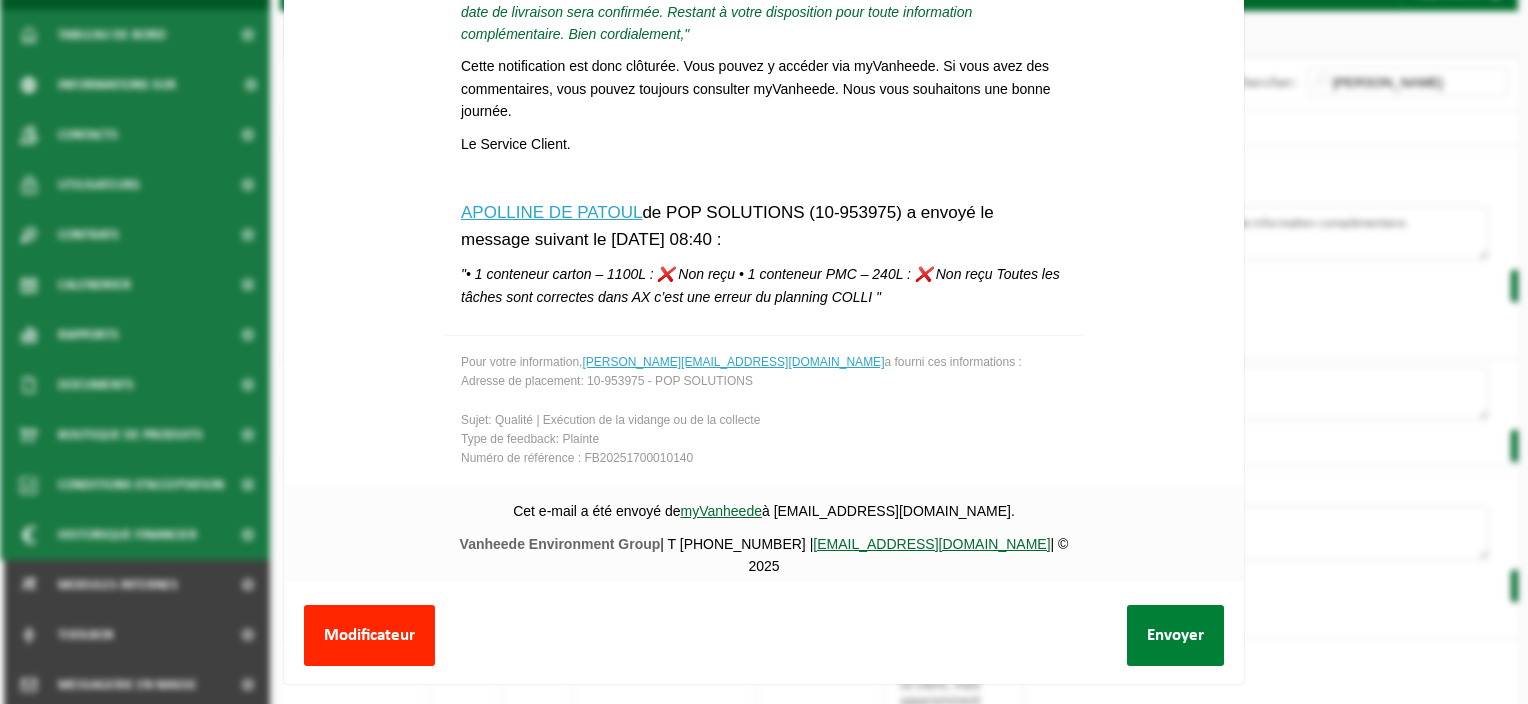 click on "Envoyer" at bounding box center [1175, 635] 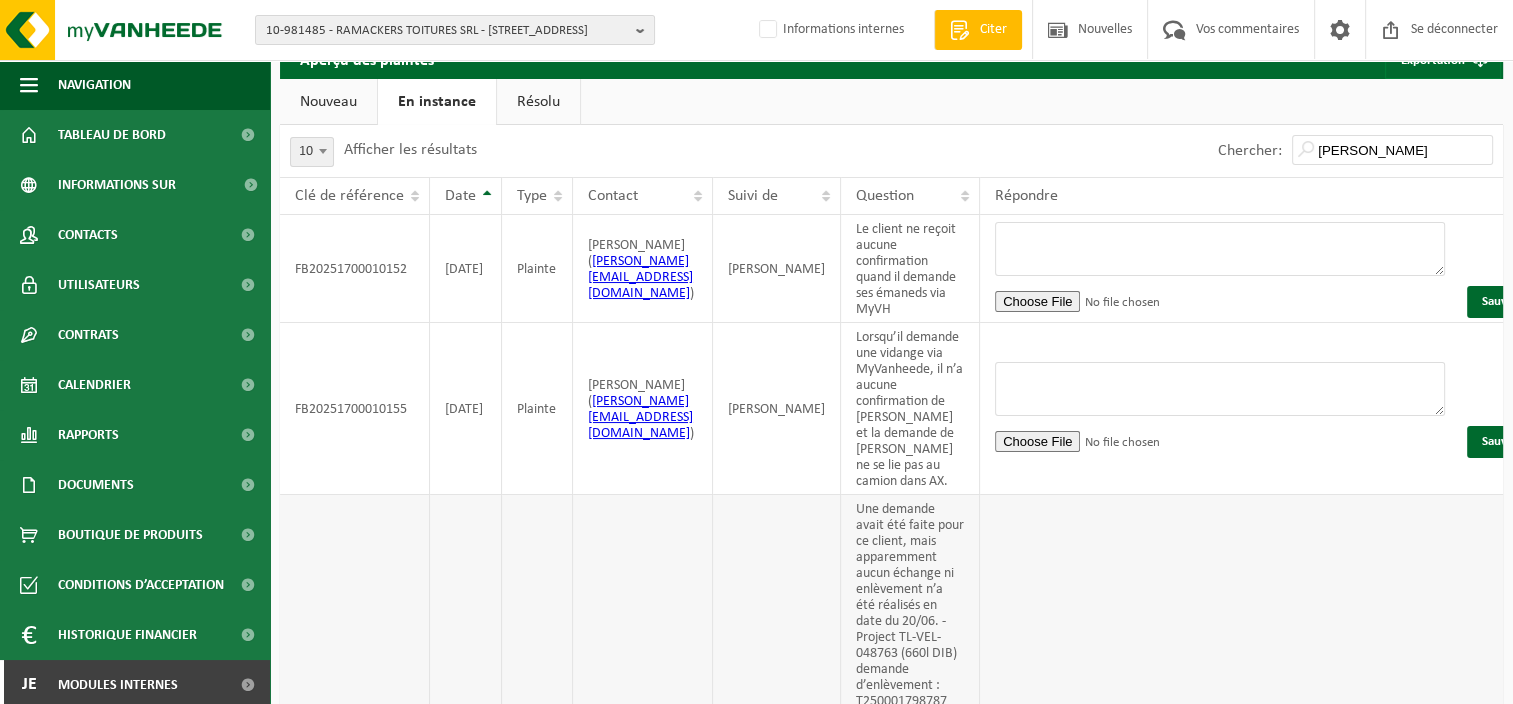 scroll, scrollTop: 0, scrollLeft: 0, axis: both 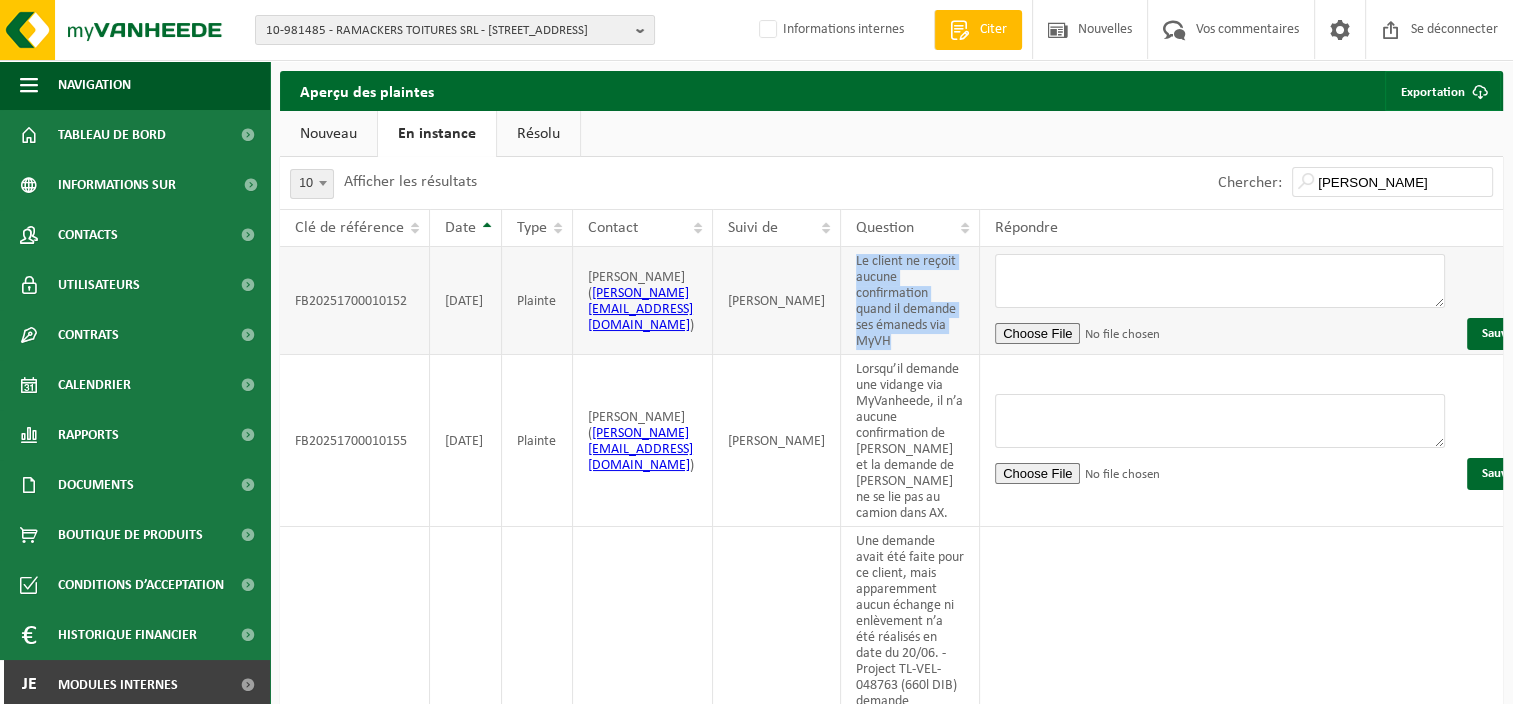 drag, startPoint x: 872, startPoint y: 261, endPoint x: 980, endPoint y: 337, distance: 132.0606 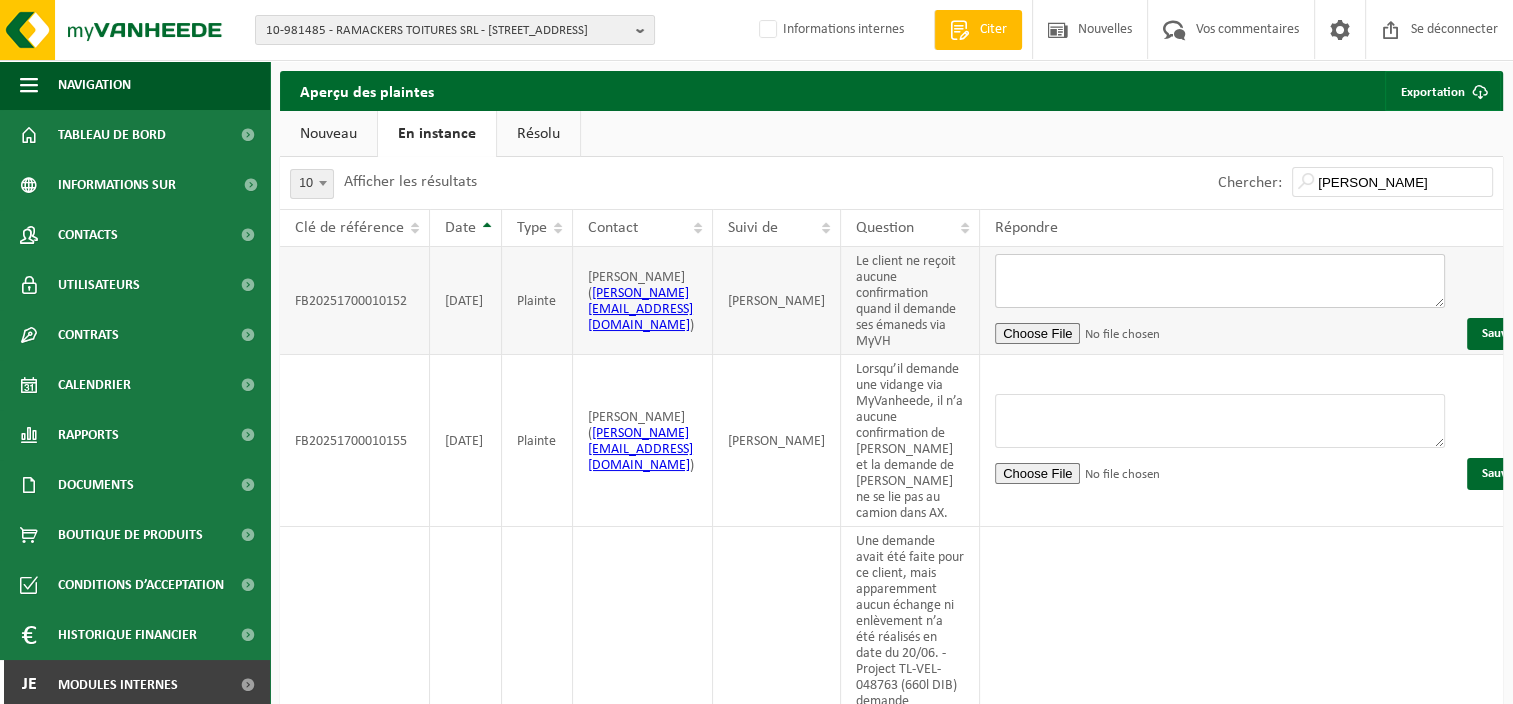 click at bounding box center [1220, 281] 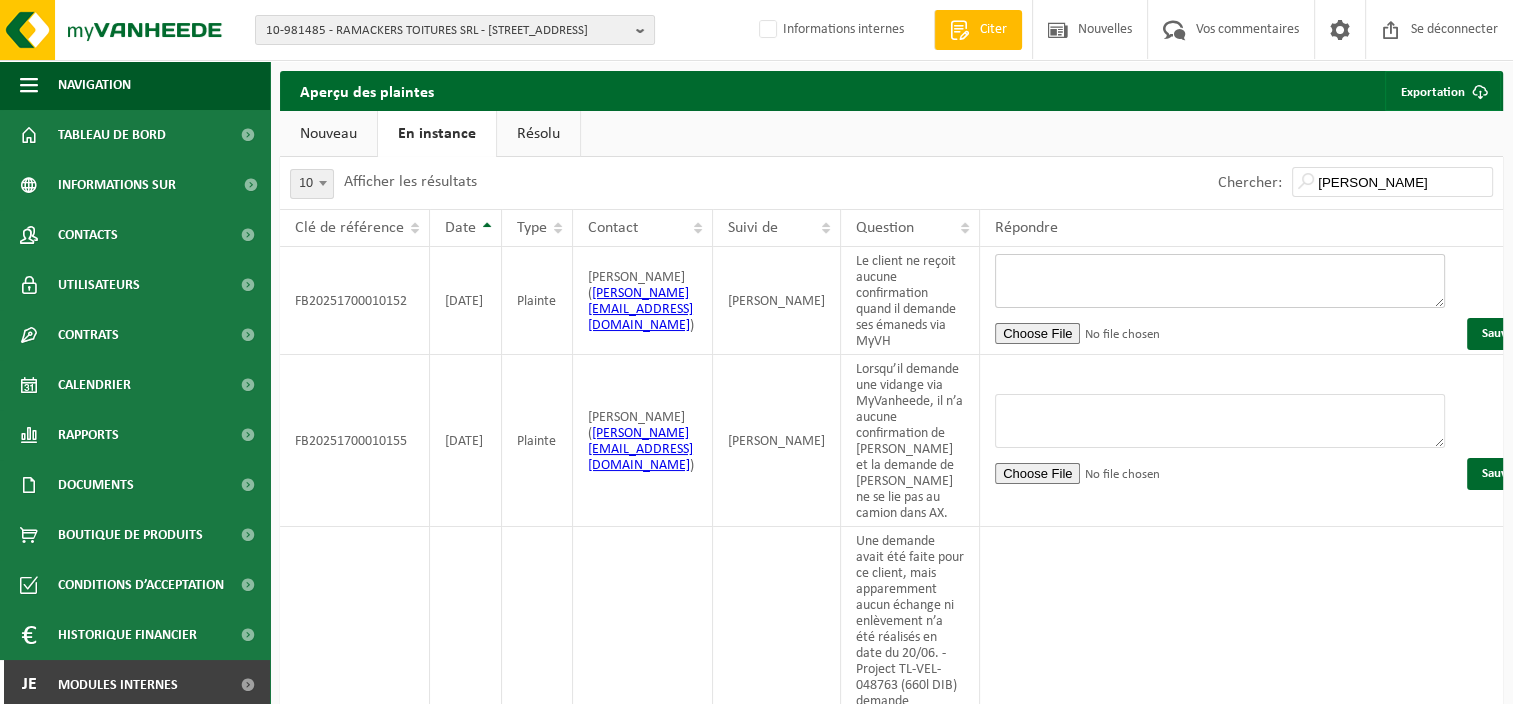 paste on "Bonjour [Nom du client],
Merci de nous avoir signalé ce dysfonctionnement.
Nous avons bien pris en compte votre remarque concernant l'absence de confirmation lors de l'envoi de vos demandes via la plateforme MyVH. Ce comportement n’est effectivement pas conforme au fonctionnement attendu.
Nos équipes techniques sont actuellement en train d’analyser le problème afin d’identifier la cause et de le résoudre dans les meilleurs délais.
Nous vous tiendrons informé(e) dès que la situation sera rétablie. En attendant, si vous avez besoin de confirmation urgente pour une demande spécifique, n’hésitez pas à nous contacter directement afin que nous puissions vous assister manuellement.
Nous vous remercions pour votre compréhension et restons à votre disposition pour toute question complémentaire." 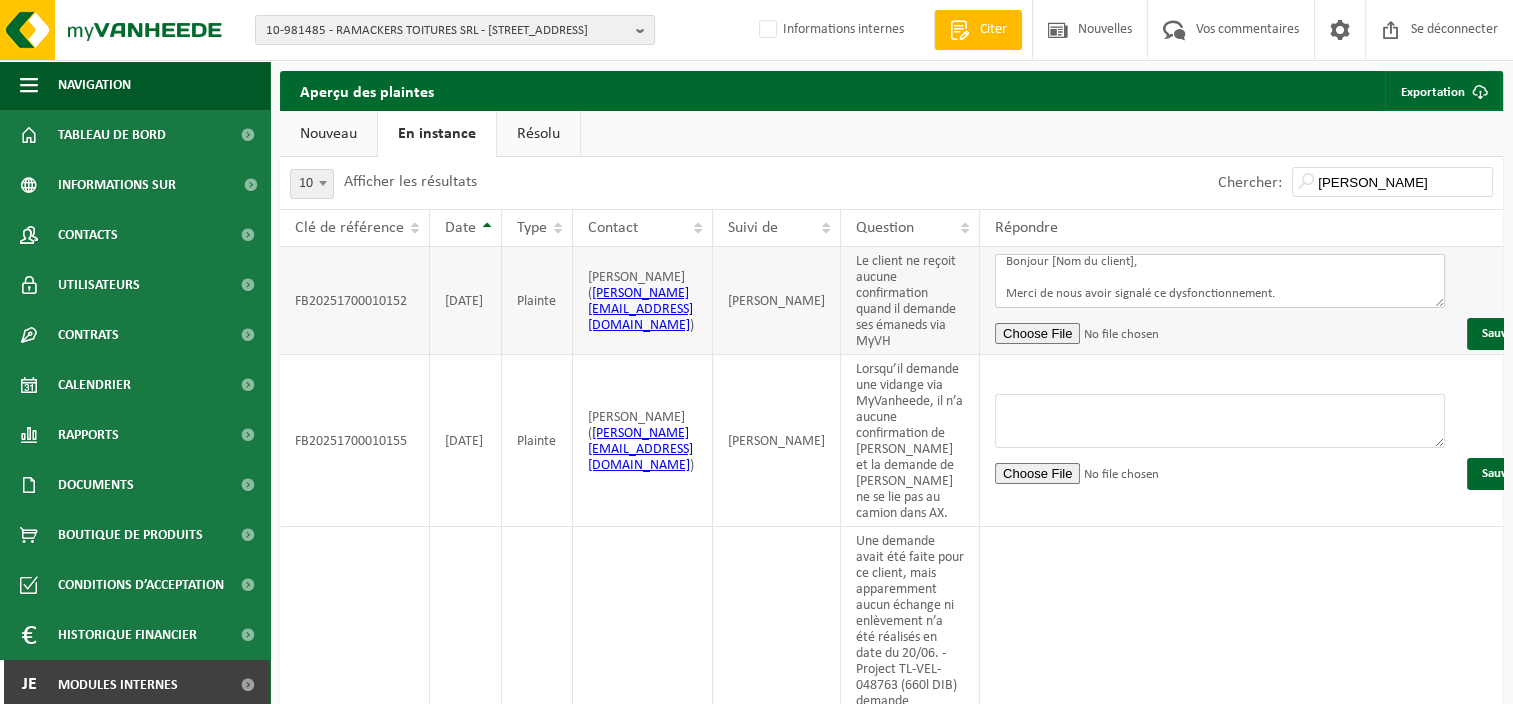 scroll, scrollTop: 0, scrollLeft: 0, axis: both 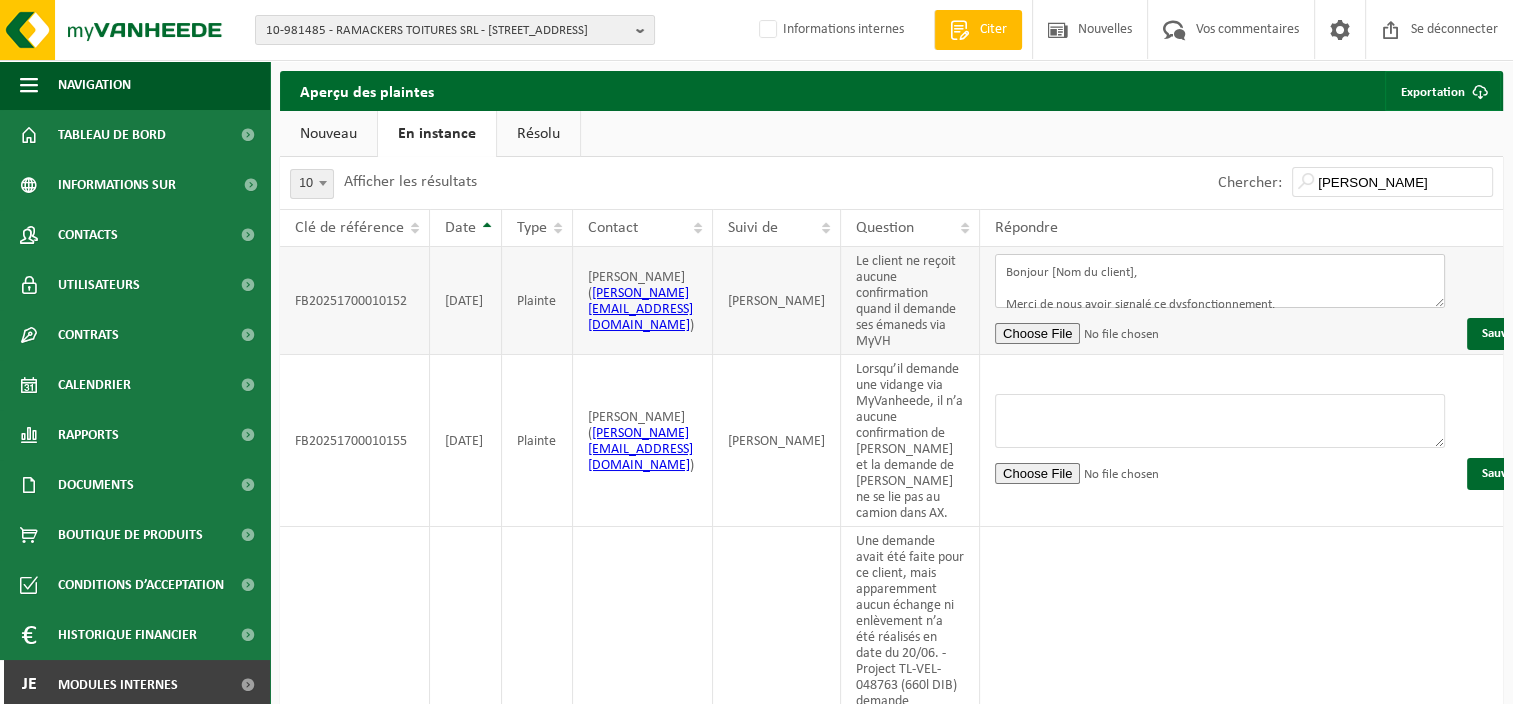 click on "Bonjour [Nom du client],
Merci de nous avoir signalé ce dysfonctionnement.
Nous avons bien pris en compte votre remarque concernant l'absence de confirmation lors de l'envoi de vos demandes via la plateforme MyVH. Ce comportement n’est effectivement pas conforme au fonctionnement attendu.
Nos équipes techniques sont actuellement en train d’analyser le problème afin d’identifier la cause et de le résoudre dans les meilleurs délais.
Nous vous tiendrons informé(e) dès que la situation sera rétablie. En attendant, si vous avez besoin de confirmation urgente pour une demande spécifique, n’hésitez pas à nous contacter directement afin que nous puissions vous assister manuellement.
Nous vous remercions pour votre compréhension et restons à votre disposition pour toute question complémentaire." at bounding box center (1220, 281) 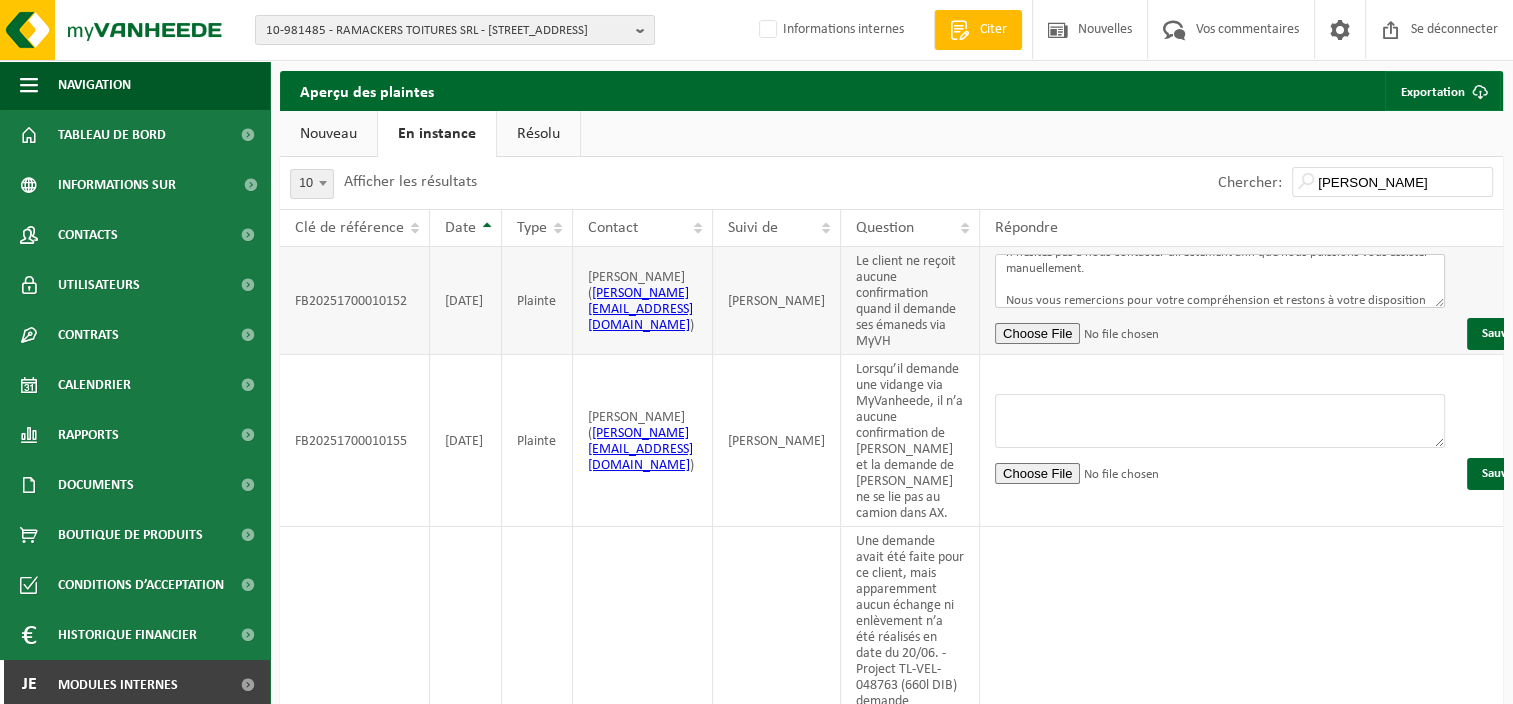scroll, scrollTop: 243, scrollLeft: 0, axis: vertical 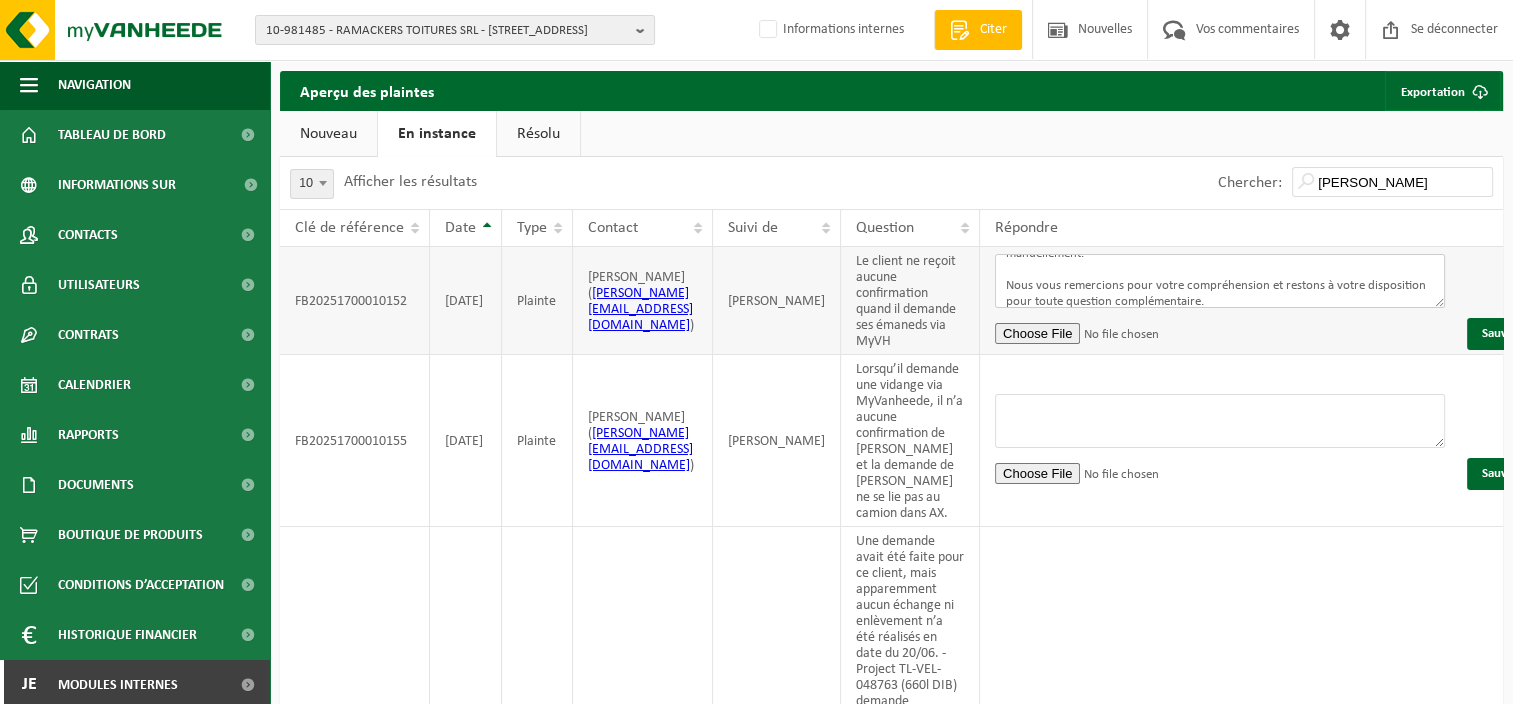 click on "Bonjour
Merci de nous avoir signalé ce dysfonctionnement.
Nous avons bien pris en compte votre remarque concernant l'absence de confirmation lors de l'envoi de vos demandes via la plateforme MyVH. Ce comportement n’est effectivement pas conforme au fonctionnement attendu.
Nos équipes techniques sont actuellement en train d’analyser le problème afin d’identifier la cause et de le résoudre dans les meilleurs délais.
Nous vous tiendrons informé(e) dès que la situation sera rétablie. En attendant, si vous avez besoin de confirmation urgente pour une demande spécifique, n’hésitez pas à nous contacter directement afin que nous puissions vous assister manuellement.
Nous vous remercions pour votre compréhension et restons à votre disposition pour toute question complémentaire." at bounding box center (1220, 281) 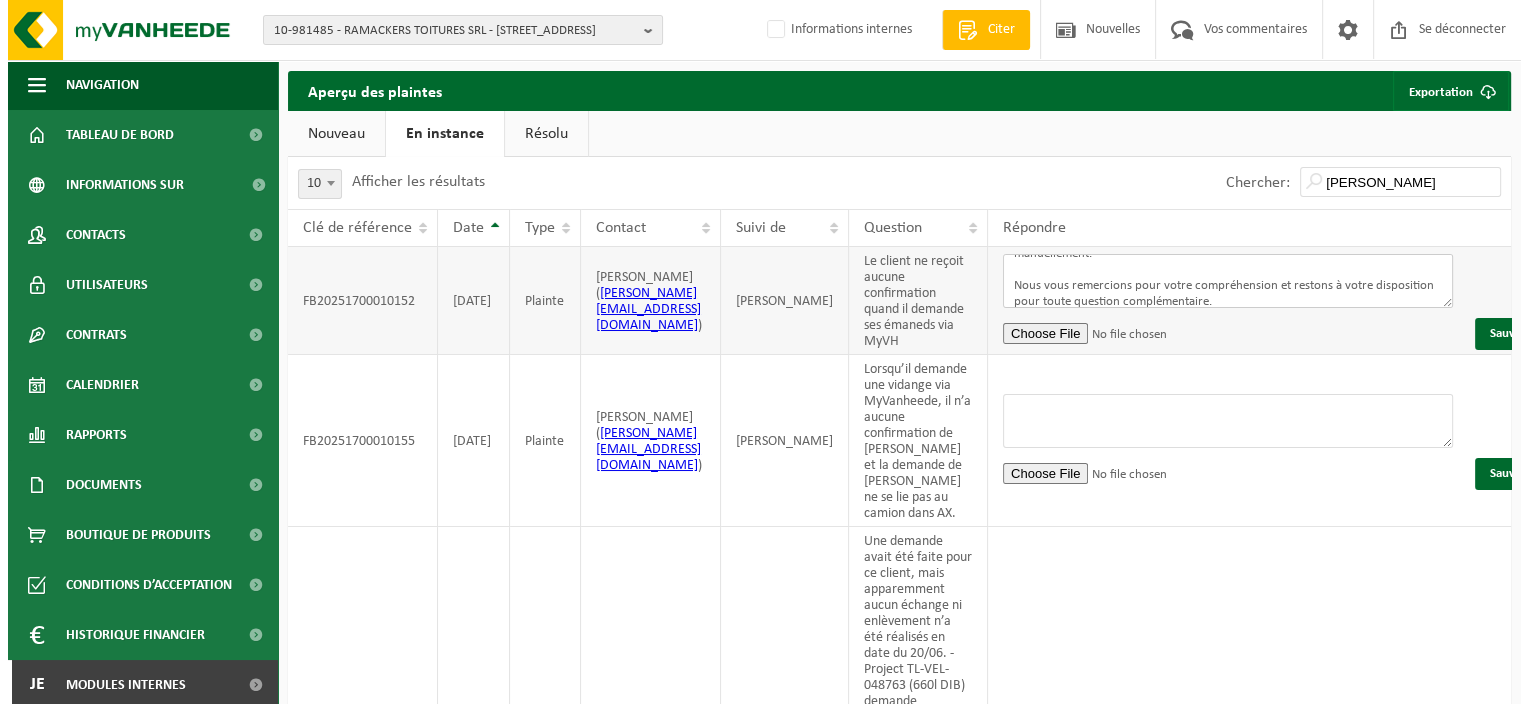 scroll, scrollTop: 248, scrollLeft: 0, axis: vertical 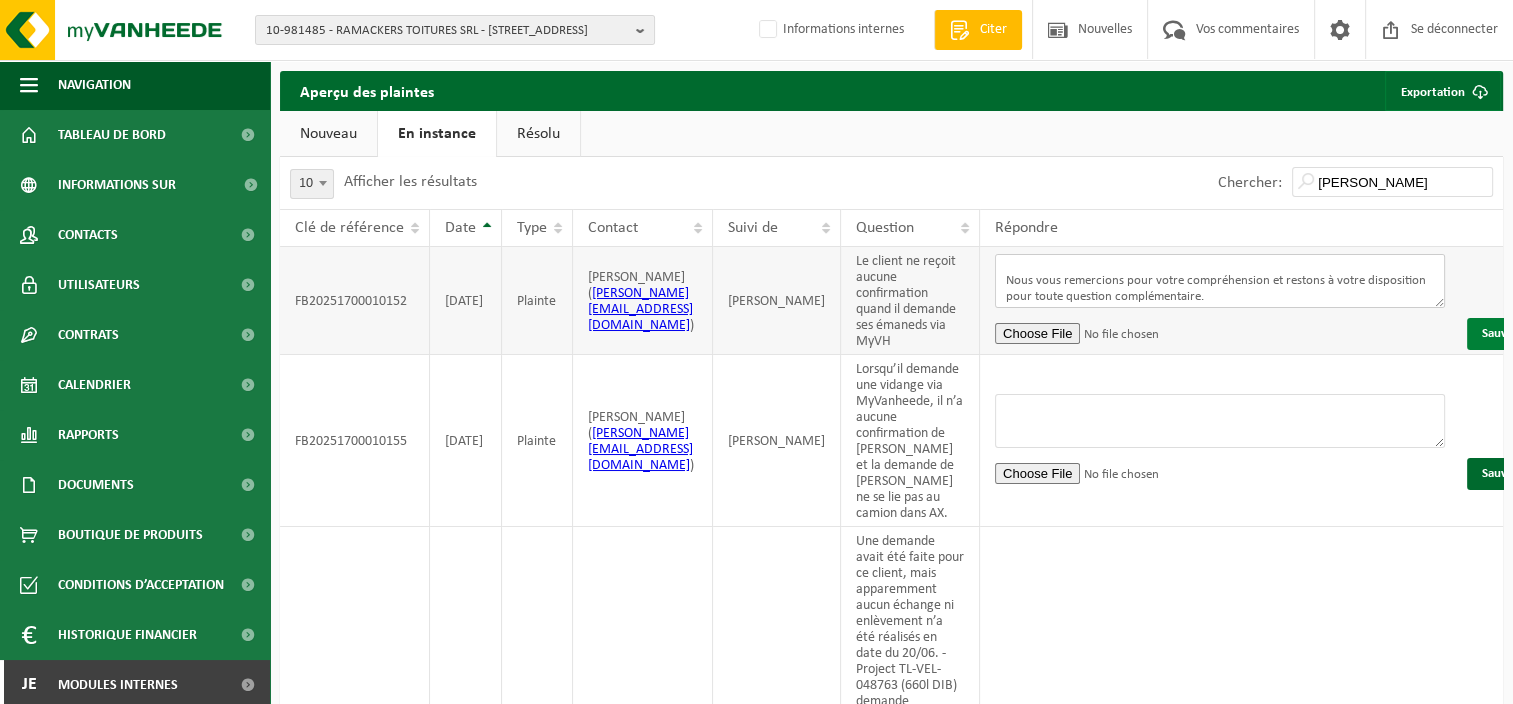 type on "Bonjour
Merci de nous avoir signalé ce dysfonctionnement.
Nous avons bien pris en compte votre remarque concernant l'absence de confirmation lors de l'envoi de vos demandes via la plateforme MyVH. Ce comportement n’est effectivement pas conforme au fonctionnement attendu.
Nos équipes techniques sont actuellement en train d’analyser le problème afin d’identifier la cause et de le résoudre dans les meilleurs délais.
Nous vous tiendrons informé(e) dès que la situation sera rétablie. En attendant, si vous avez besoin de confirmation urgente pour une demande spécifique, n’hésitez pas à nous contacter directement afin que nous puissions vous assister manuellement.
Nous vous remercions pour votre compréhension et restons à votre disposition pour toute question complémentaire." 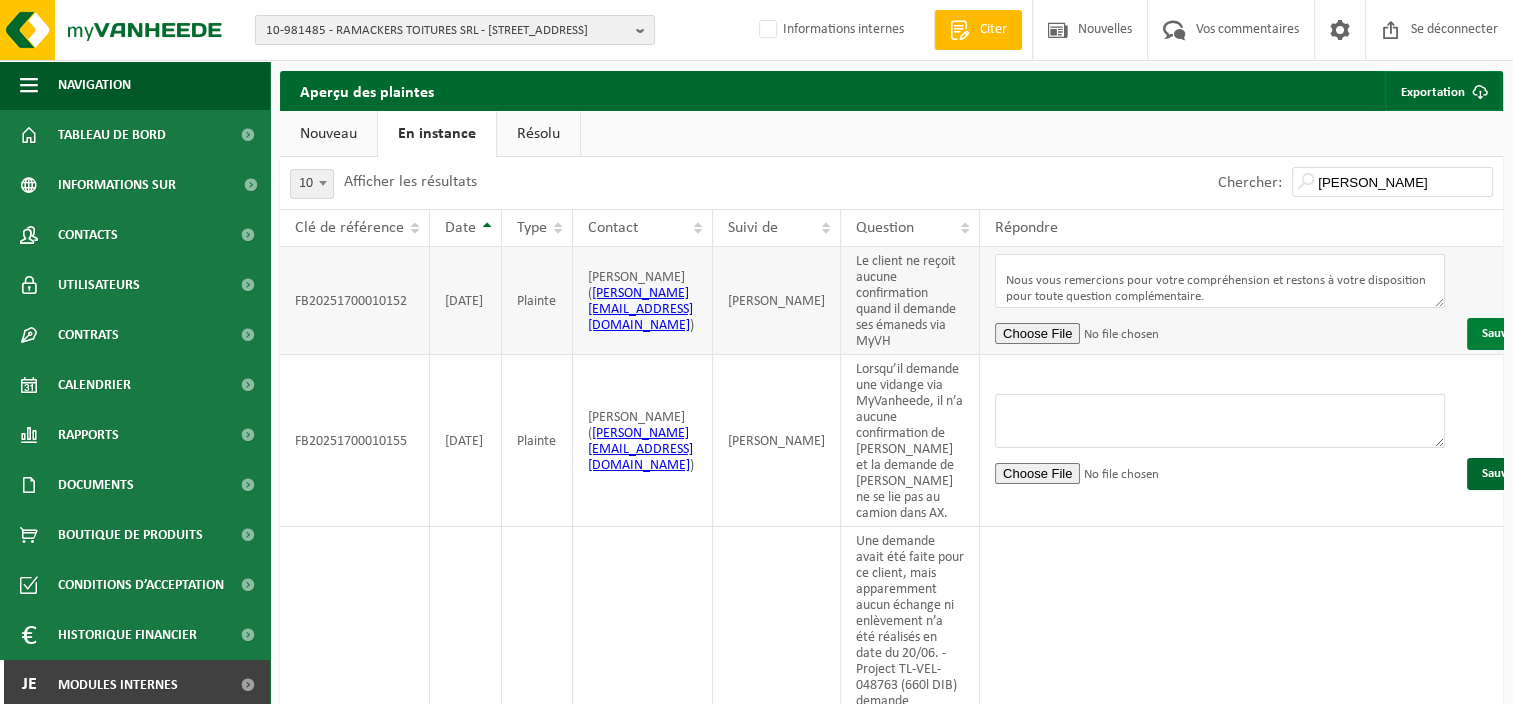 click on "Sauvegarder" at bounding box center [1516, 334] 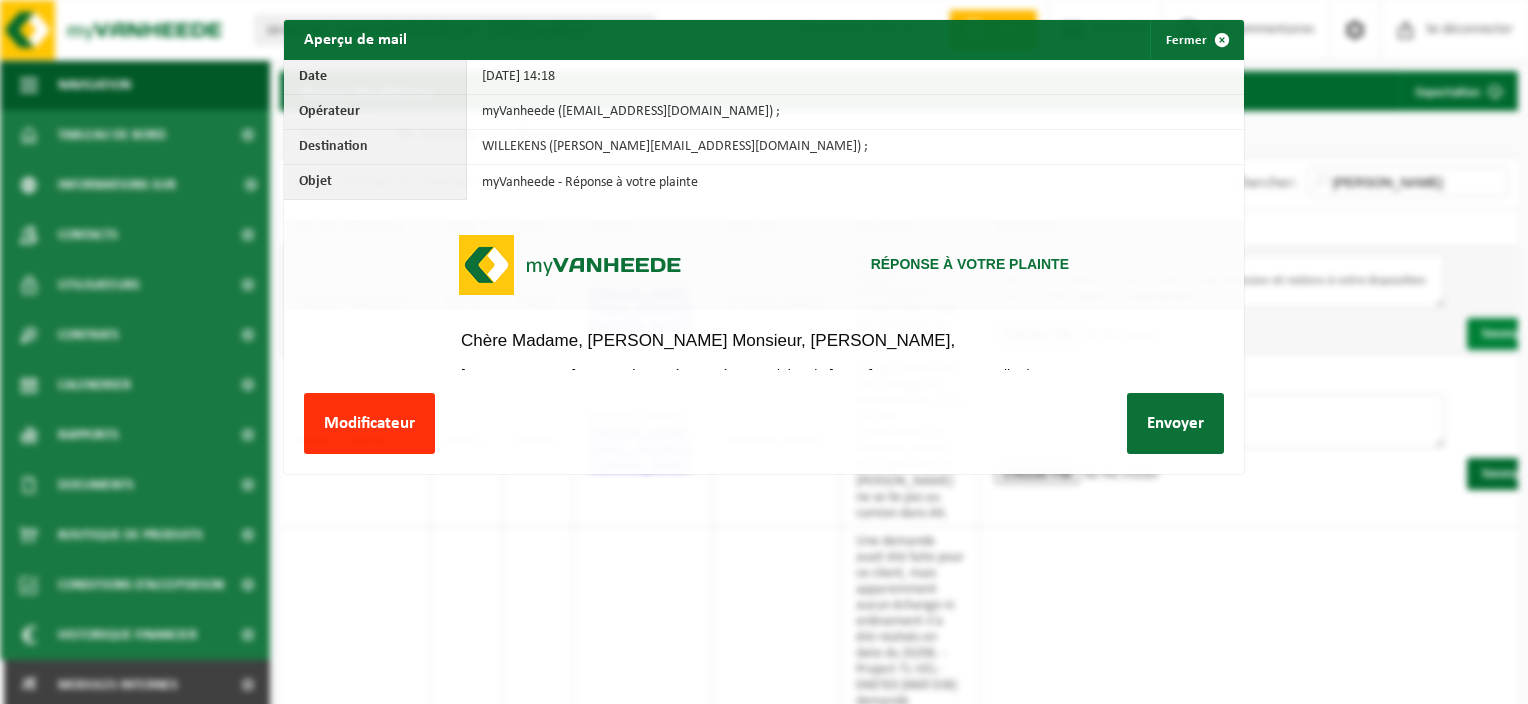 scroll, scrollTop: 0, scrollLeft: 0, axis: both 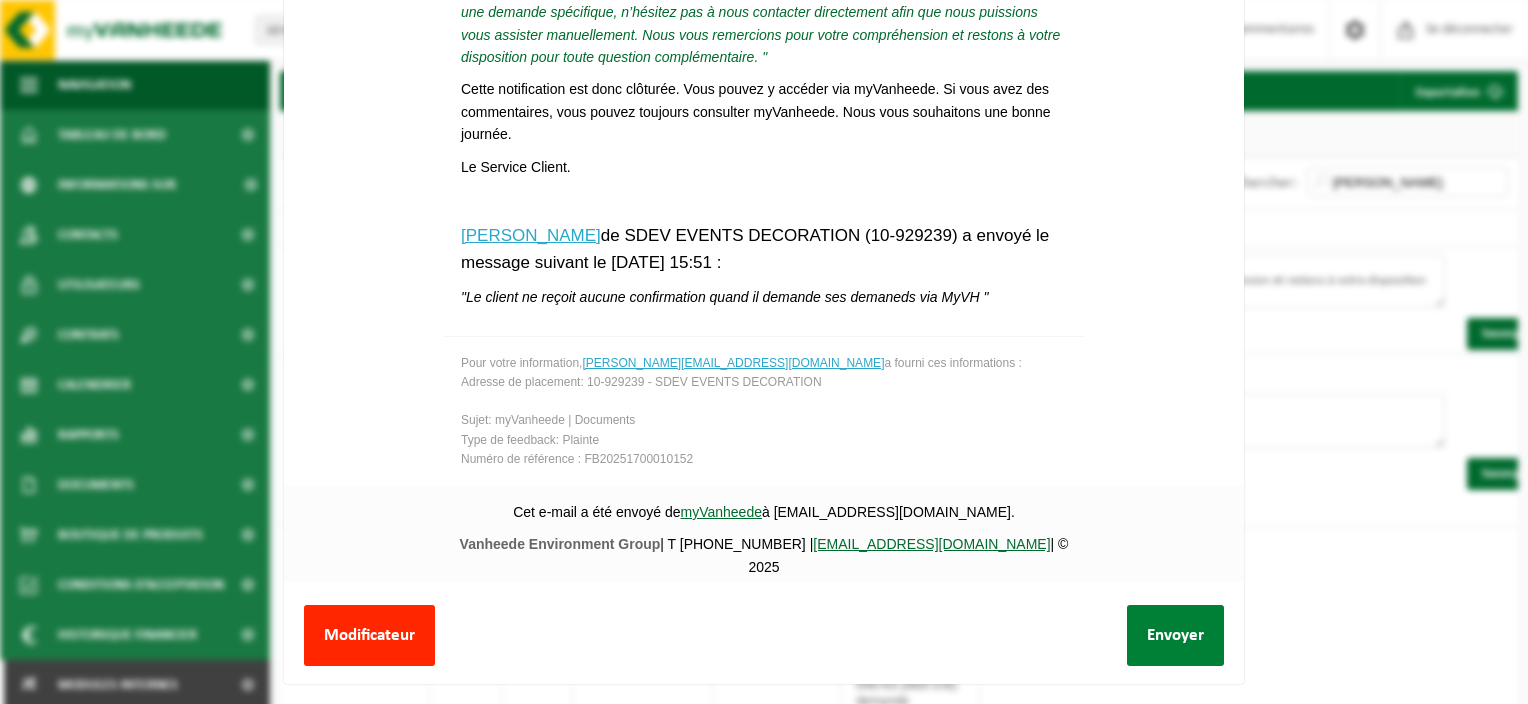 click on "Envoyer" at bounding box center (1175, 635) 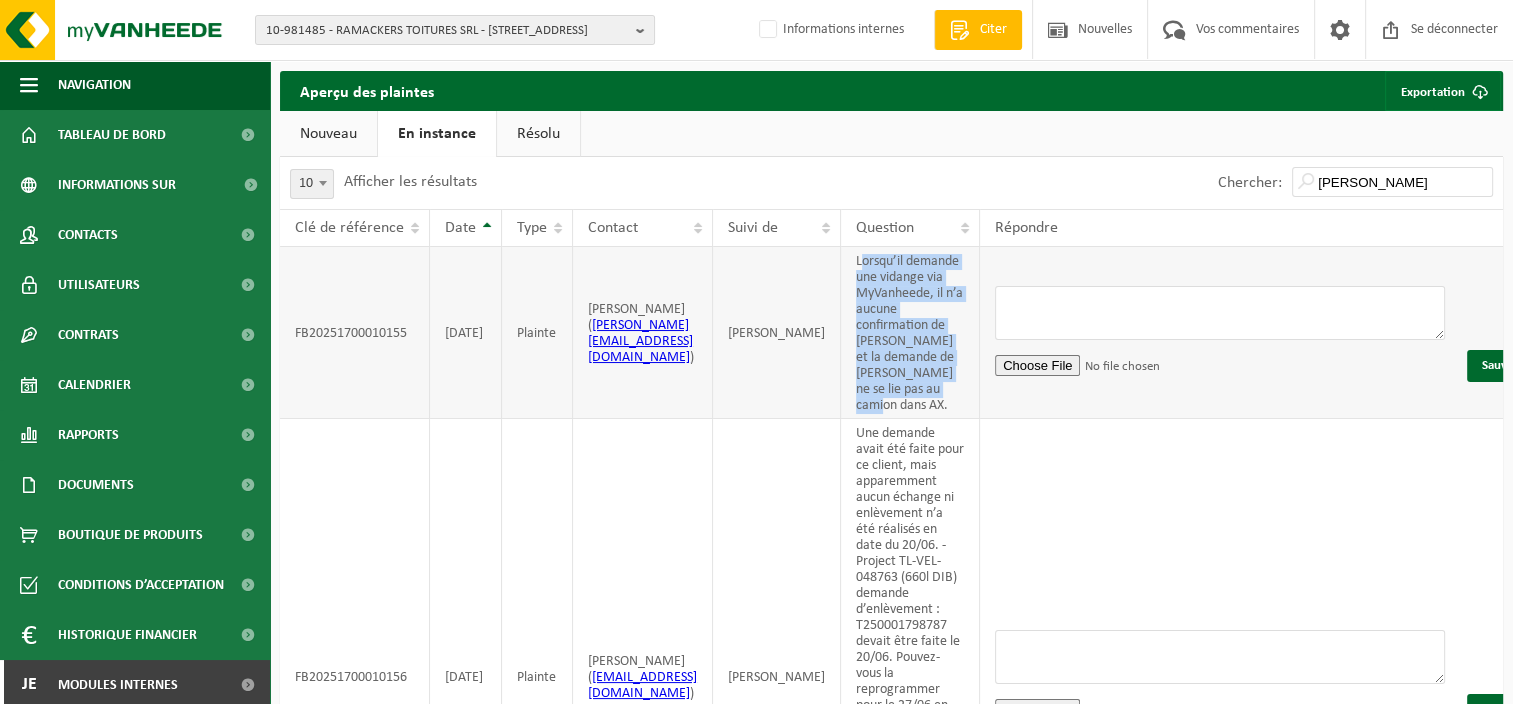 drag, startPoint x: 874, startPoint y: 263, endPoint x: 959, endPoint y: 406, distance: 166.35504 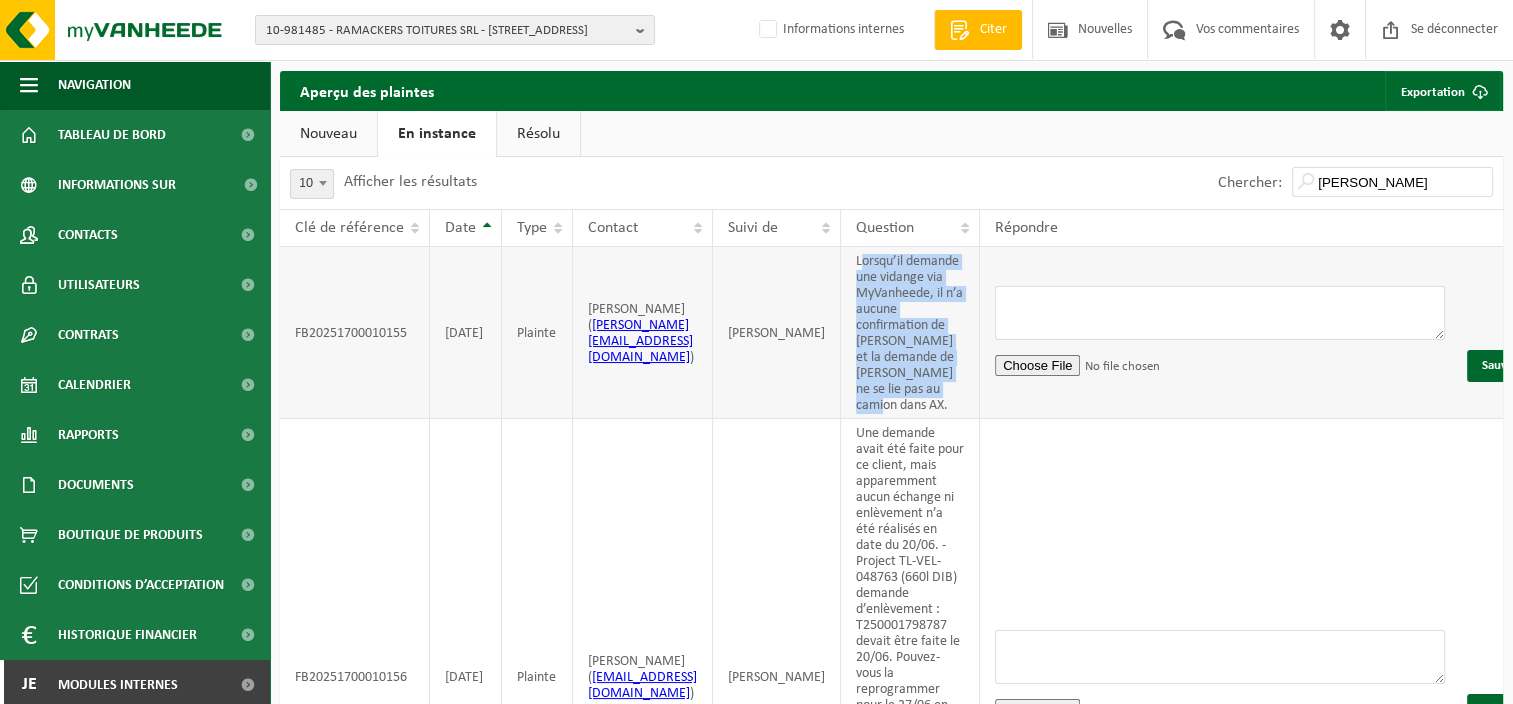 click on "Lorsqu’il demande une vidange via MyVanheede, il n’a aucune confirmation de Vanheede et la demande de vidange ne se lie pas au camion dans AX." at bounding box center (910, 333) 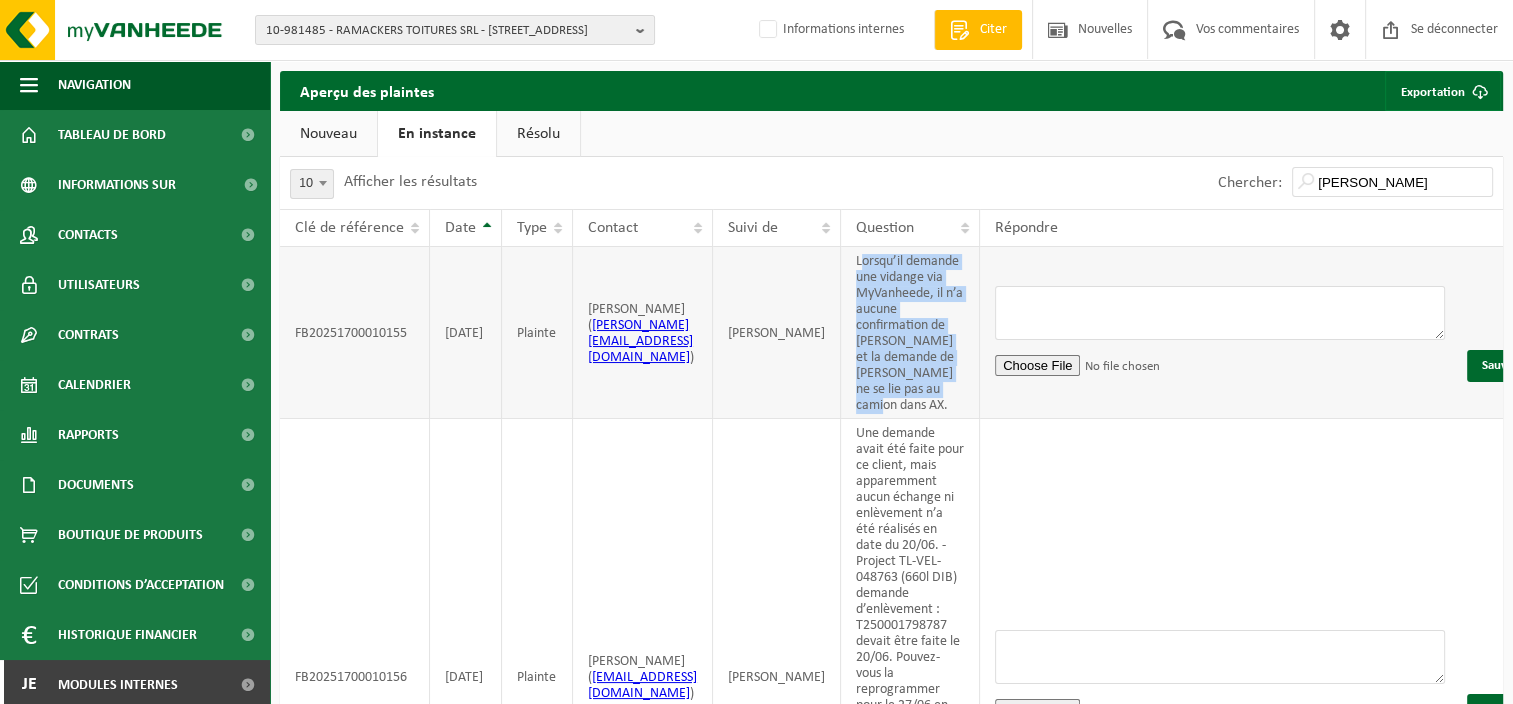 copy on "orsqu’il demande une vidange via MyVanheede, il n’a aucune confirmation de Vanheede et la demande de vidange ne se lie pas au camion dans AX." 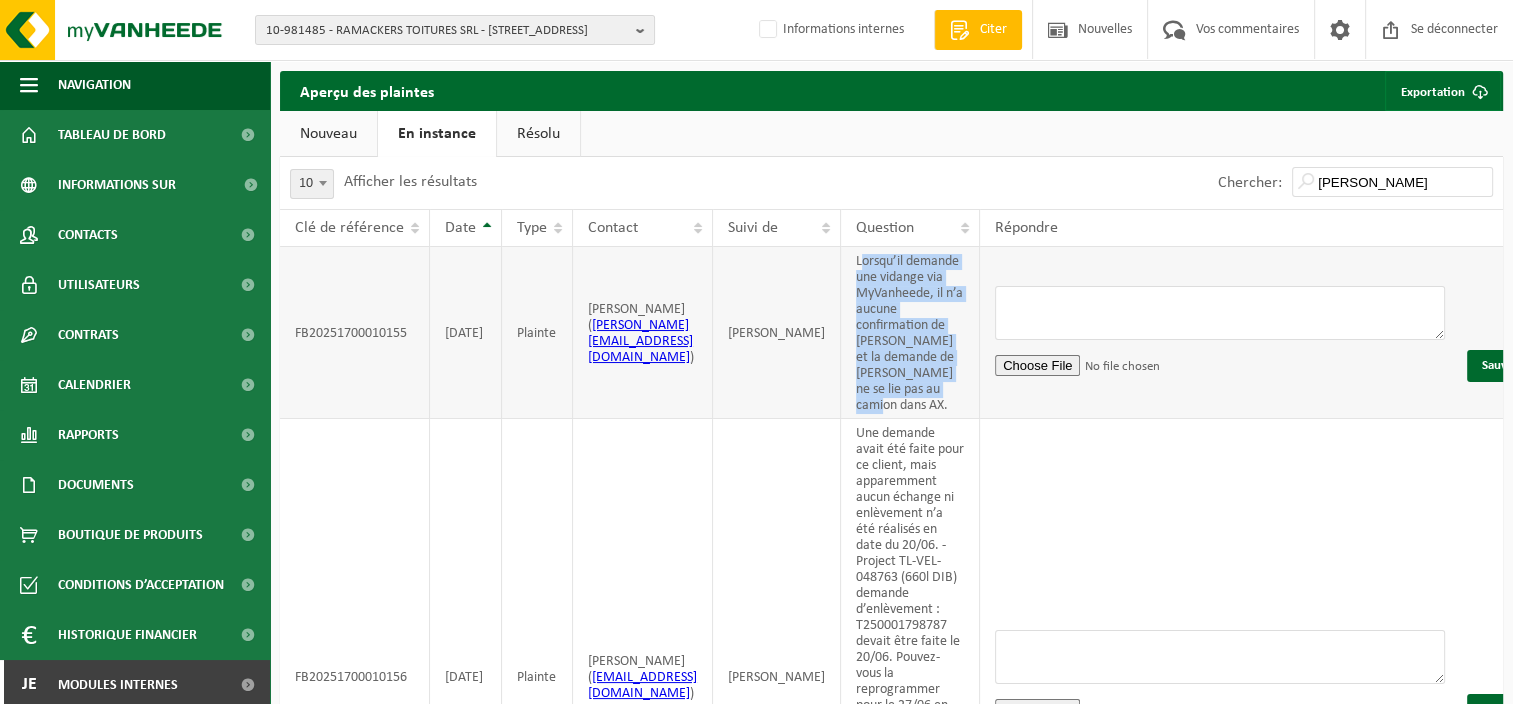 click on "Lorsqu’il demande une vidange via MyVanheede, il n’a aucune confirmation de Vanheede et la demande de vidange ne se lie pas au camion dans AX." at bounding box center [910, 333] 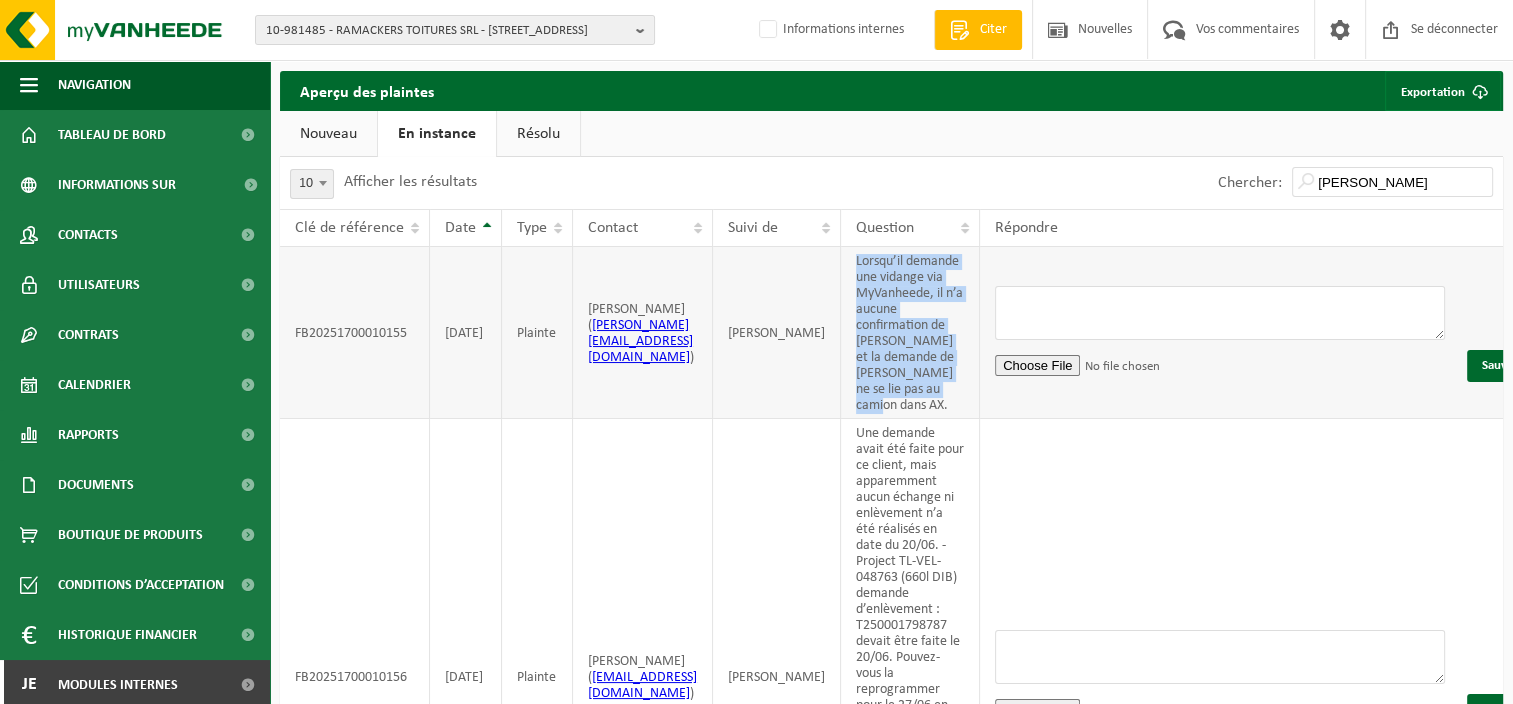drag, startPoint x: 870, startPoint y: 266, endPoint x: 937, endPoint y: 410, distance: 158.8238 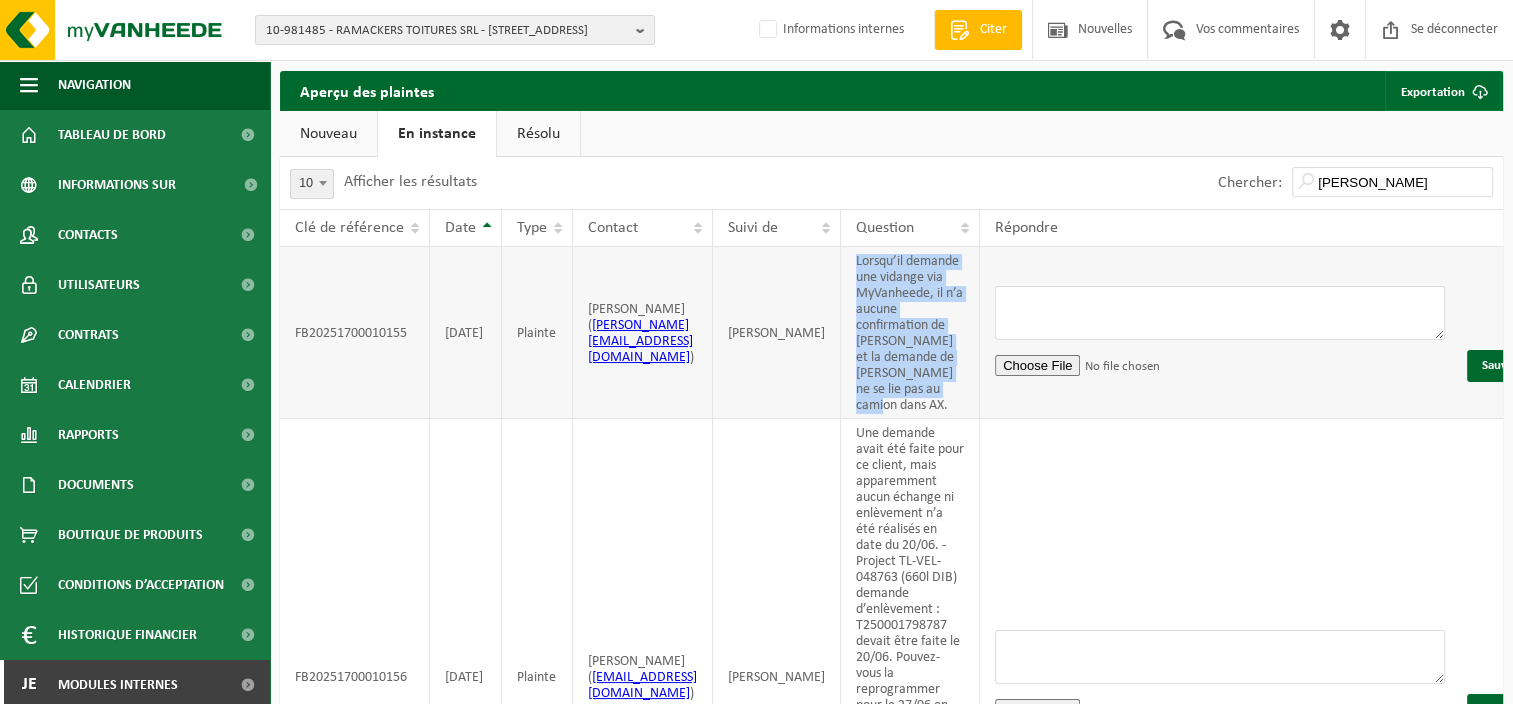 click on "Lorsqu’il demande une vidange via MyVanheede, il n’a aucune confirmation de Vanheede et la demande de vidange ne se lie pas au camion dans AX." at bounding box center [910, 333] 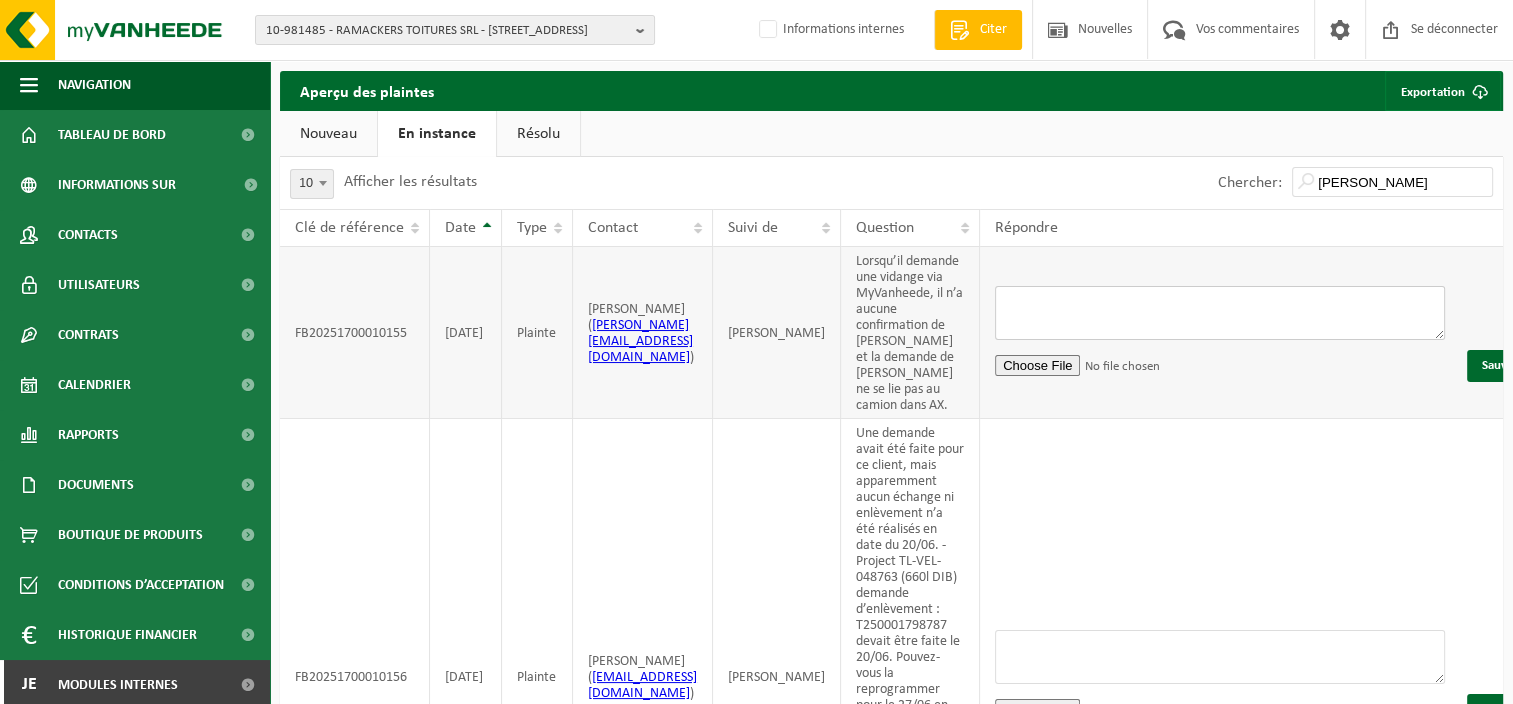 click at bounding box center [1220, 313] 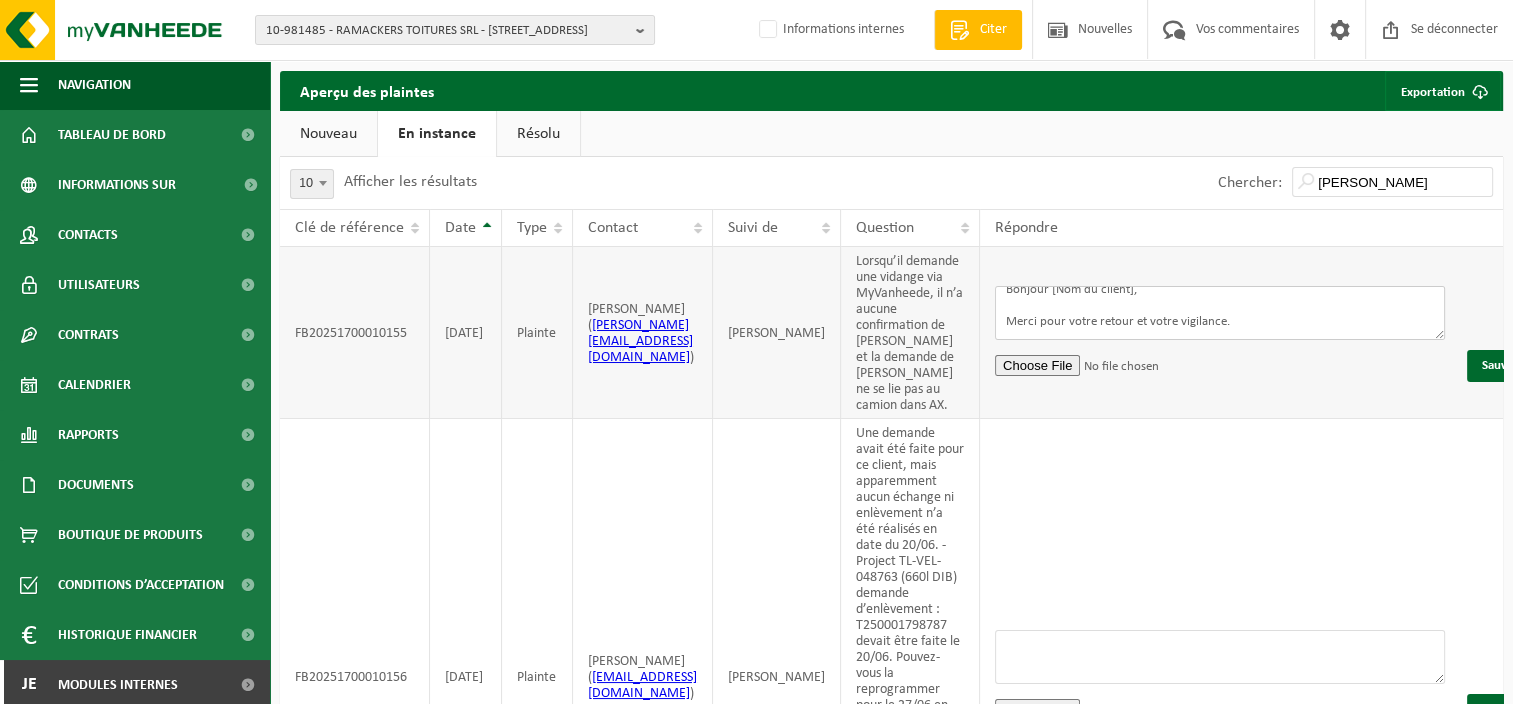 scroll, scrollTop: 0, scrollLeft: 0, axis: both 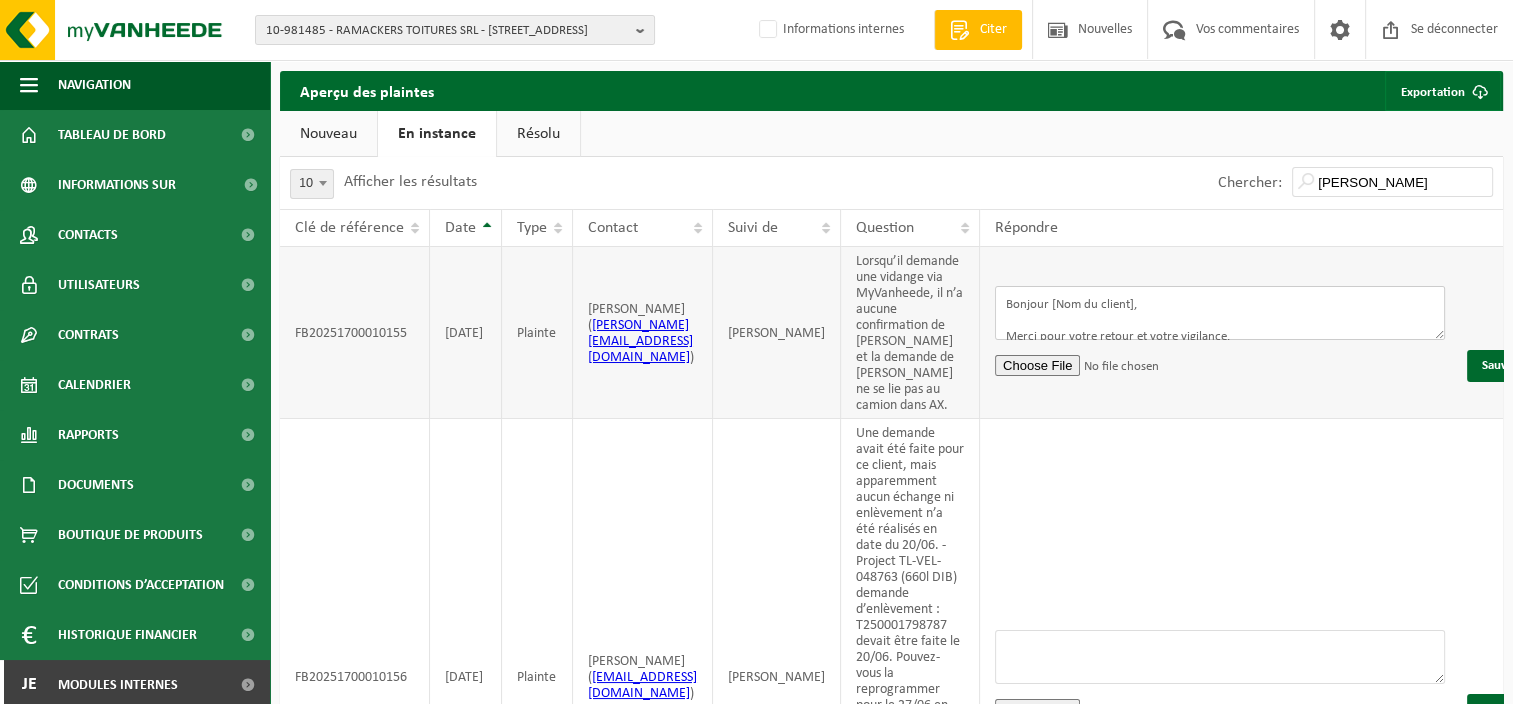 drag, startPoint x: 1147, startPoint y: 300, endPoint x: 1066, endPoint y: 300, distance: 81 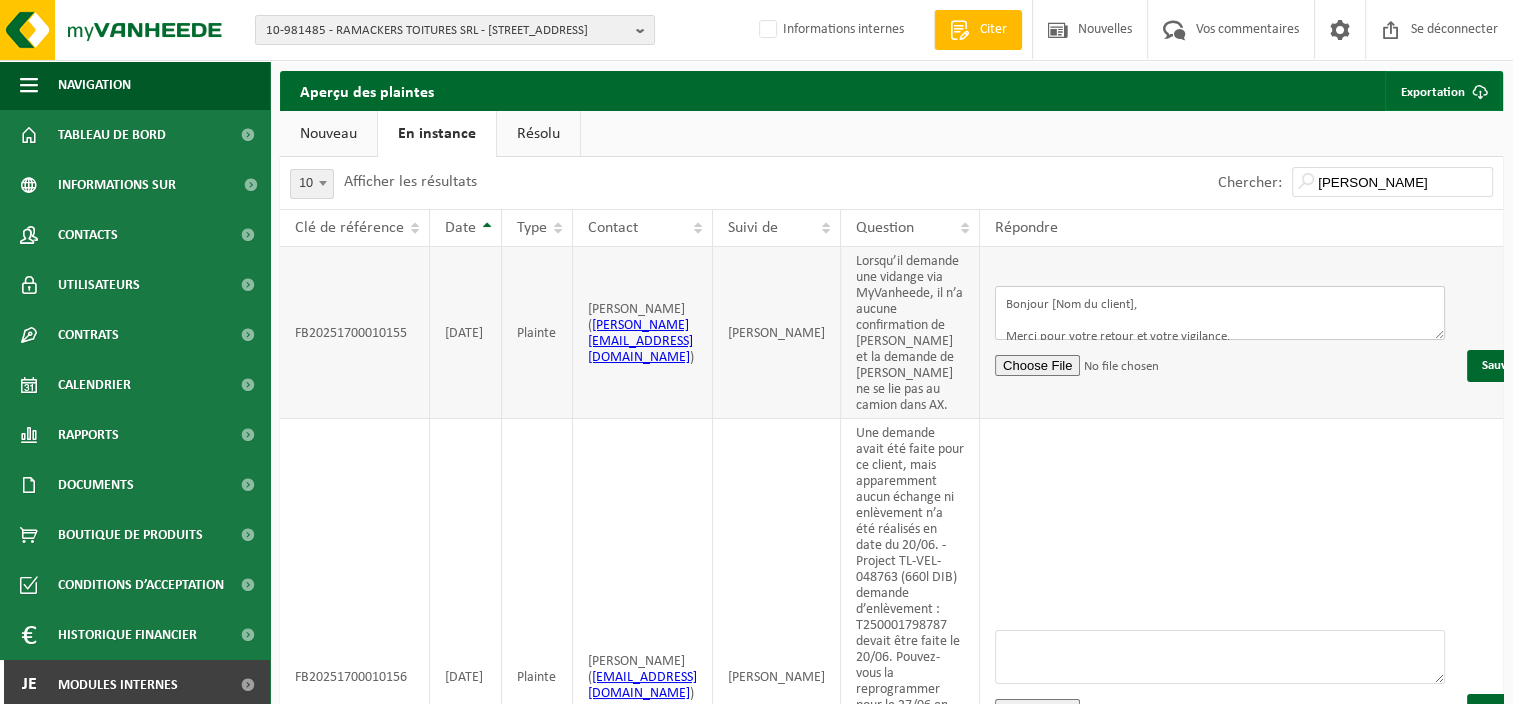 click on "Bonjour [Nom du client],
Merci pour votre retour et votre vigilance.
Nous avons bien pris en compte votre signalement concernant les demandes de vidange effectuées via MyVanheede. Après vérification, il apparaît effectivement que :
Aucune confirmation n’est actuellement envoyée automatiquement après l'enregistrement de la demande.
La demande de vidange ne se lie pas correctement au planning des tournées dans AX, ce qui empêche sa prise en compte par nos équipes logistiques.
Nos services informatiques ont été informés de ce dysfonctionnement et travaillent activement à identifier la cause et mettre en place une solution corrective dans les meilleurs délais.
En attendant la résolution complète, nous vous recommandons de nous transmettre vos demandes critiques par e-mail ou téléphone afin de garantir leur bonne prise en charge.
Nous vous remercions pour votre compréhension et restons à votre disposition pour toute information complémentaire.
Bien cordialement," at bounding box center (1220, 313) 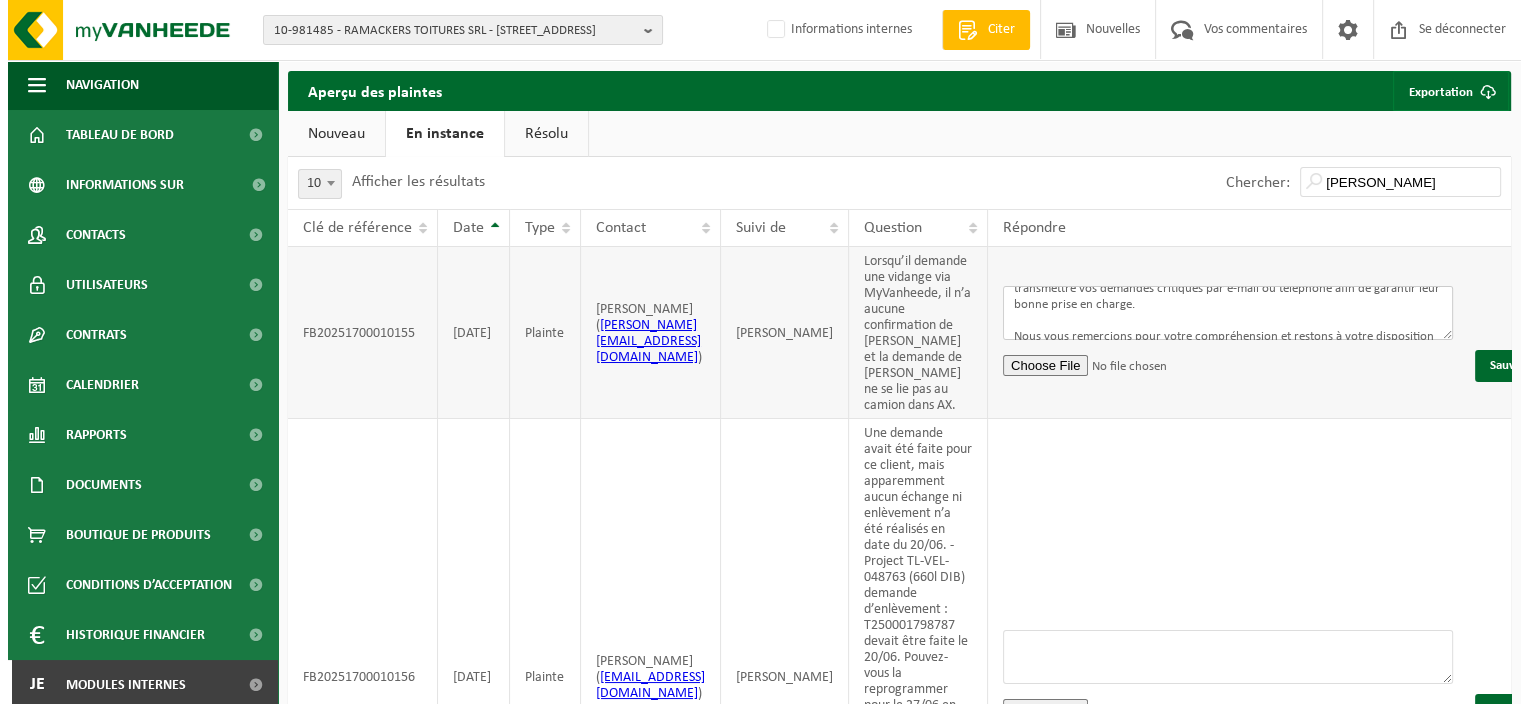 scroll, scrollTop: 364, scrollLeft: 0, axis: vertical 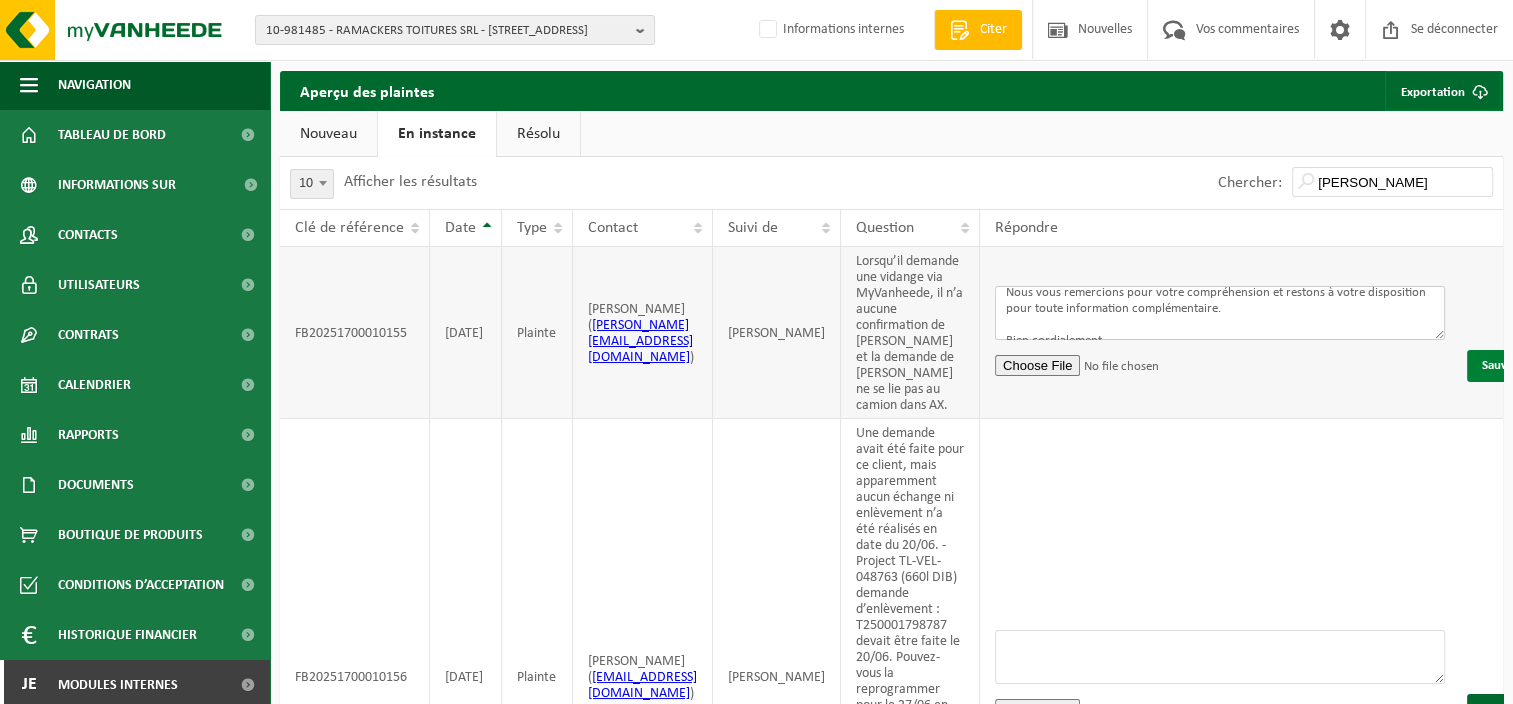 type on "Bonjour,
Merci pour votre retour et votre vigilance.
Nous avons bien pris en compte votre signalement concernant les demandes de vidange effectuées via MyVanheede. Après vérification, il apparaît effectivement que :
Aucune confirmation n’est actuellement envoyée automatiquement après l'enregistrement de la demande.
La demande de vidange ne se lie pas correctement au planning des tournées dans AX, ce qui empêche sa prise en compte par nos équipes logistiques.
Nos services informatiques ont été informés de ce dysfonctionnement et travaillent activement à identifier la cause et mettre en place une solution corrective dans les meilleurs délais.
En attendant la résolution complète, nous vous recommandons de nous transmettre vos demandes critiques par e-mail ou téléphone afin de garantir leur bonne prise en charge.
Nous vous remercions pour votre compréhension et restons à votre disposition pour toute information complémentaire.
Bien cordialement," 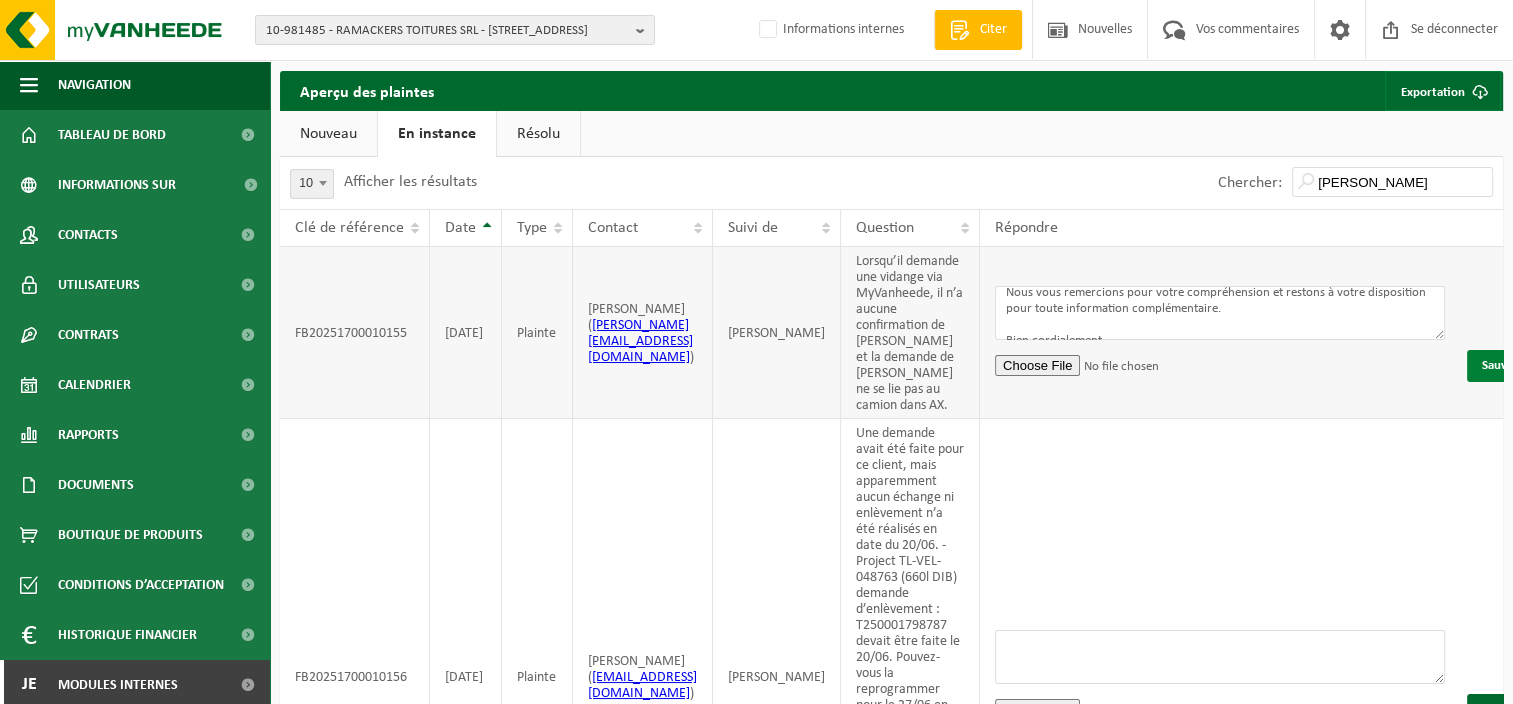 click on "Sauvegarder" at bounding box center [1516, 366] 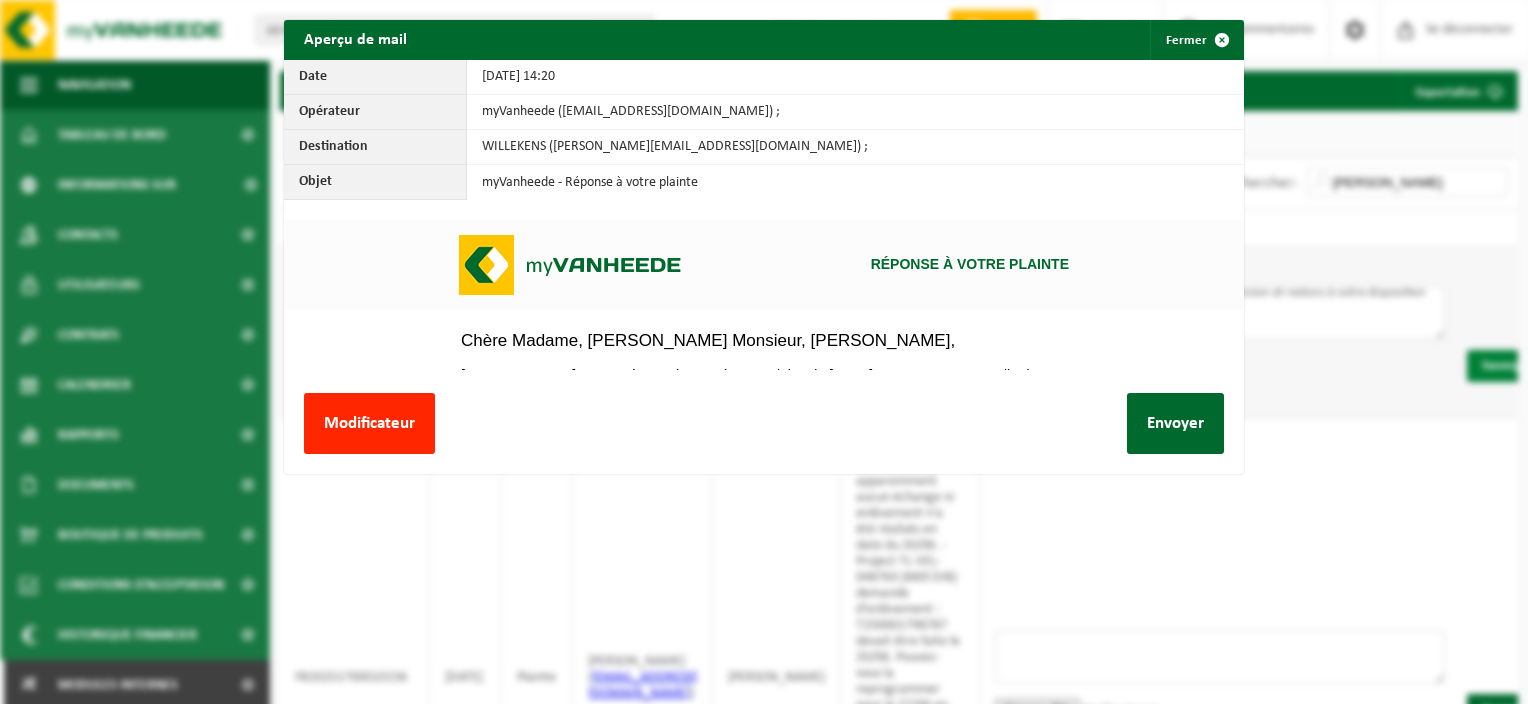 scroll, scrollTop: 0, scrollLeft: 0, axis: both 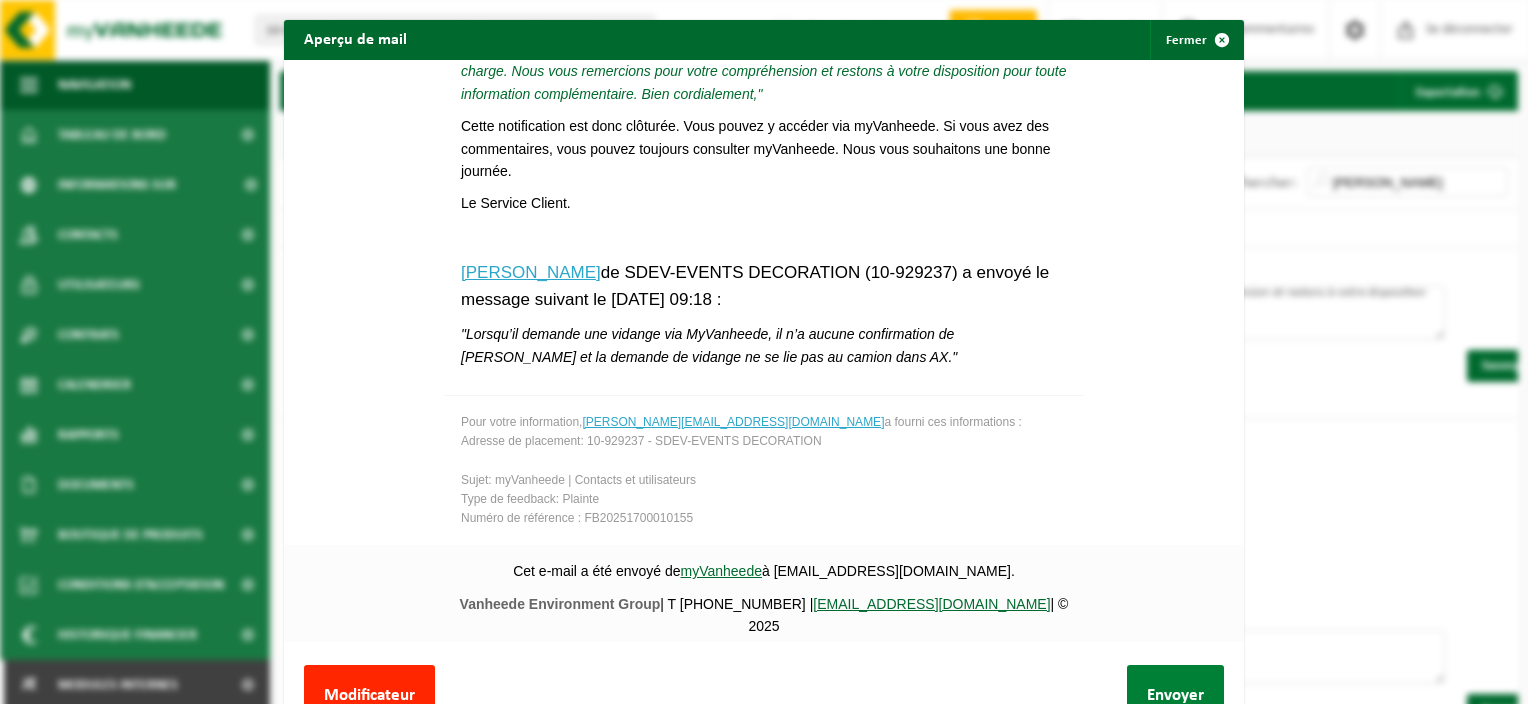 click on "Envoyer" at bounding box center [1175, 695] 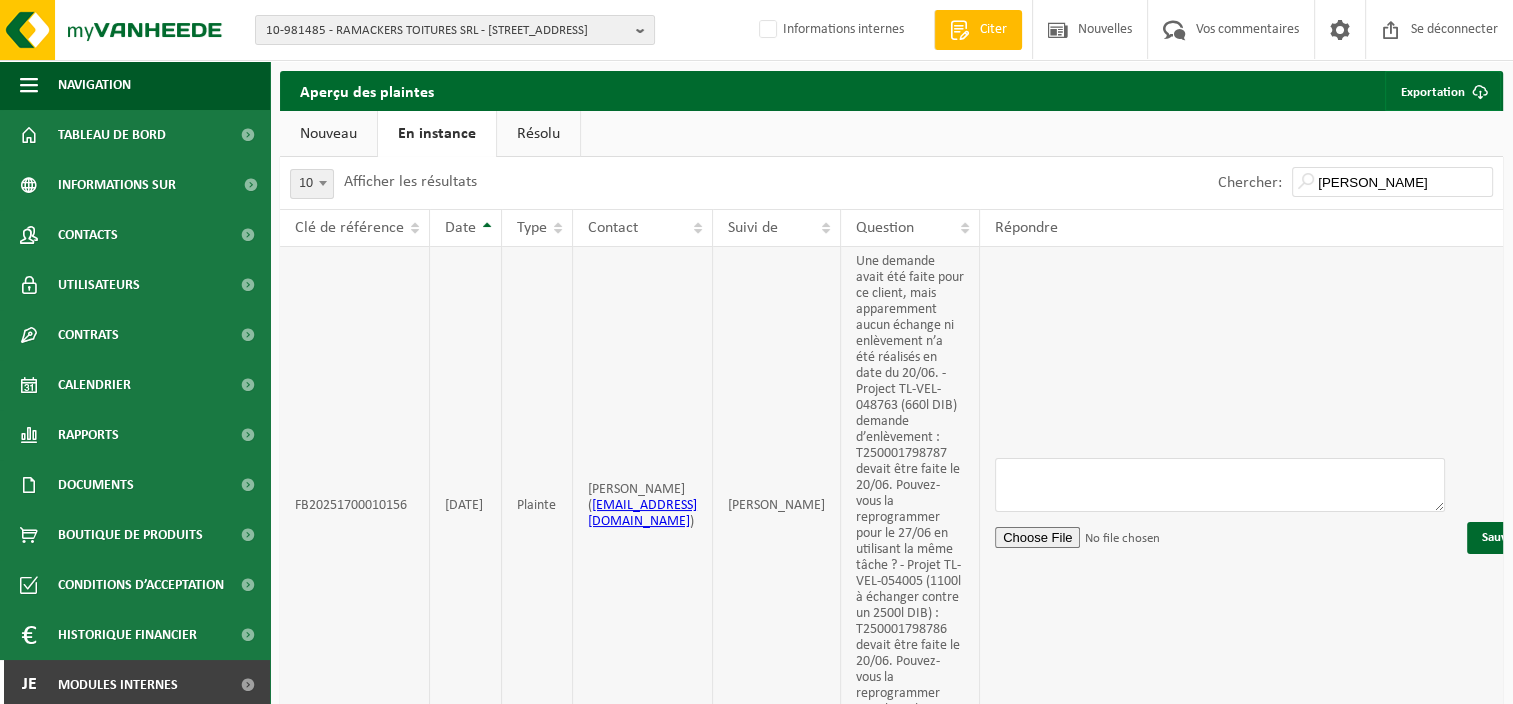 scroll, scrollTop: 0, scrollLeft: 0, axis: both 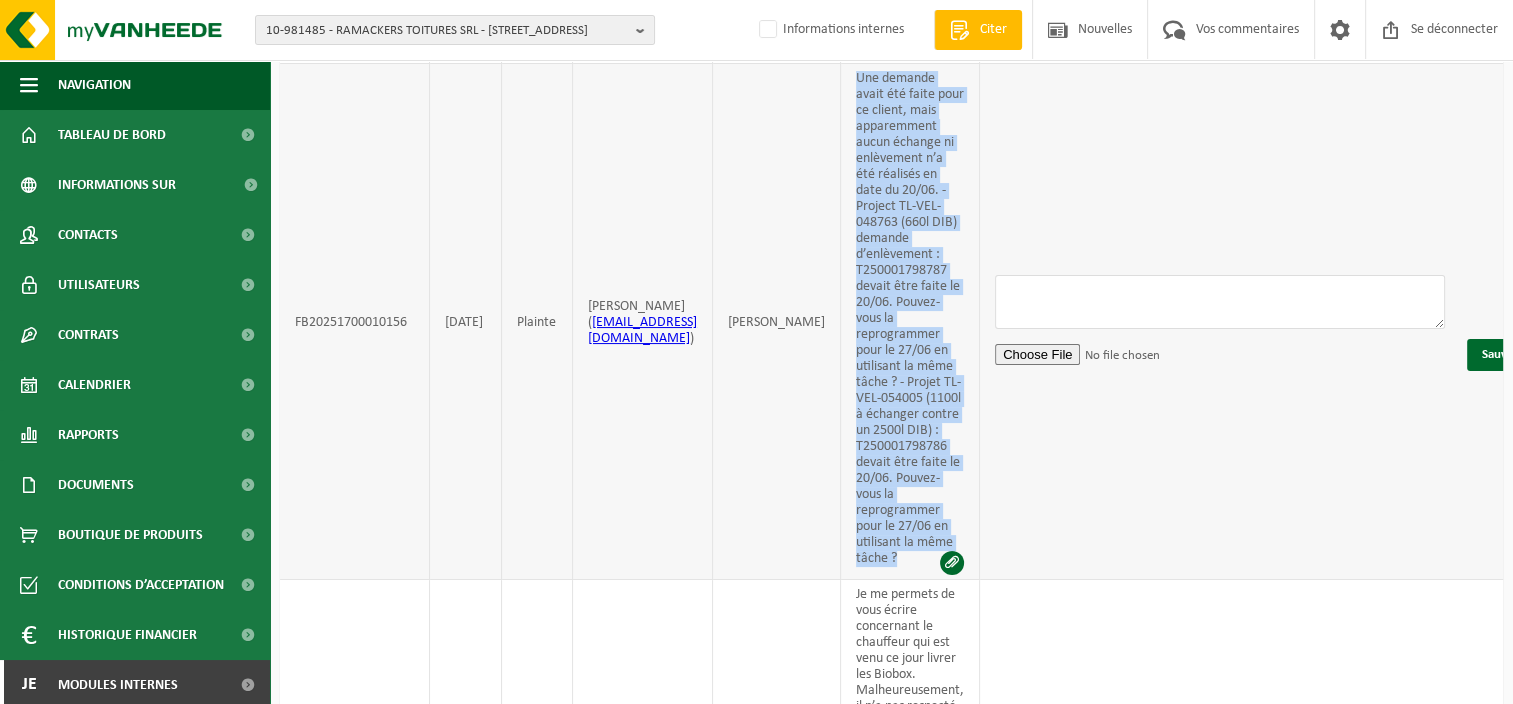 drag, startPoint x: 866, startPoint y: 259, endPoint x: 926, endPoint y: 566, distance: 312.80826 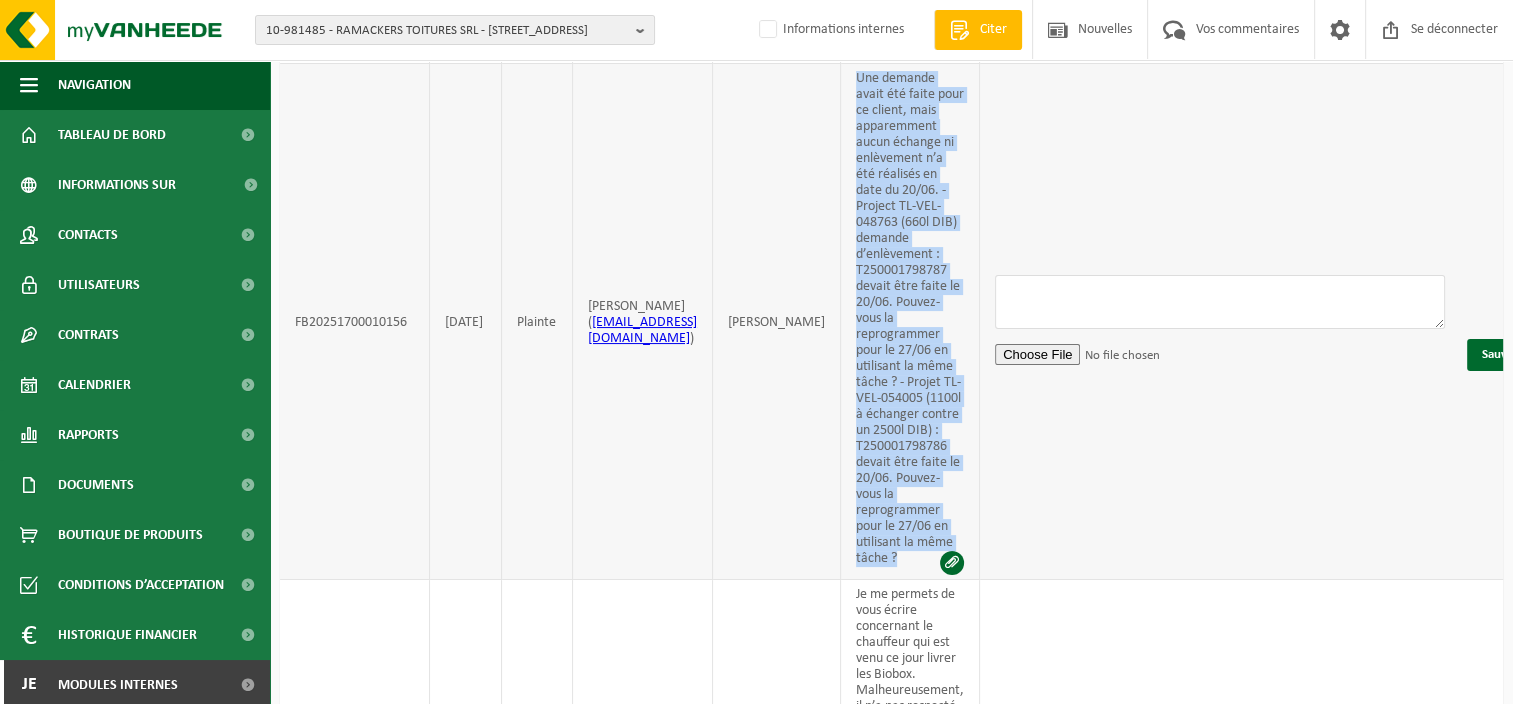 click on "Une demande avait été faite pour ce client, mais apparemment aucun échange ni enlèvement n’a été réalisés en date du 20/06.
- Project TL-VEL-048763 (660l DIB) demande d’enlèvement : T250001798787 devait être faite le 20/06. Pouvez-vous la reprogrammer pour le 27/06 en utilisant la même tâche ?
- Projet TL-VEL-054005 (1100l à échanger contre un 2500l DIB) : T250001798786 devait être faite le 20/06. Pouvez-vous la reprogrammer pour le 27/06 en utilisant la même tâche ?" at bounding box center (910, 322) 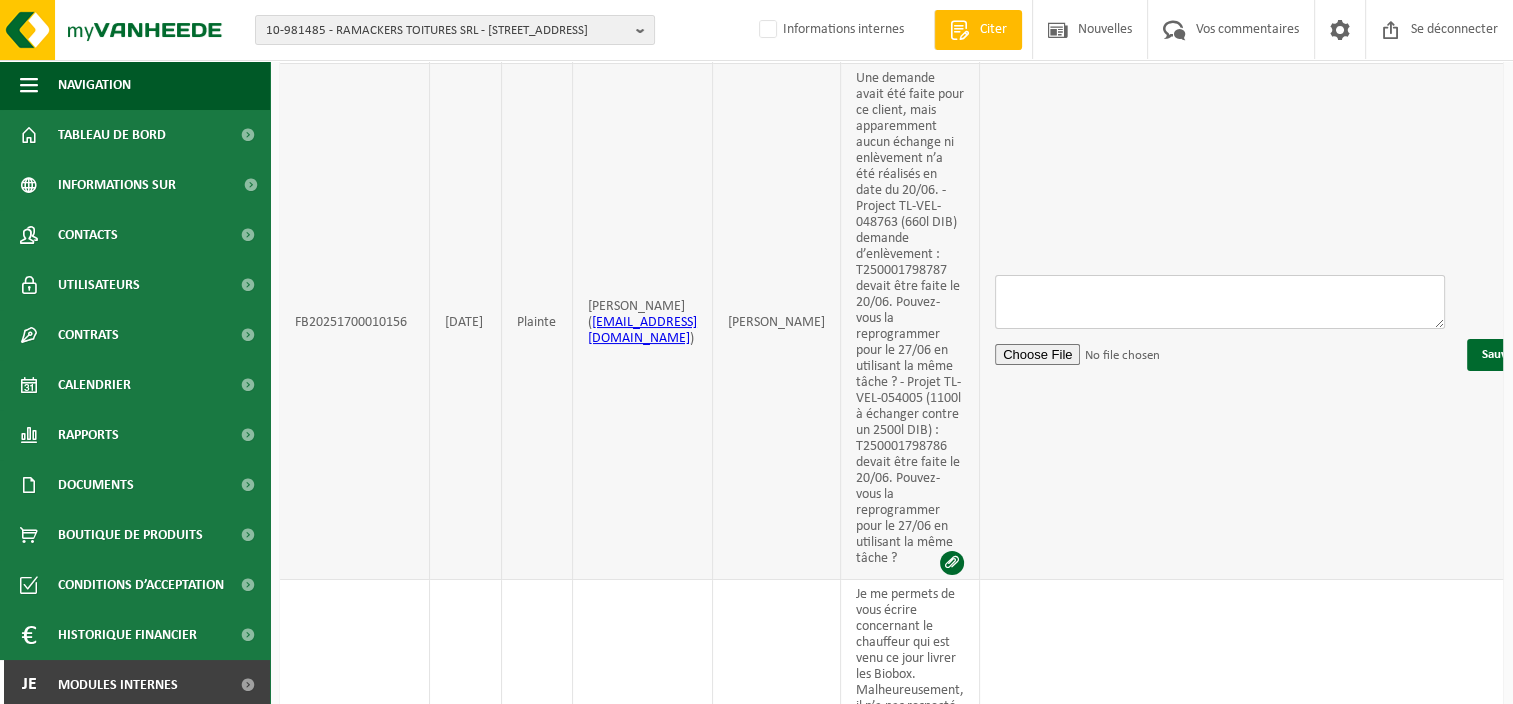 click at bounding box center [1220, 302] 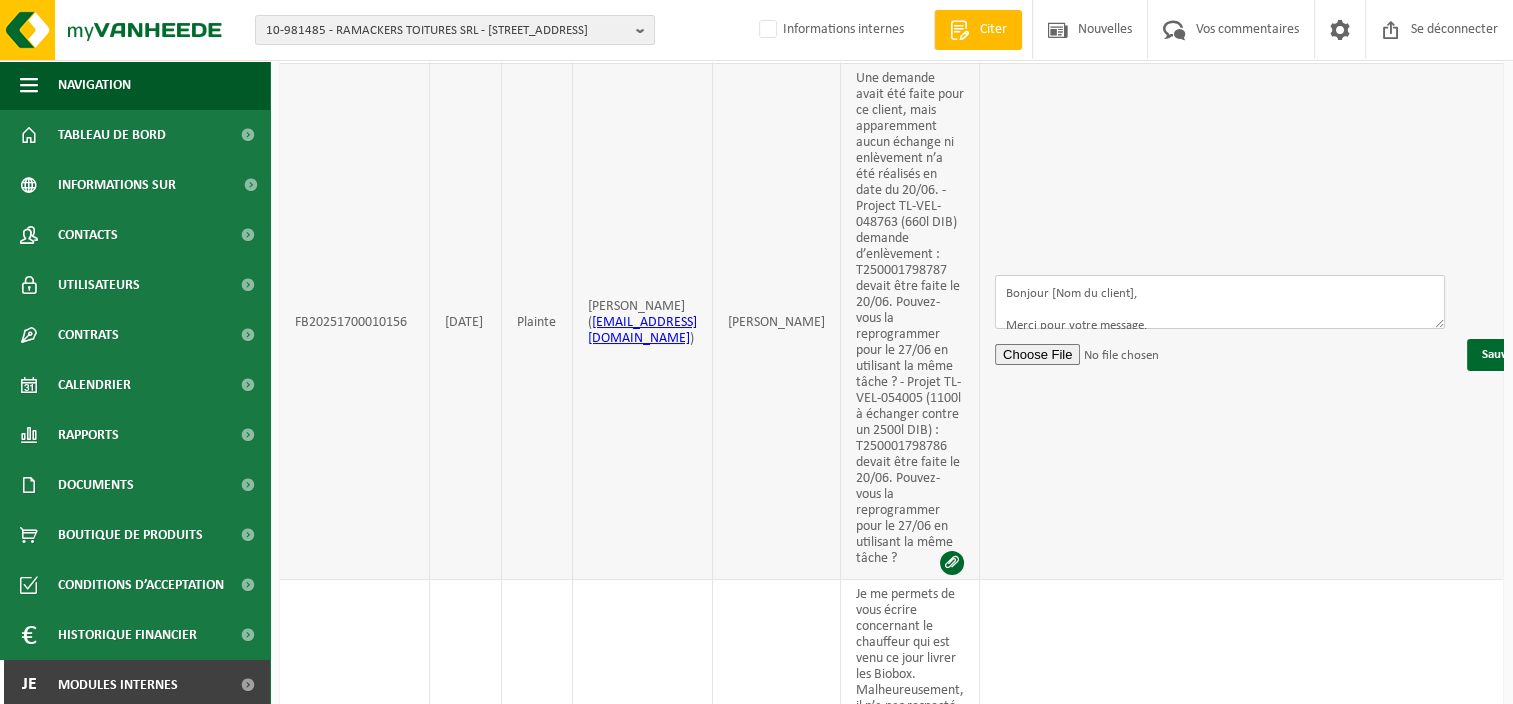 scroll, scrollTop: 264, scrollLeft: 0, axis: vertical 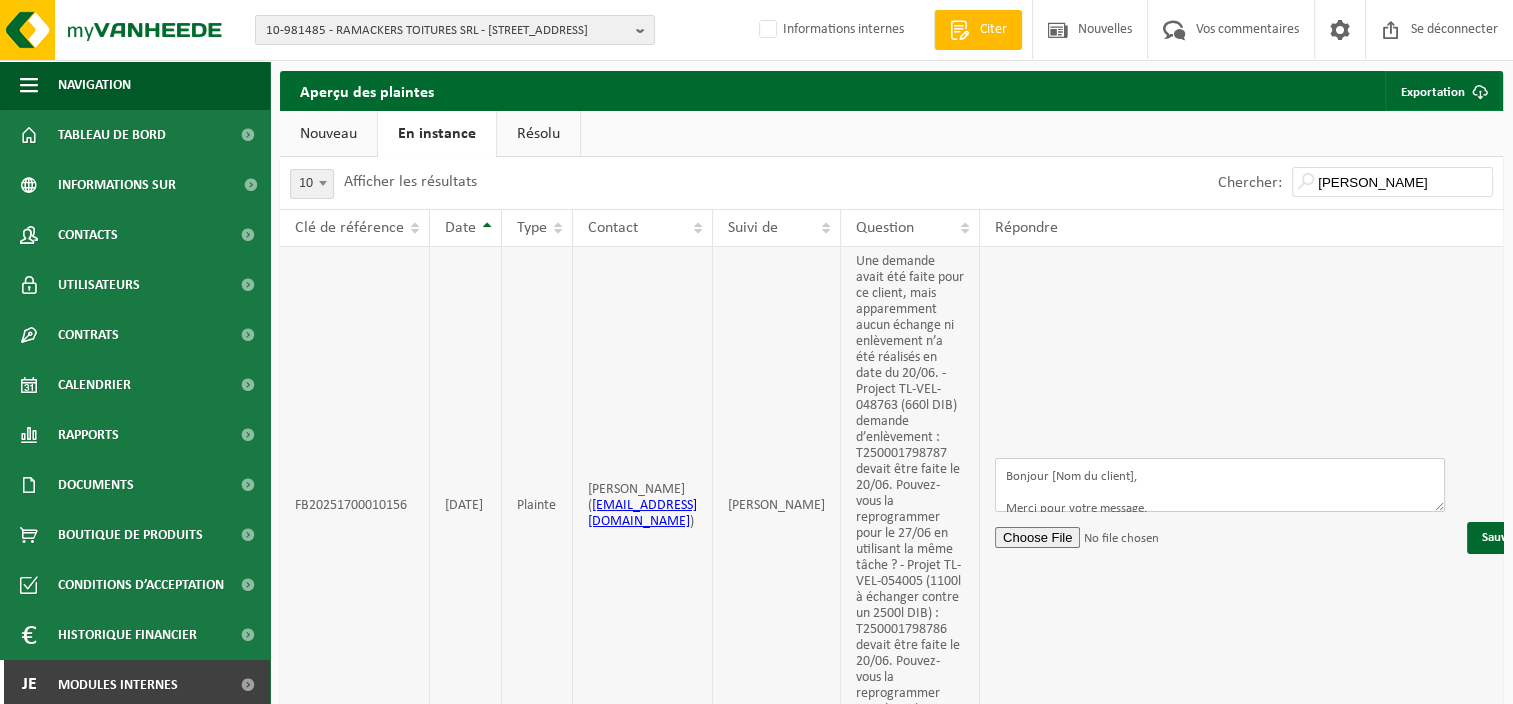 click on "Bonjour [Nom du client],
Merci pour votre message.
Après vérification, nous confirmons qu’aucun échange ni enlèvement n’a été réalisé le 20/06 concernant les projets suivants :
Projet TL-VEL-048763 – 660L DIB
Demande d’enlèvement T250001798787 : nous allons la reprogrammer pour le 27/06 en conservant la même tâche.
Projet TL-VEL-054005 – échange d’un 1100L contre un 2500L DIB
Demande T250001798786 : celle-ci sera également replanifiée pour le 27/06 en utilisant la tâche existante.
Nous vous prions de nous excuser pour ce contretemps et vous remercions pour votre compréhension. N’hésitez pas à revenir vers nous si vous avez d’autres questions ou besoins spécifiques.
Bien cordialement," at bounding box center (1220, 485) 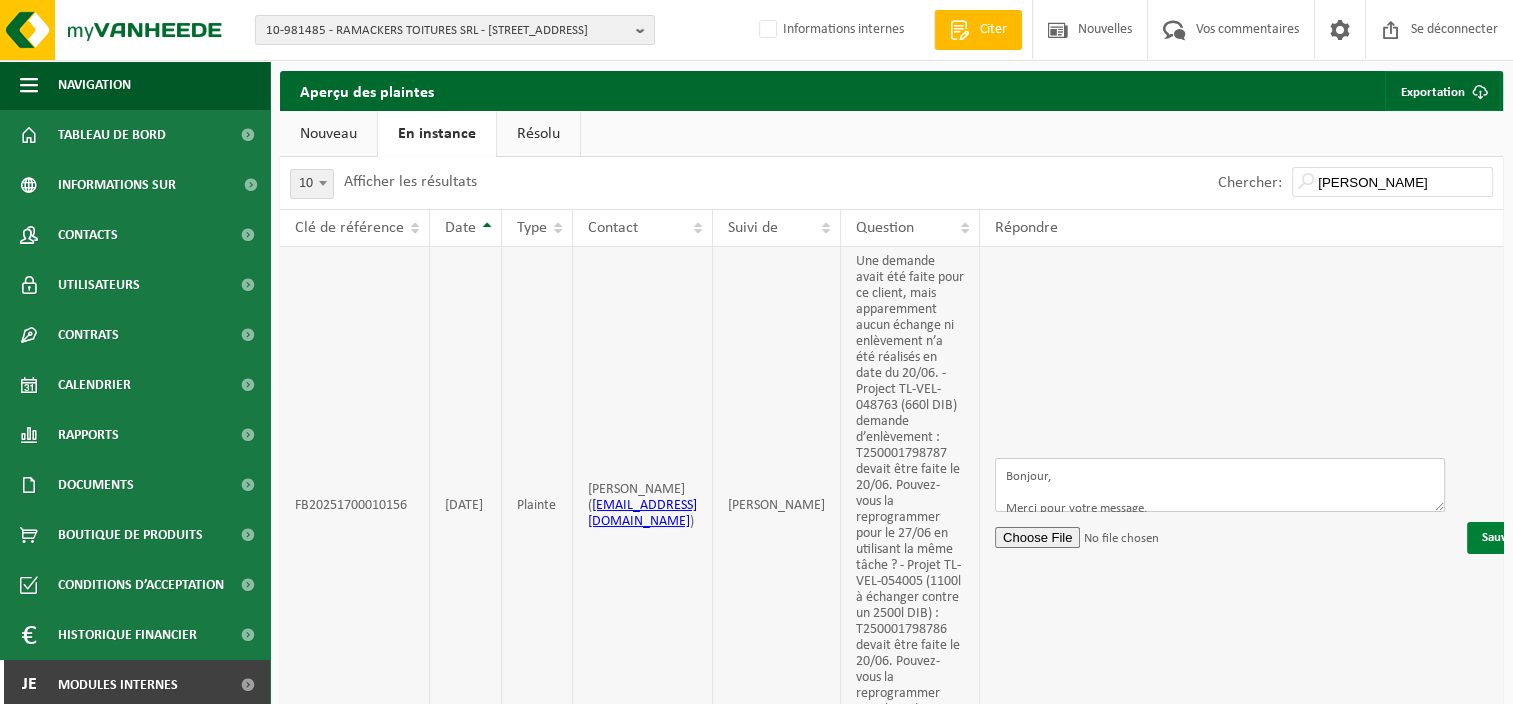 type on "Bonjour,
Merci pour votre message.
Après vérification, nous confirmons qu’aucun échange ni enlèvement n’a été réalisé le 20/06 concernant les projets suivants :
Projet TL-VEL-048763 – 660L DIB
Demande d’enlèvement T250001798787 : nous allons la reprogrammer pour le 27/06 en conservant la même tâche.
Projet TL-VEL-054005 – échange d’un 1100L contre un 2500L DIB
Demande T250001798786 : celle-ci sera également replanifiée pour le 27/06 en utilisant la tâche existante.
Nous vous prions de nous excuser pour ce contretemps et vous remercions pour votre compréhension. N’hésitez pas à revenir vers nous si vous avez d’autres questions ou besoins spécifiques.
Bien cordialement," 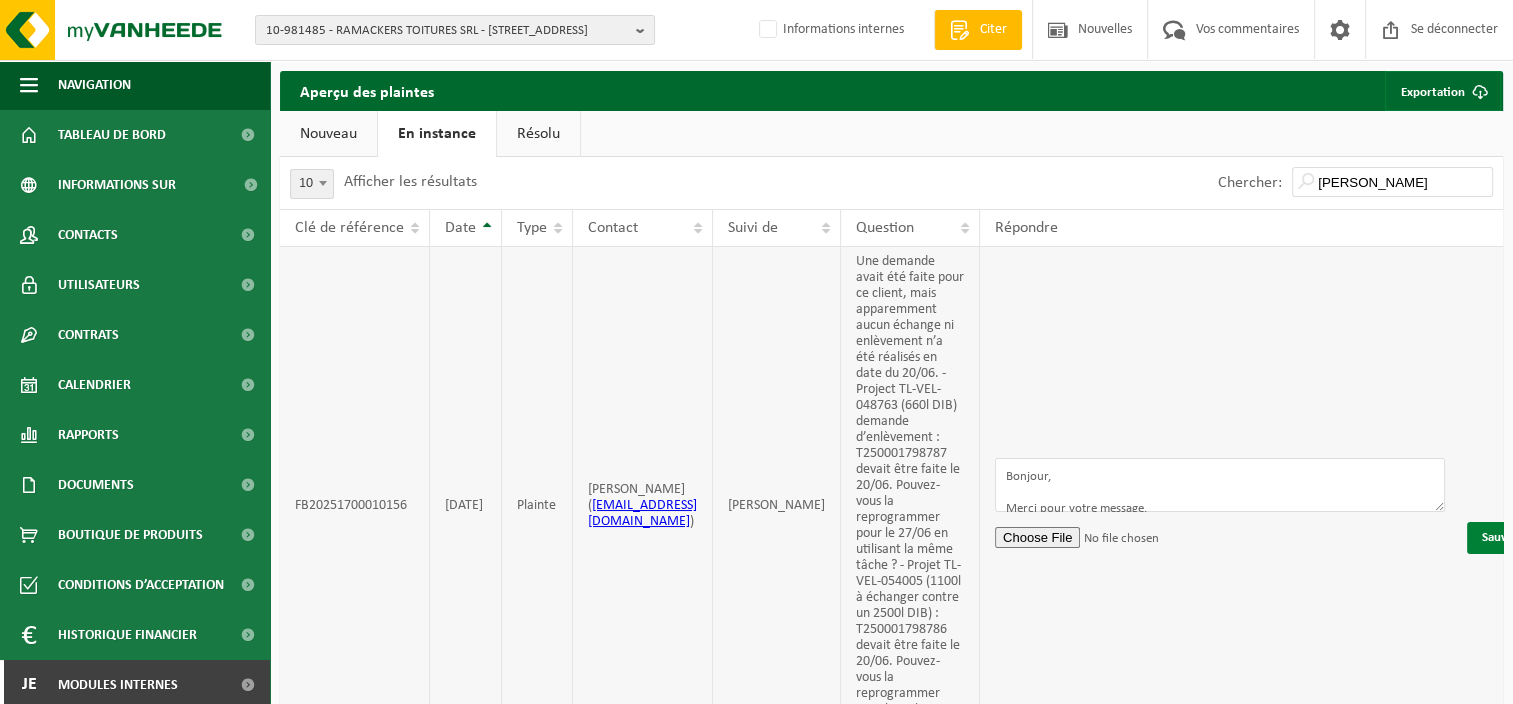 click on "Sauvegarder" at bounding box center [1516, 538] 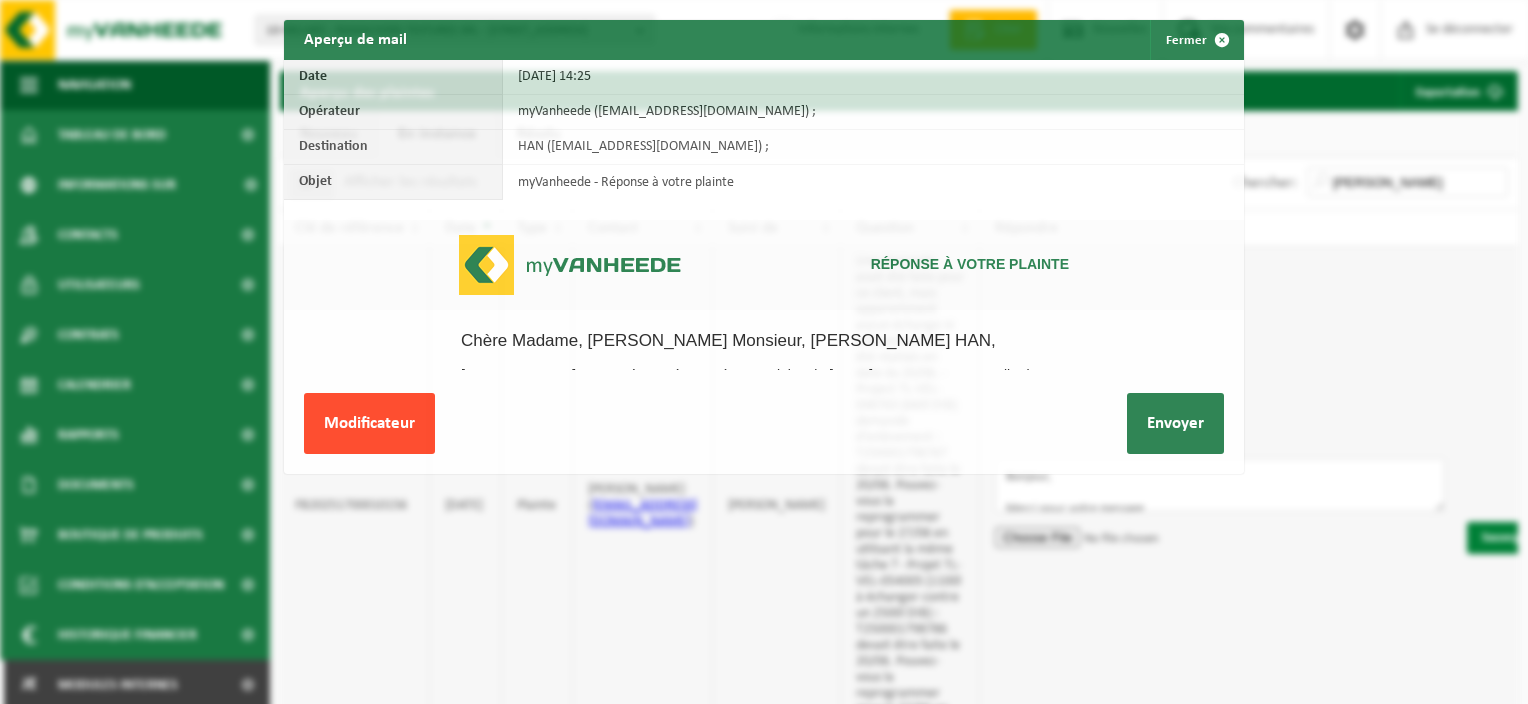 scroll, scrollTop: 0, scrollLeft: 0, axis: both 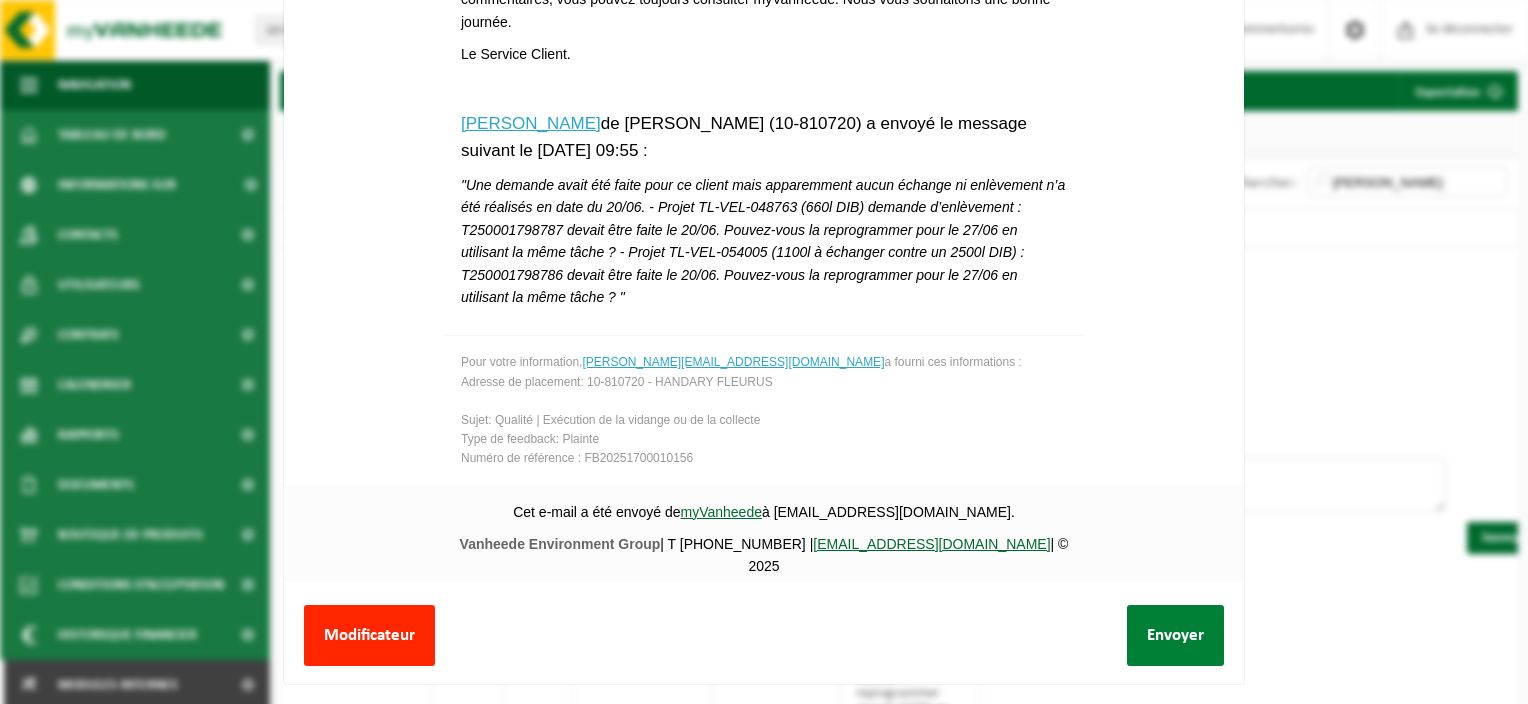 click on "Envoyer" at bounding box center [1175, 635] 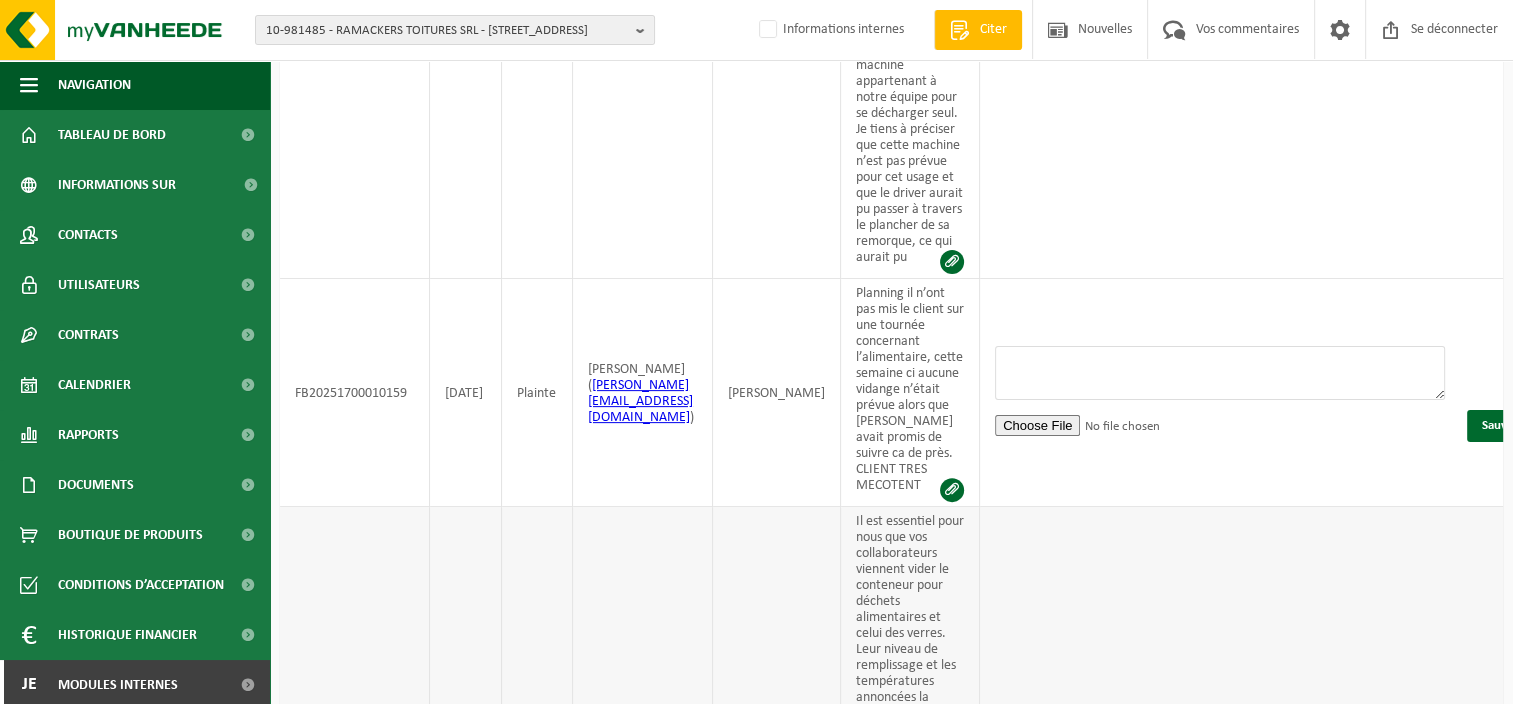 scroll, scrollTop: 0, scrollLeft: 0, axis: both 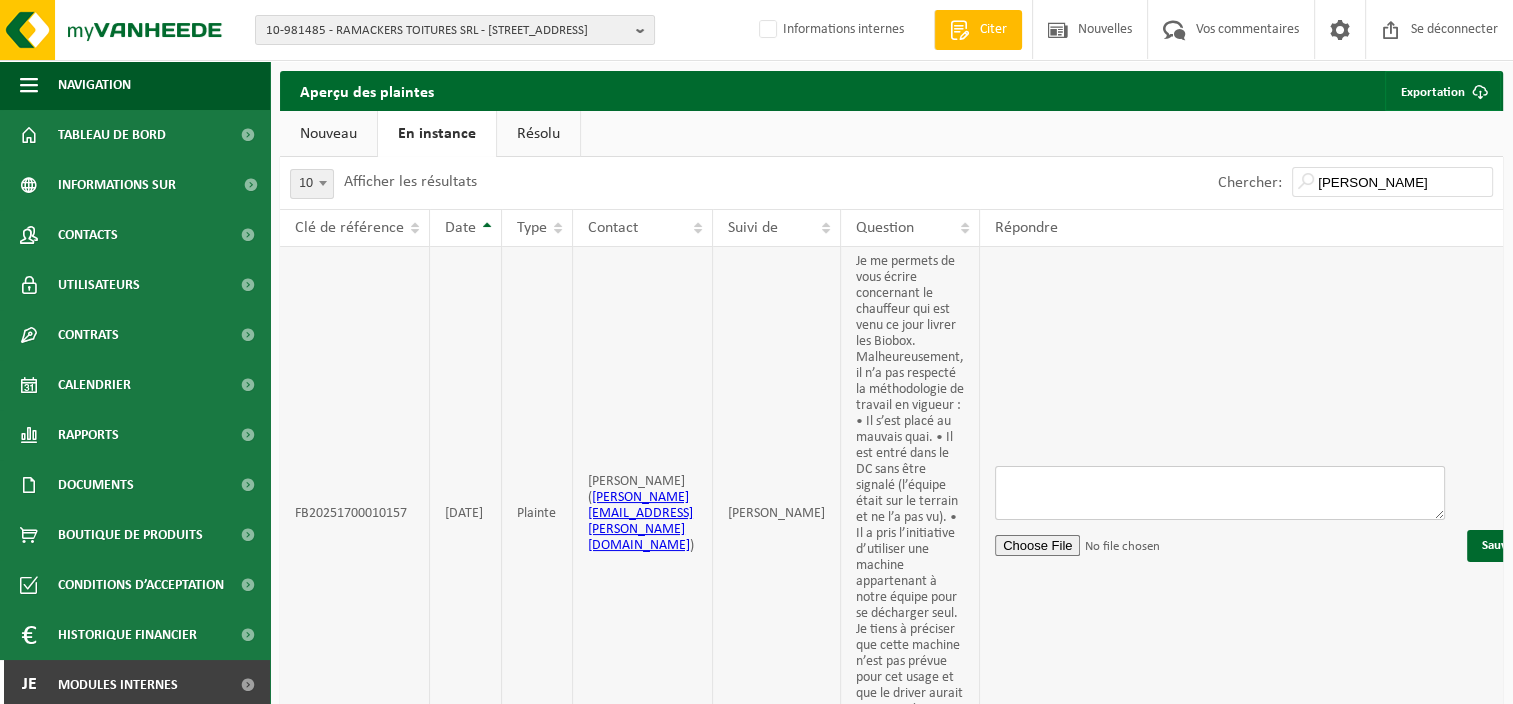 click at bounding box center [1220, 493] 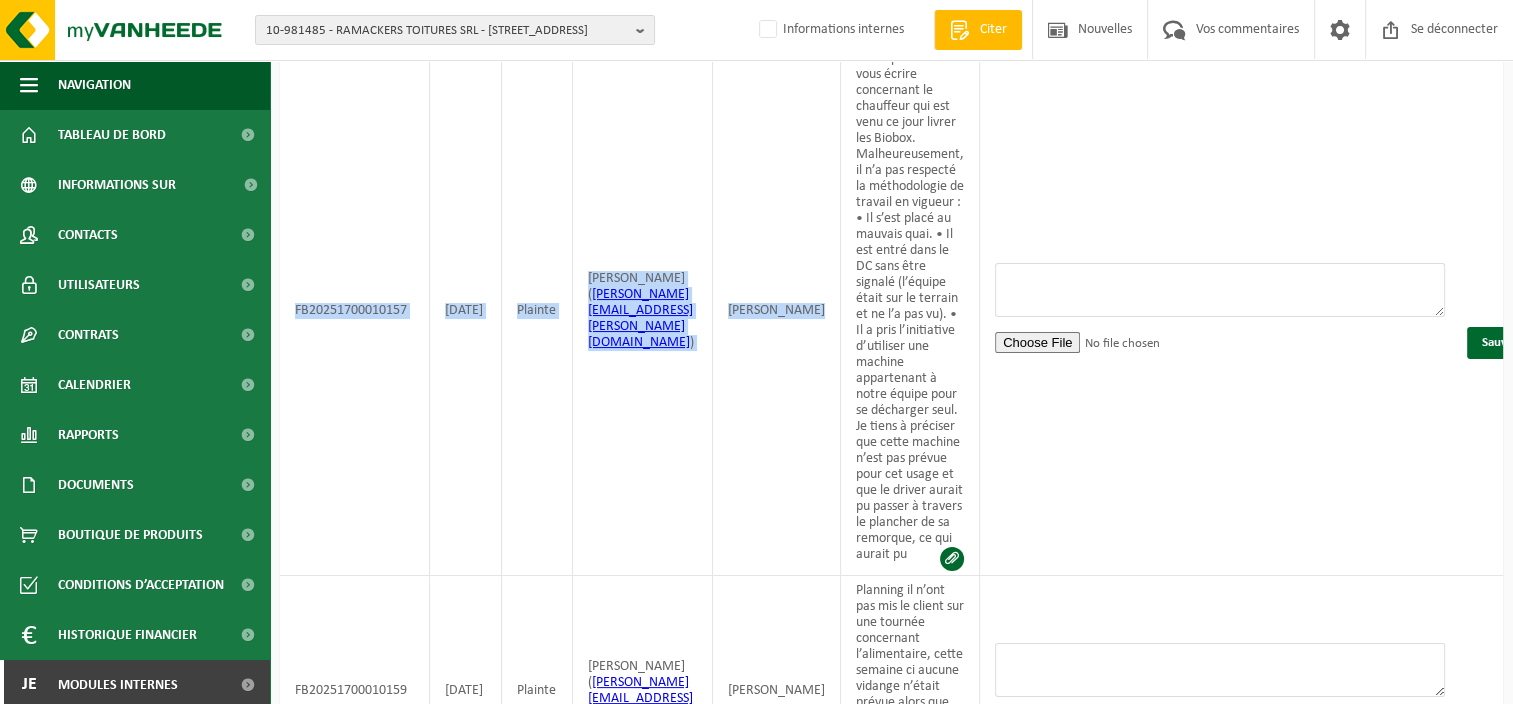 scroll, scrollTop: 84, scrollLeft: 0, axis: vertical 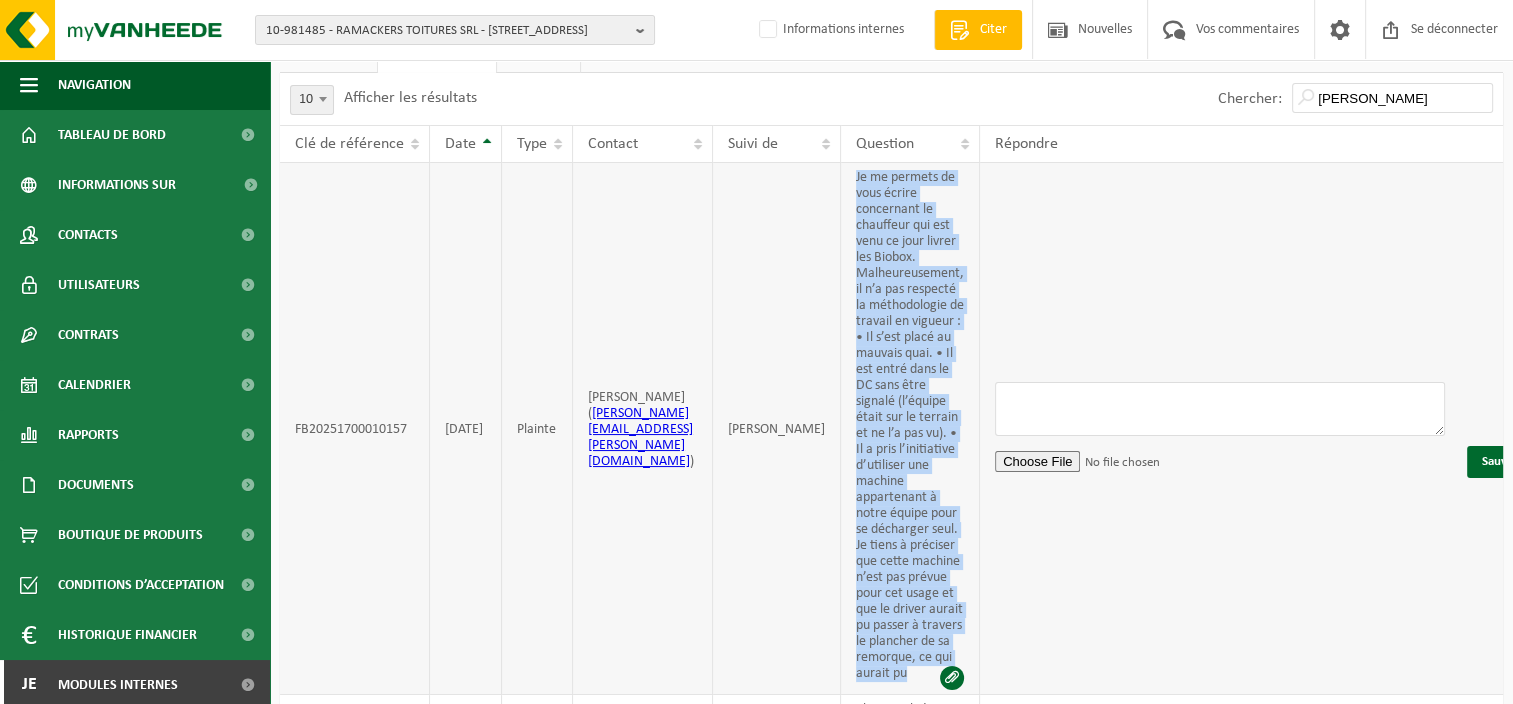 drag, startPoint x: 871, startPoint y: 260, endPoint x: 948, endPoint y: 675, distance: 422.08292 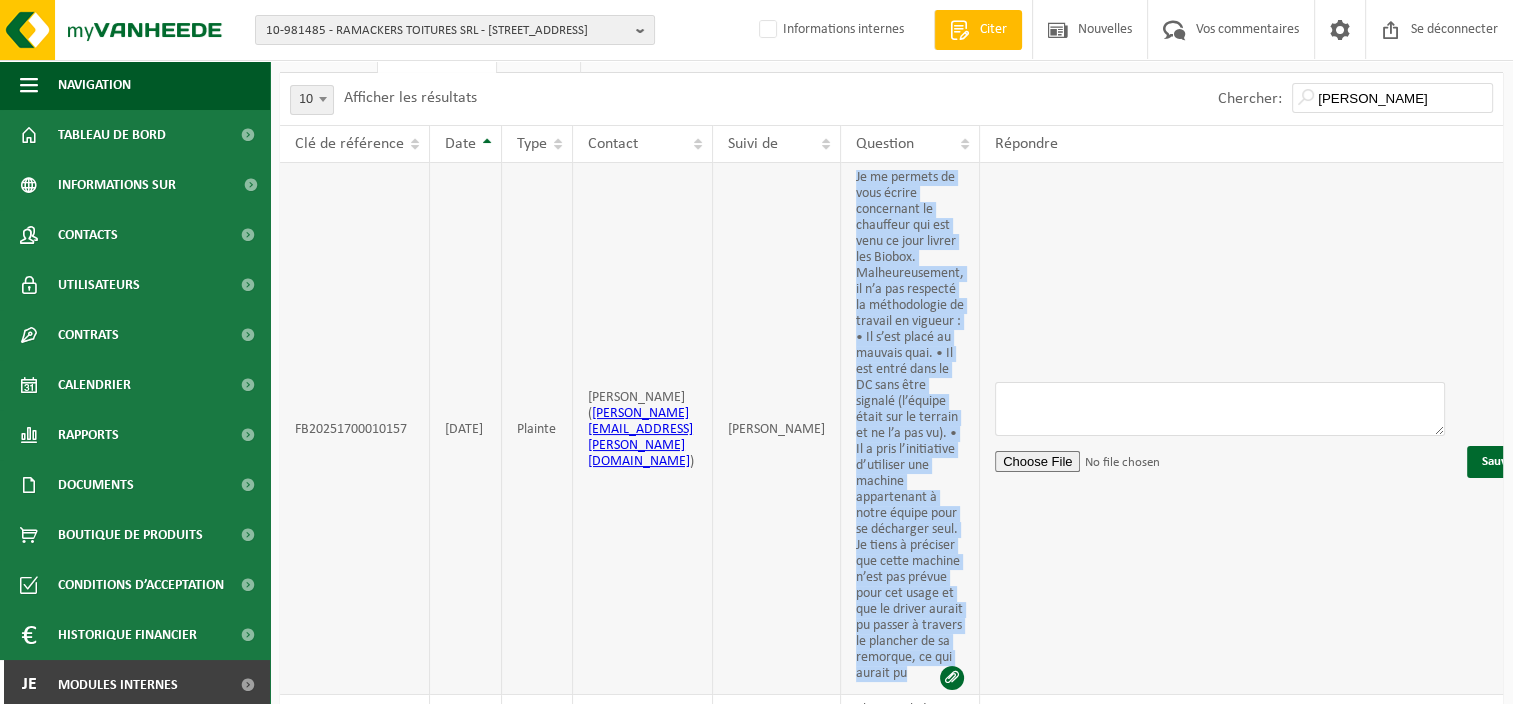 click on "Je me permets de vous écrire concernant le chauffeur qui est venu ce jour livrer les Biobox.
Malheureusement, il n’a pas respecté la méthodologie de travail en vigueur :
• Il s’est placé au mauvais quai.
• Il est entré dans le DC sans être signalé (l’équipe était sur le terrain et ne l’a pas vu).
• Il a pris l’initiative d’utiliser une machine appartenant à notre équipe pour se décharger seul.
Je tiens à préciser que cette machine n’est pas prévue pour cet usage et que le driver aurait pu passer à travers le plancher de sa remorque, ce qui aurait pu" at bounding box center [910, 429] 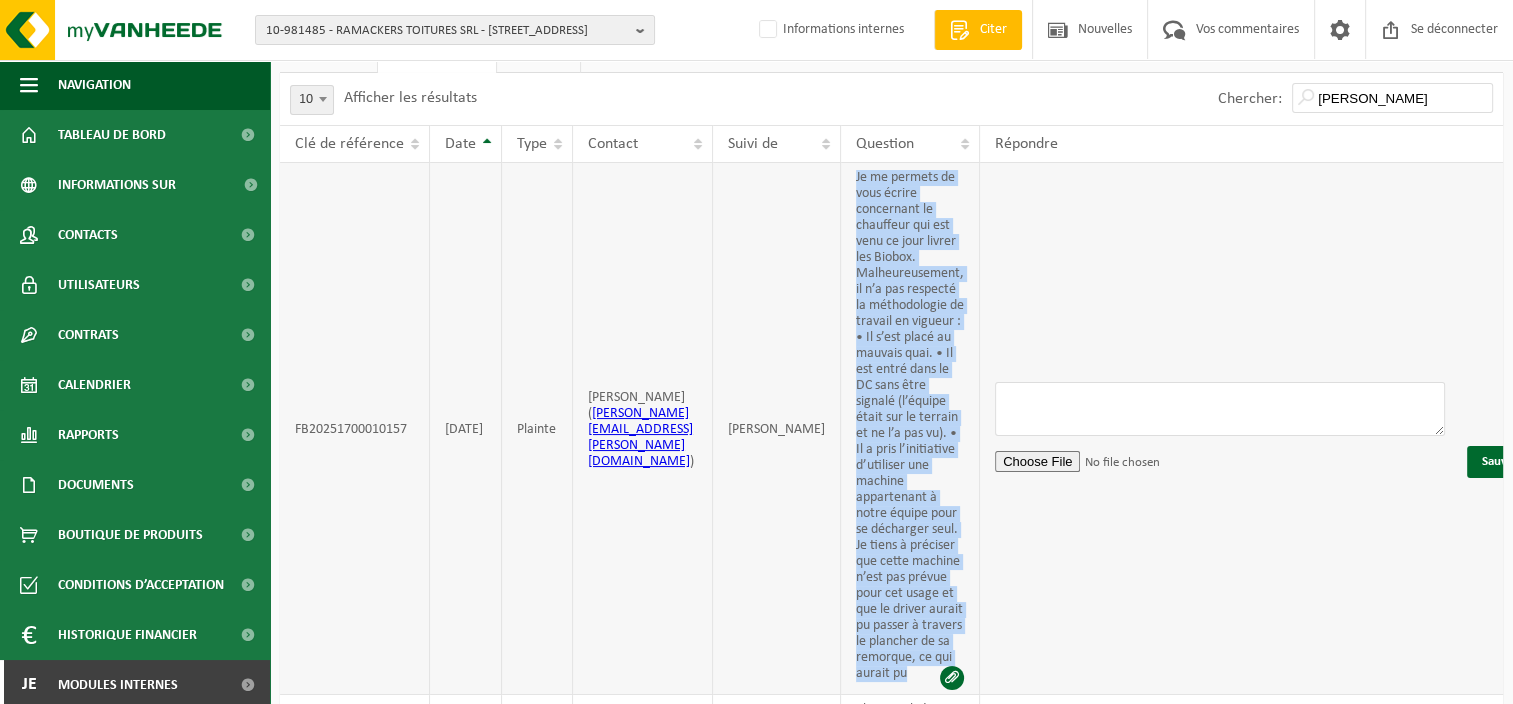 copy on "Je me permets de vous écrire concernant le chauffeur qui est venu ce jour livrer les Biobox.
Malheureusement, il n’a pas respecté la méthodologie de travail en vigueur :
• Il s’est placé au mauvais quai.
• Il est entré dans le DC sans être signalé (l’équipe était sur le terrain et ne l’a pas vu).
• Il a pris l’initiative d’utiliser une machine appartenant à notre équipe pour se décharger seul.
Je tiens à préciser que cette machine n’est pas prévue pour cet usage et que le driver aurait pu passer à travers le plancher de sa remorque, ce qui aurait pu" 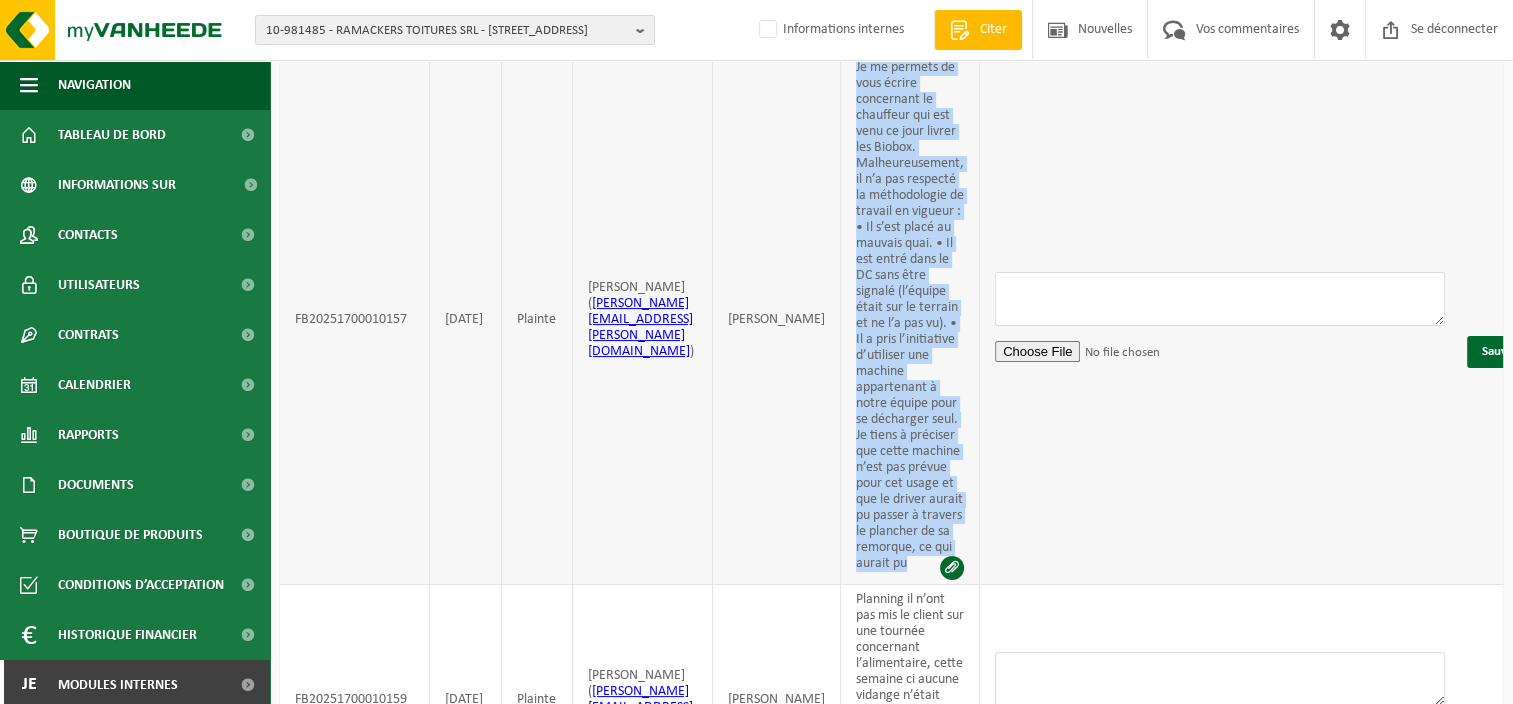 scroll, scrollTop: 284, scrollLeft: 0, axis: vertical 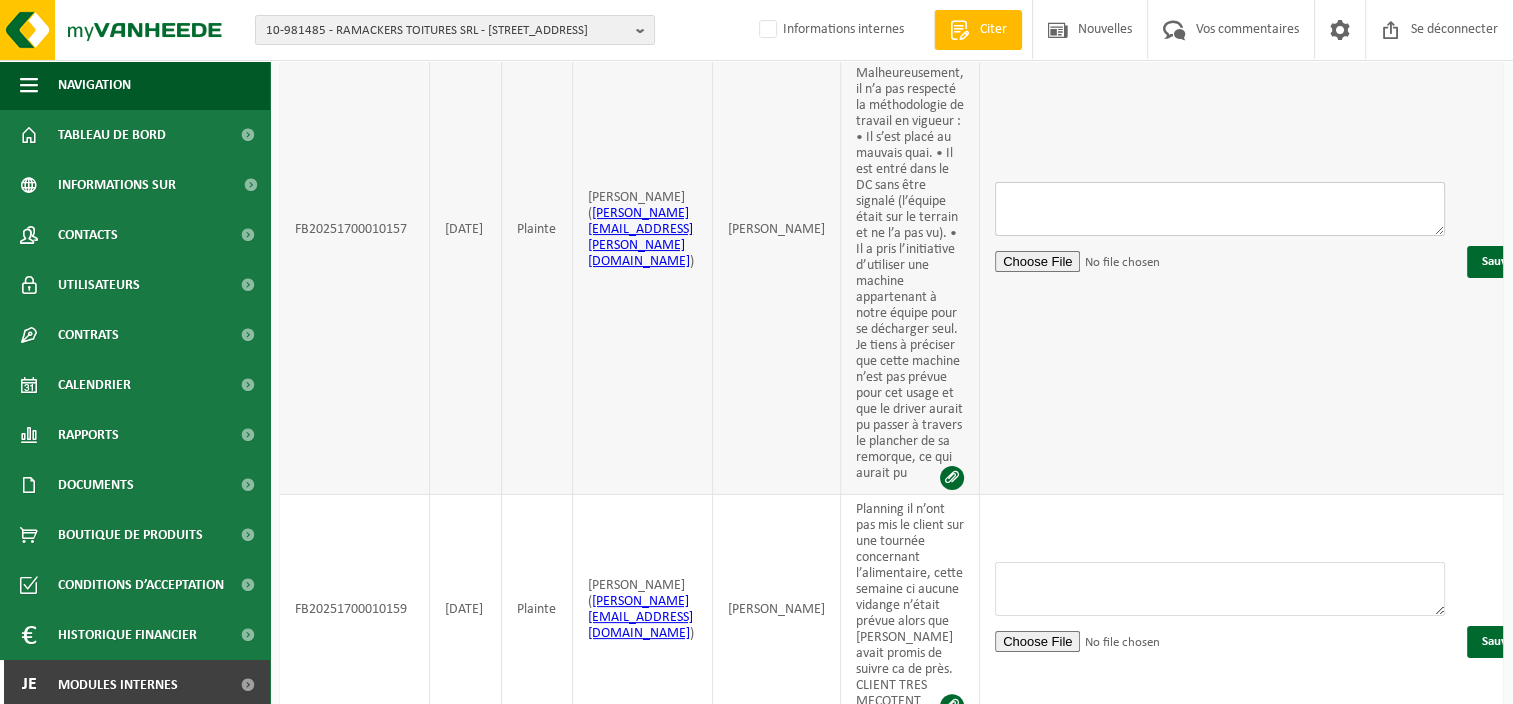 click at bounding box center [1220, 209] 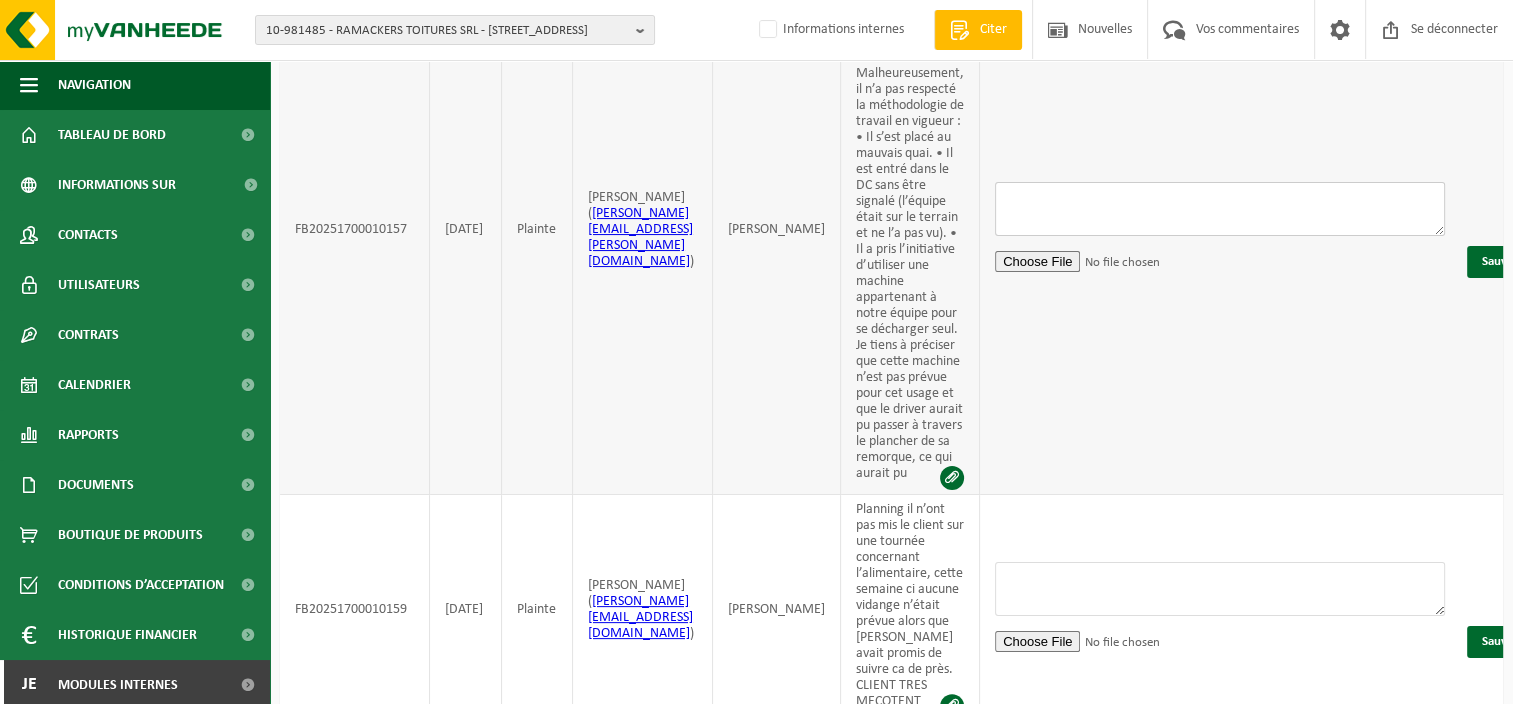 paste on "Bonjour [Nom du client],
Merci pour votre message et pour nous avoir informés de la situation survenue lors de la livraison des Biobox ce jour.
Nous prenons votre retour très au sérieux et regrettons que la méthodologie de travail en vigueur sur votre site n’ait pas été respectée. Après lecture de votre message, nous avons bien noté les points suivants :
Le chauffeur s’est positionné au mauvais quai.
Il est entré dans le DC sans être annoncé ni accompagné.
Il a utilisé, de sa propre initiative, une machine appartenant à votre équipe pour effectuer le déchargement, ce qui constitue un non-respect des consignes de sécurité, d’autant plus que l’équipement utilisé n’était pas adapté à cet usage.
Nous comprenons parfaitement les risques que ce comportement aurait pu engendrer, notamment en matière de sécurité, et nous vous prions de bien vouloir accepter nos excuses pour cet incident.
Des mesures vont être prises en interne pour rappeler au chauffeur concerné — ainsi qu'à l’ensemble de nos équipes — les ..." 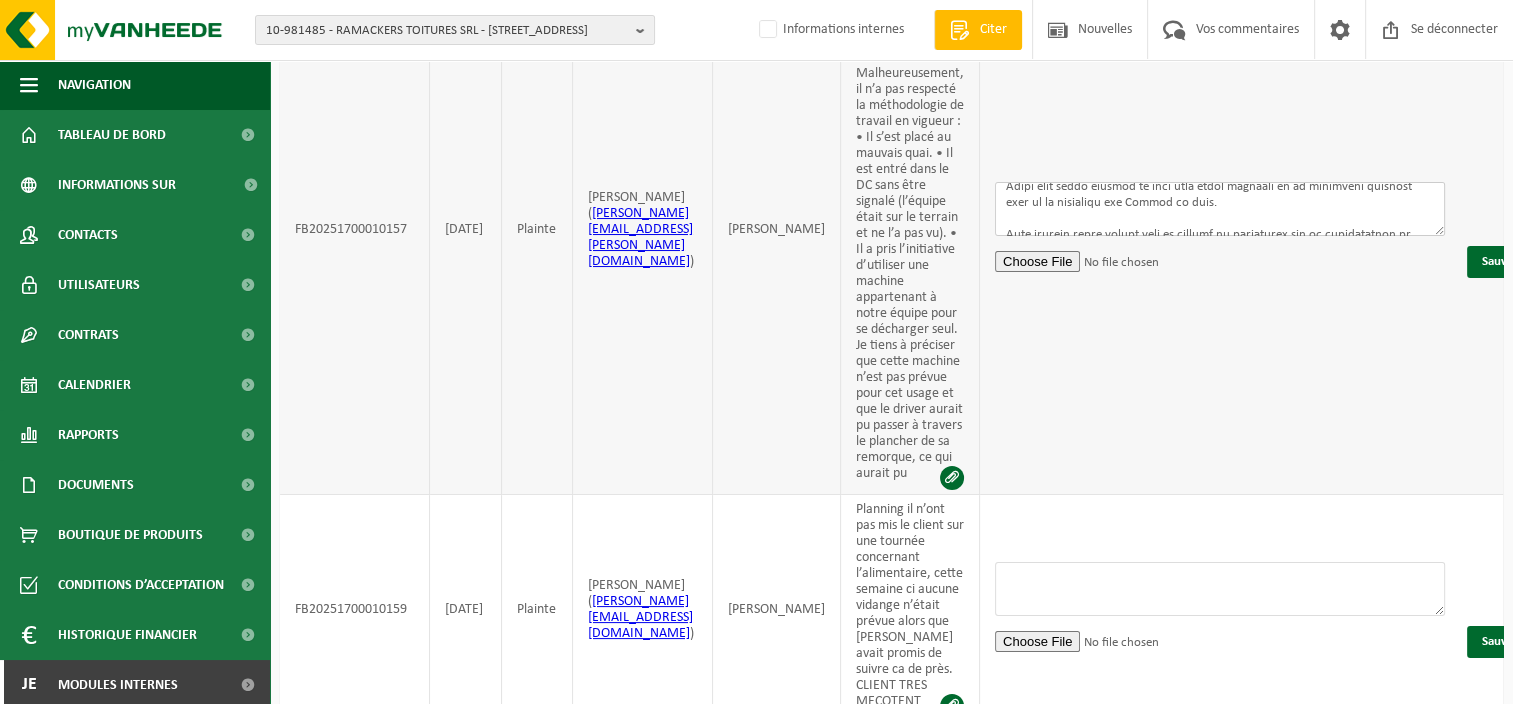 scroll, scrollTop: 0, scrollLeft: 0, axis: both 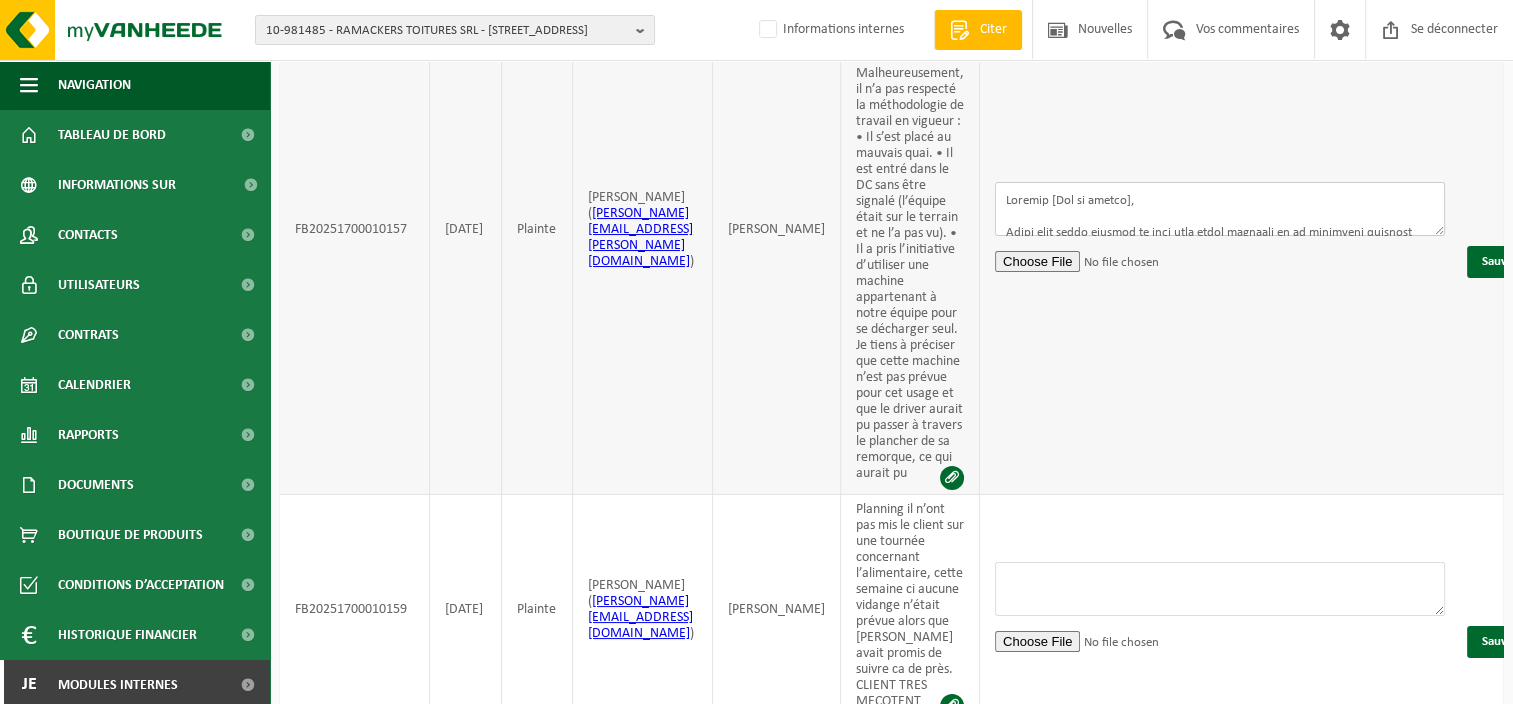 click at bounding box center (1220, 209) 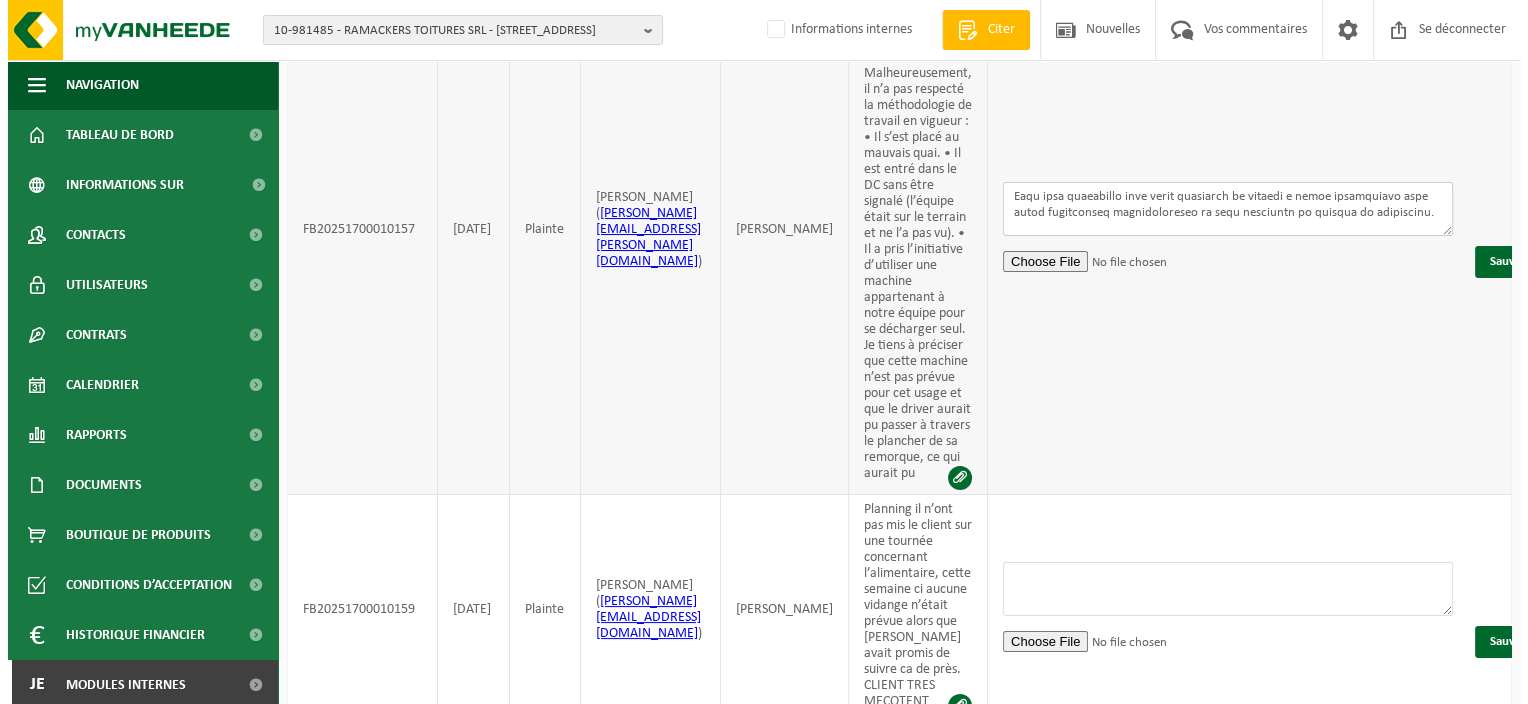 scroll, scrollTop: 456, scrollLeft: 0, axis: vertical 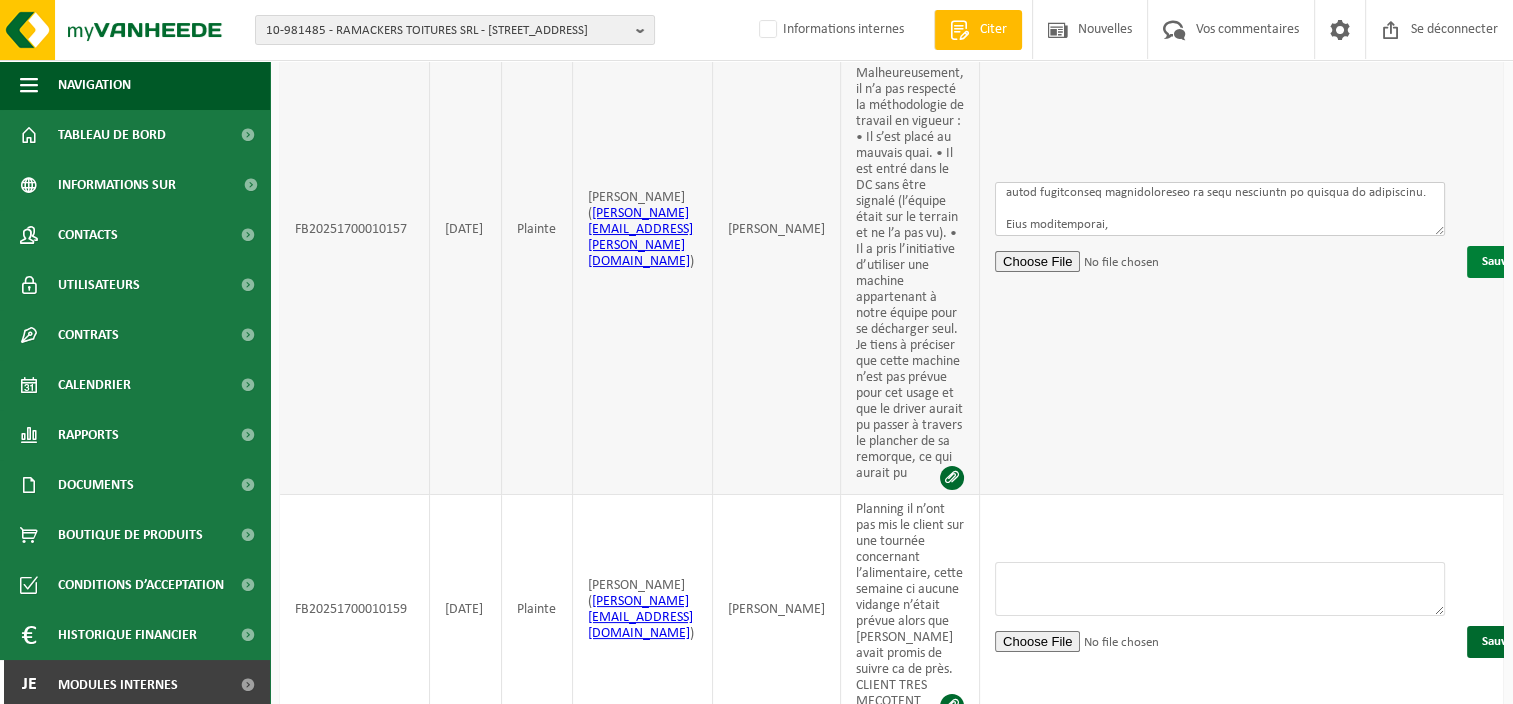 type on "Bonjour,
Merci pour votre message et pour nous avoir informés de la situation survenue lors de la livraison des Biobox ce jour.
Nous prenons votre retour très au sérieux et regrettons que la méthodologie de travail en vigueur sur votre site n’ait pas été respectée. Après lecture de votre message, nous avons bien noté les points suivants :
Le chauffeur s’est positionné au mauvais quai.
Il est entré dans le DC sans être annoncé ni accompagné.
Il a utilisé, de sa propre initiative, une machine appartenant à votre équipe pour effectuer le déchargement, ce qui constitue un non-respect des consignes de sécurité, d’autant plus que l’équipement utilisé n’était pas adapté à cet usage.
Nous comprenons parfaitement les risques que ce comportement aurait pu engendrer, notamment en matière de sécurité, et nous vous prions de bien vouloir accepter nos excuses pour cet incident.
Des mesures vont être prises en interne pour rappeler au chauffeur concerné — ainsi qu'à l’ensemble de nos équipes — les règles strictes ..." 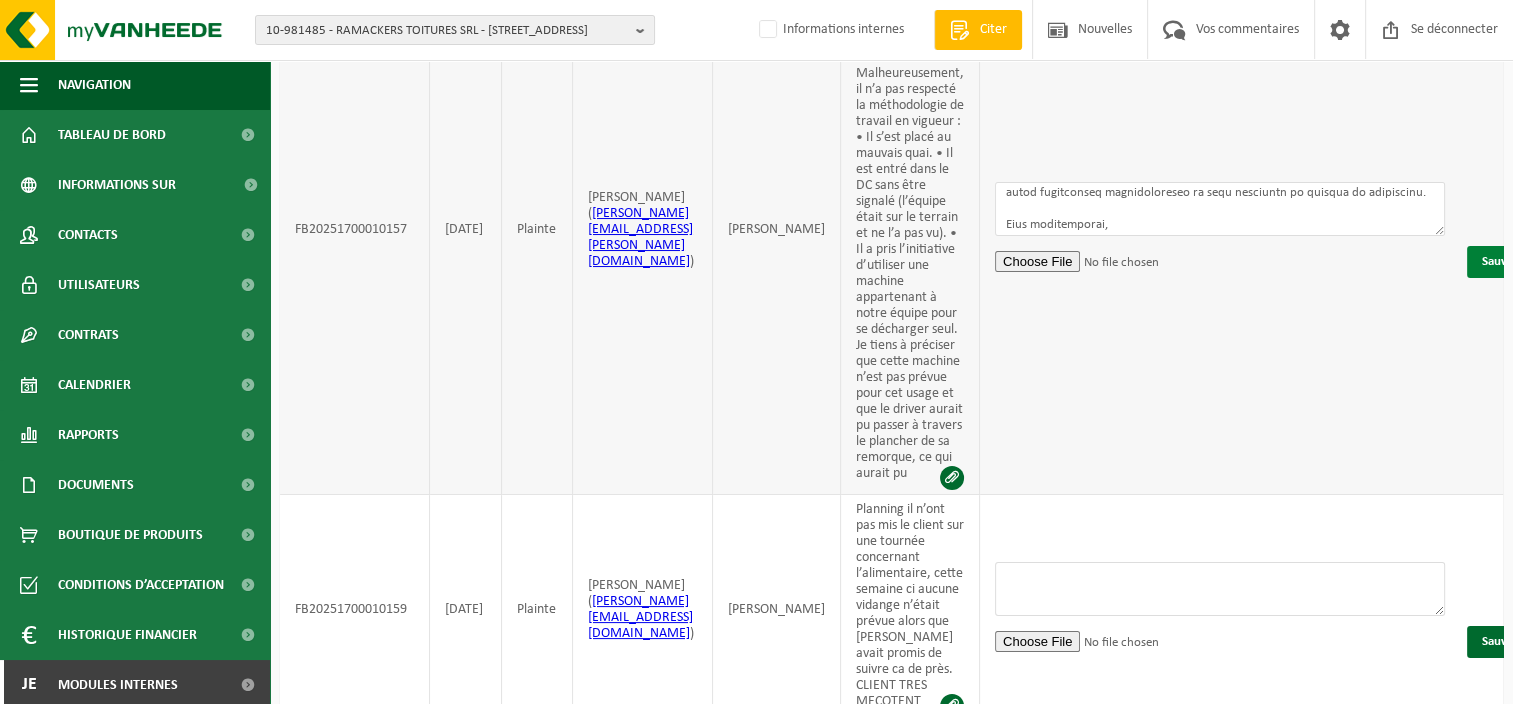click on "Sauvegarder" at bounding box center (1516, 262) 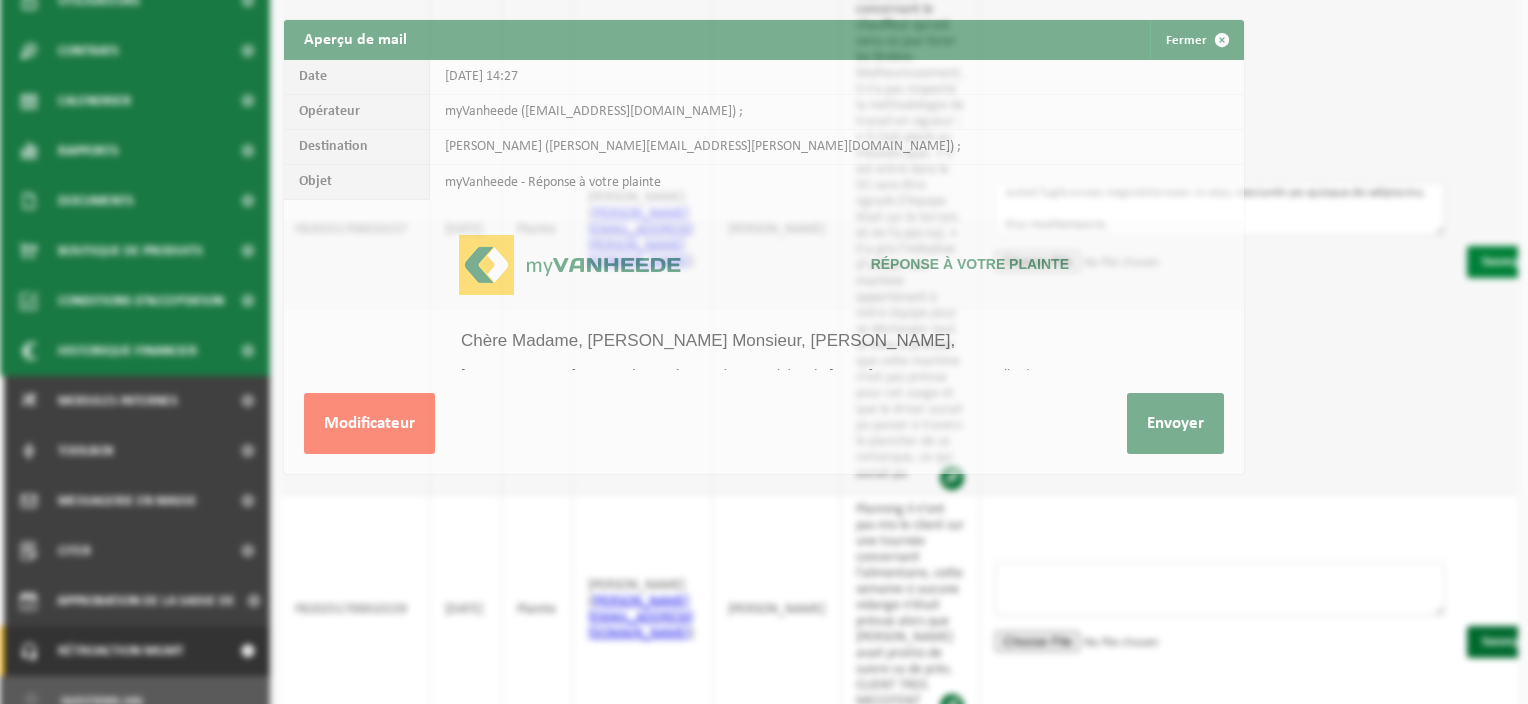 scroll, scrollTop: 0, scrollLeft: 0, axis: both 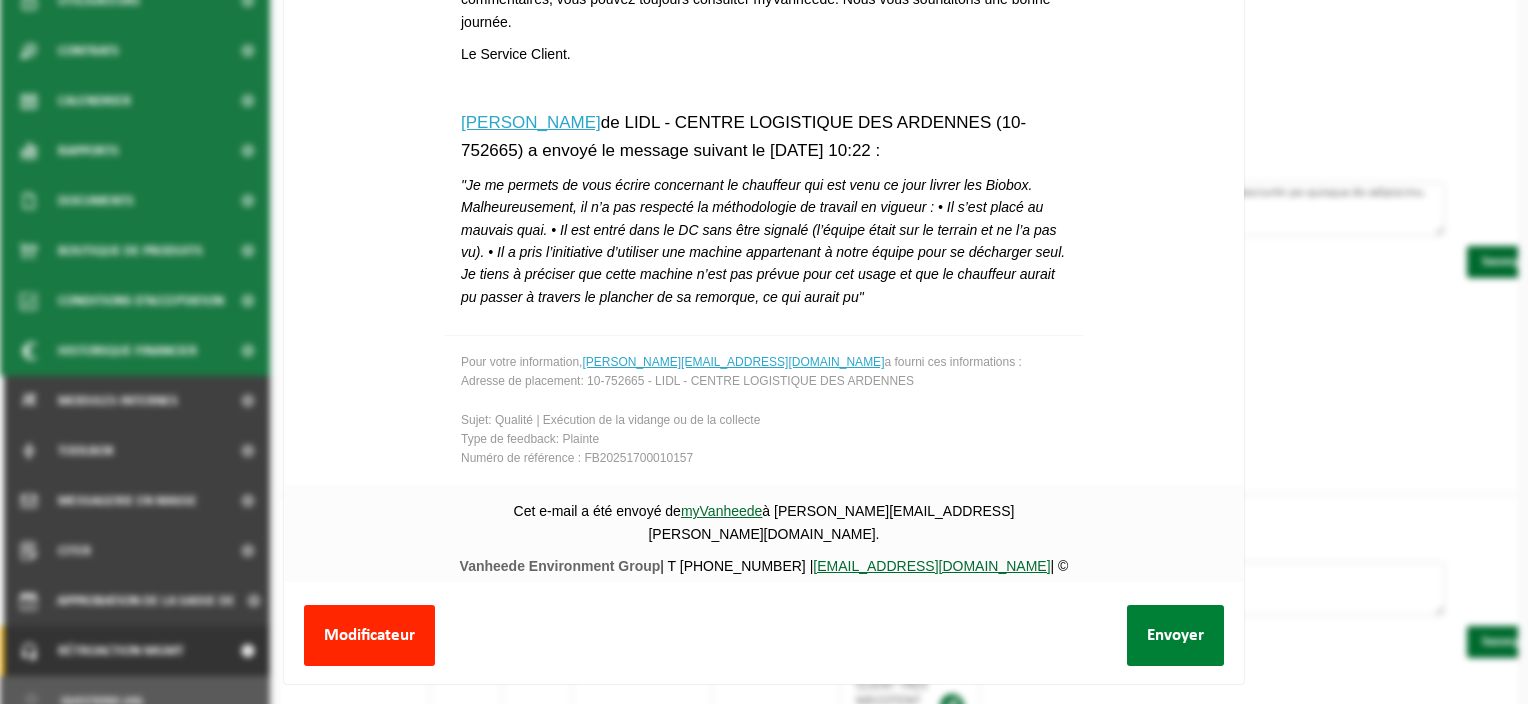 click on "Envoyer" at bounding box center (1175, 635) 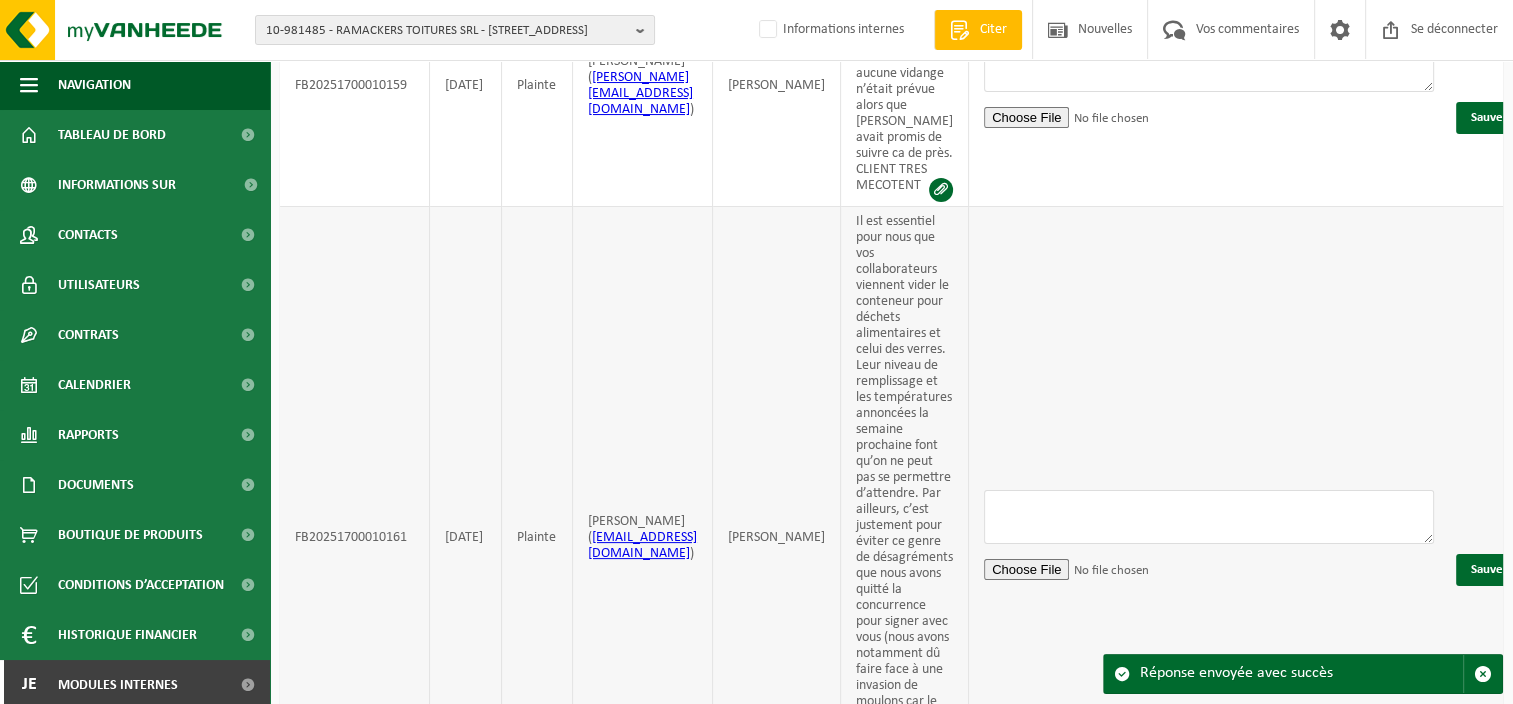 scroll, scrollTop: 0, scrollLeft: 0, axis: both 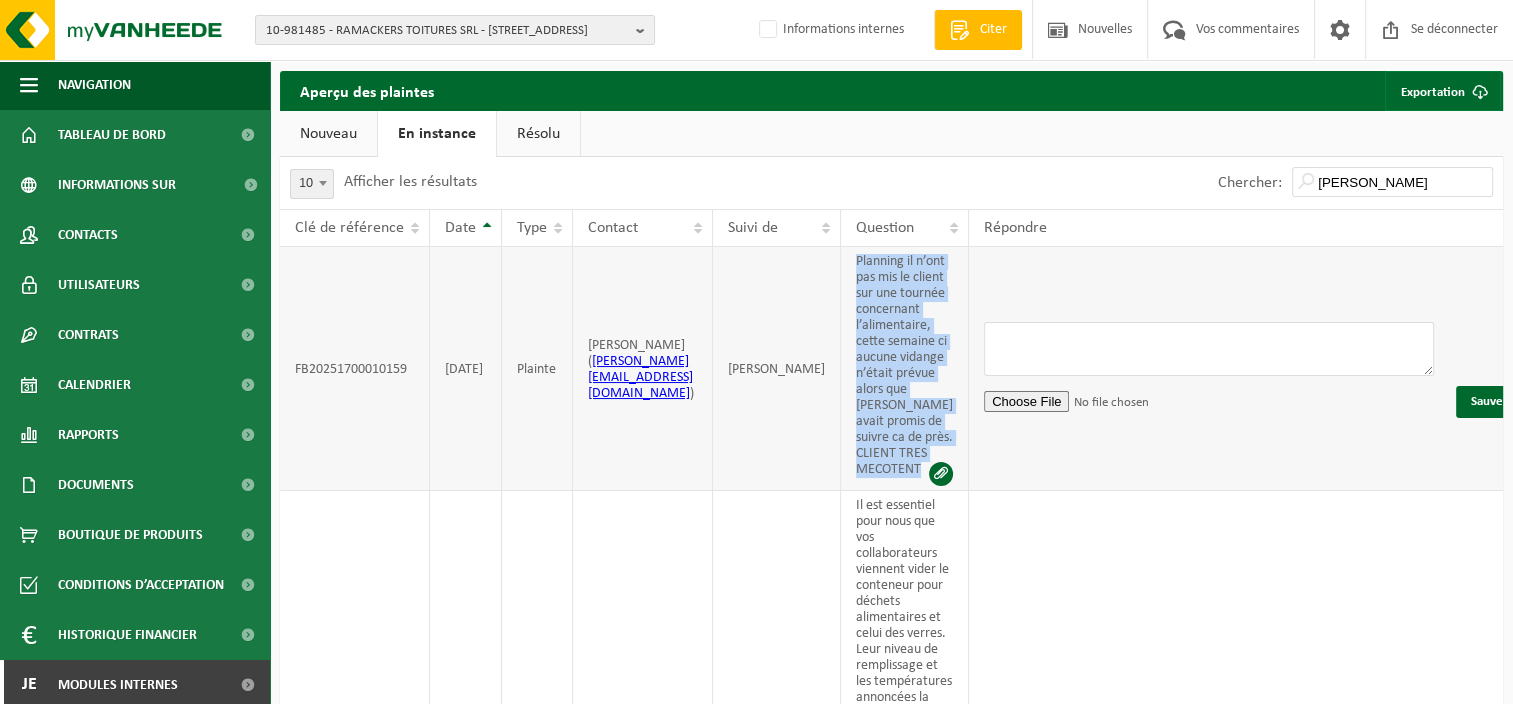 drag, startPoint x: 844, startPoint y: 262, endPoint x: 917, endPoint y: 518, distance: 266.2048 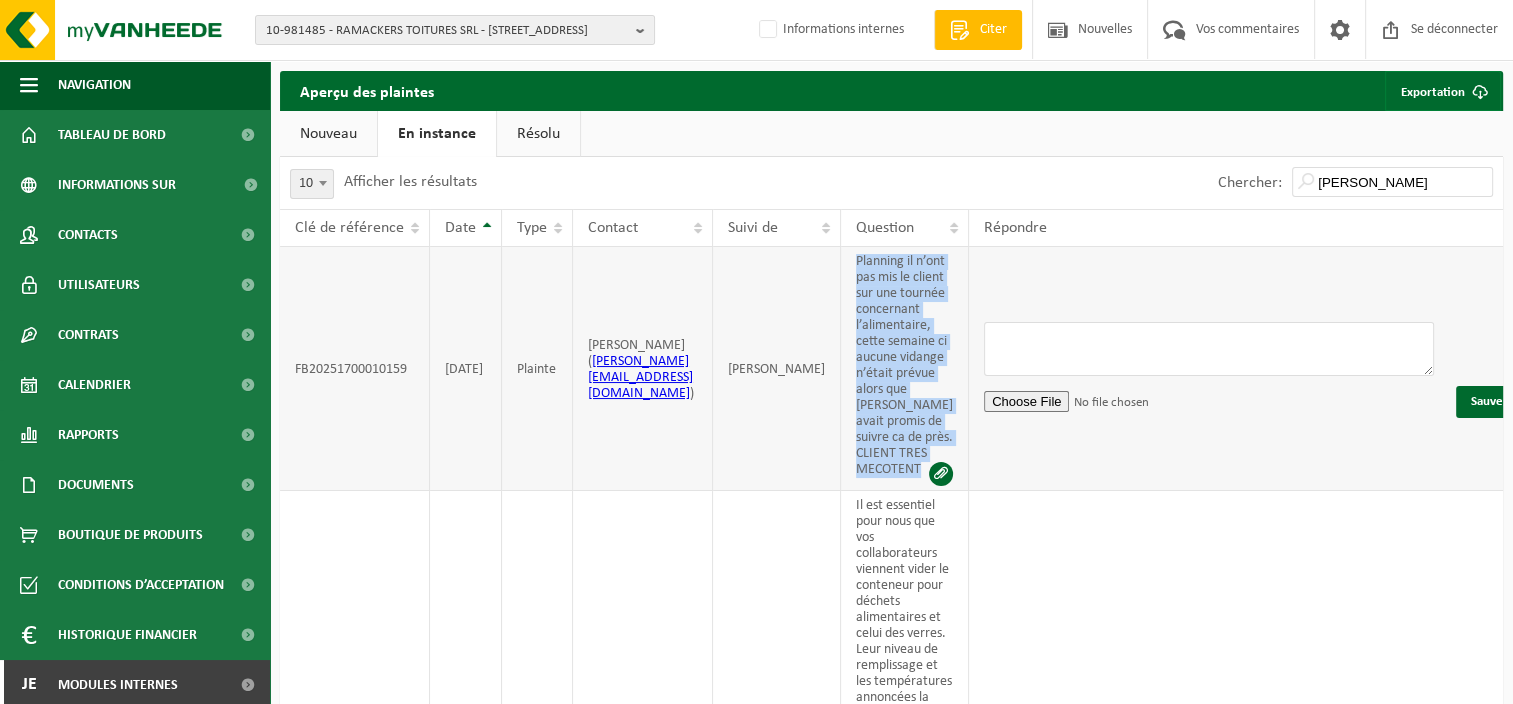 click on "Planning il n’ont pas mis le client sur une tournée concernant l’alimentaire, cette semaine ci aucune vidange n’était prévue alors que joselito avait promis de suivre ca de près.
CLIENT TRES MECOTENT" at bounding box center [905, 369] 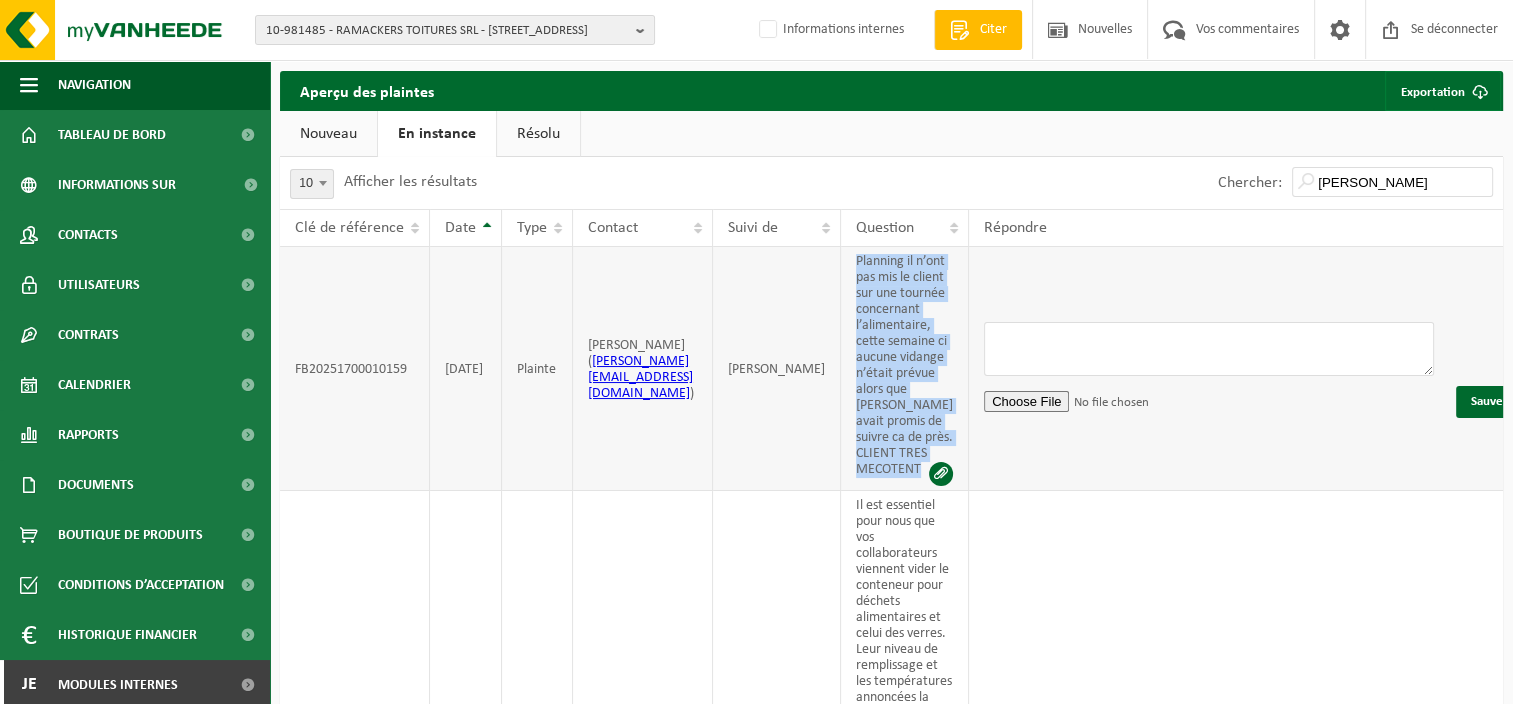 copy on "Planning il n’ont pas mis le client sur une tournée concernant l’alimentaire, cette semaine ci aucune vidange n’était prévue alors que joselito avait promis de suivre ca de près.
CLIENT TRES MECOTENT" 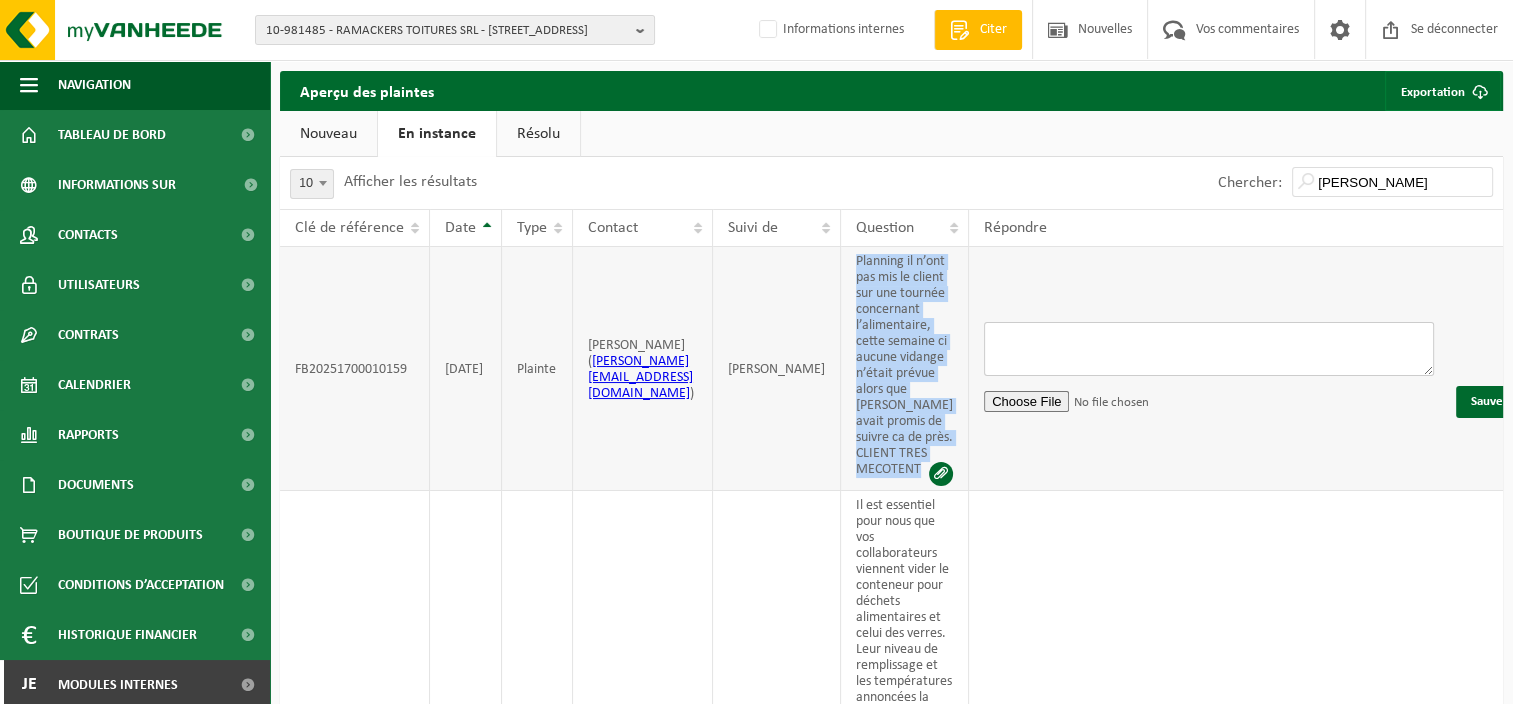 click at bounding box center [1209, 349] 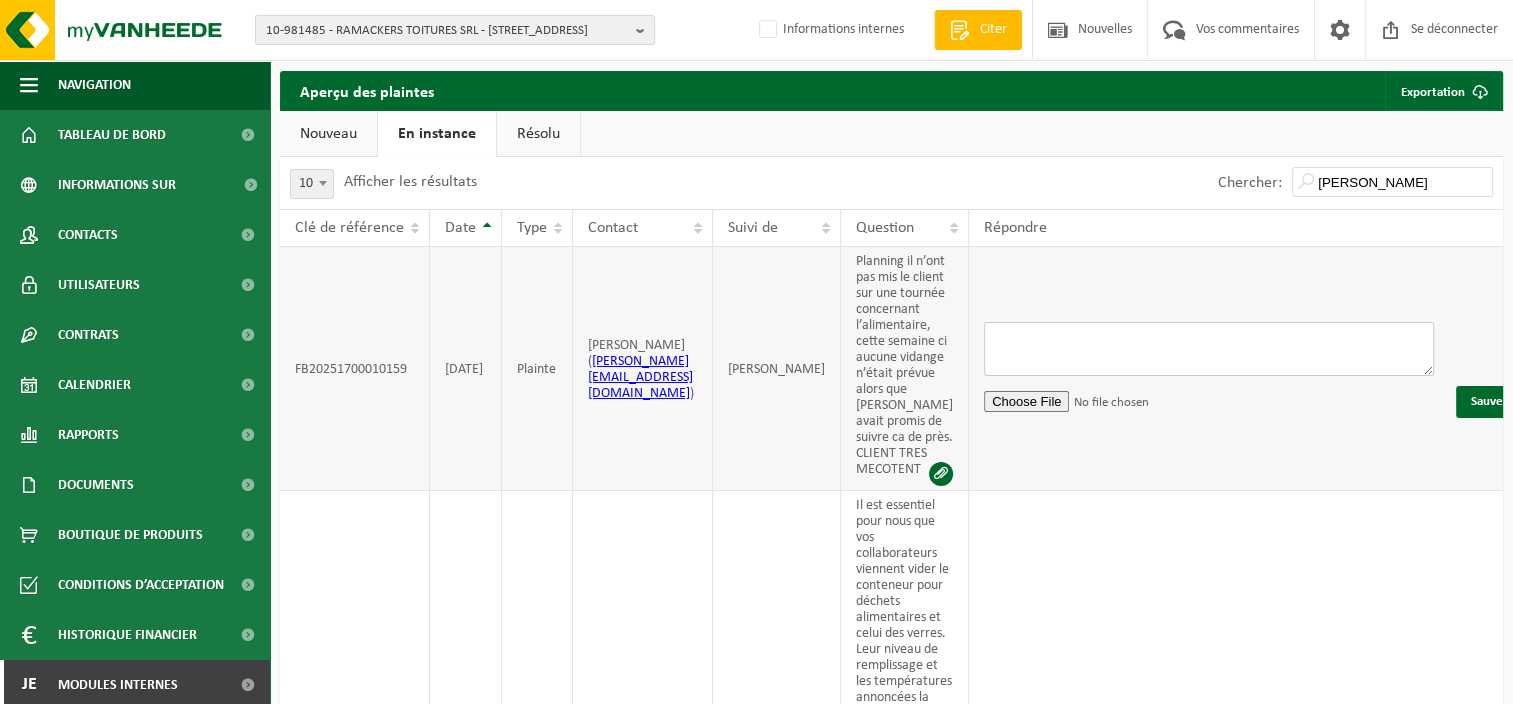 paste on "Planning il n’ont pas mis le client sur une tournée concernant l’alimentaire, cette semaine ci aucune vidange n’était prévue alors que joselito avait promis de suivre ca de près. CLIENT TRES MECOTENT" 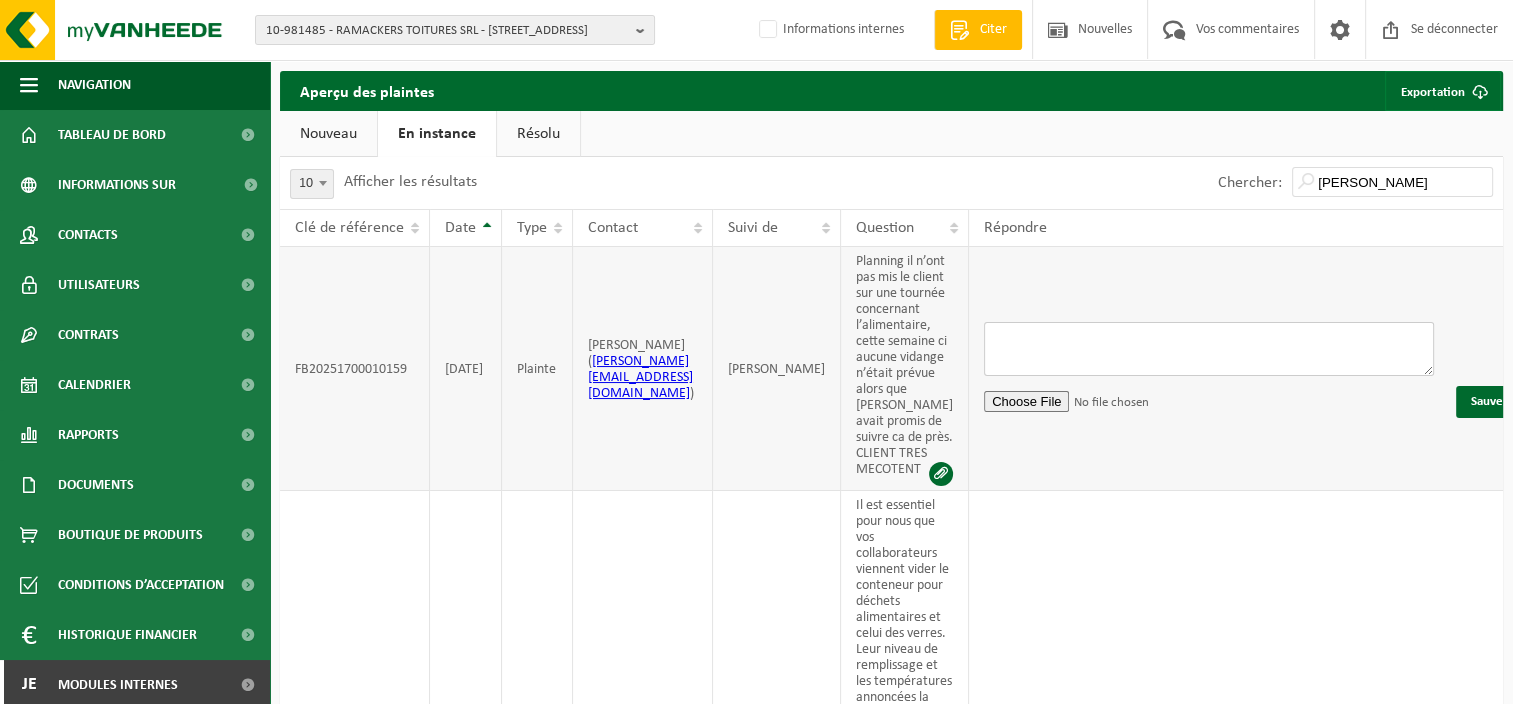 type on "Planning il n’ont pas mis le client sur une tournée concernant l’alimentaire, cette semaine ci aucune vidange n’était prévue alors que joselito avait promis de suivre ca de près. CLIENT TRES MECOTENT" 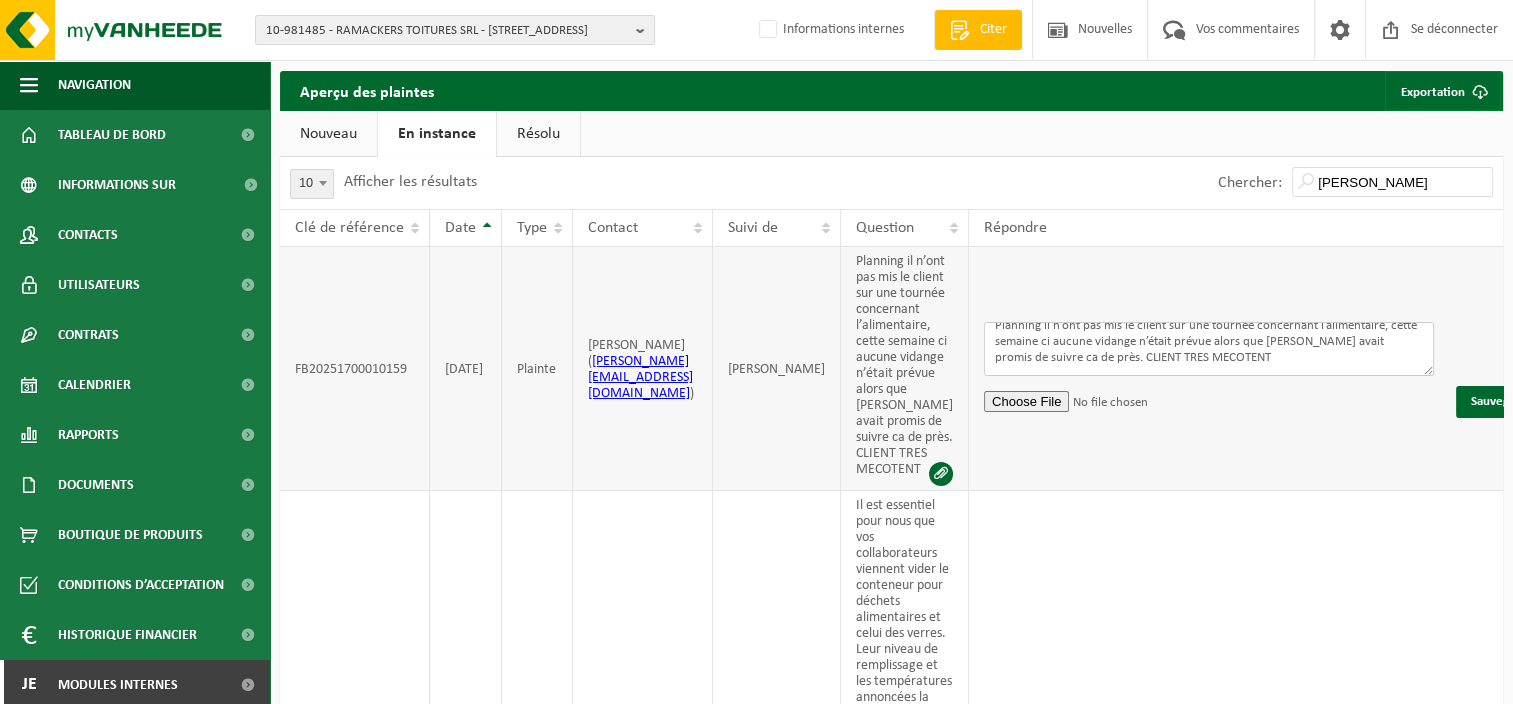 scroll, scrollTop: 0, scrollLeft: 0, axis: both 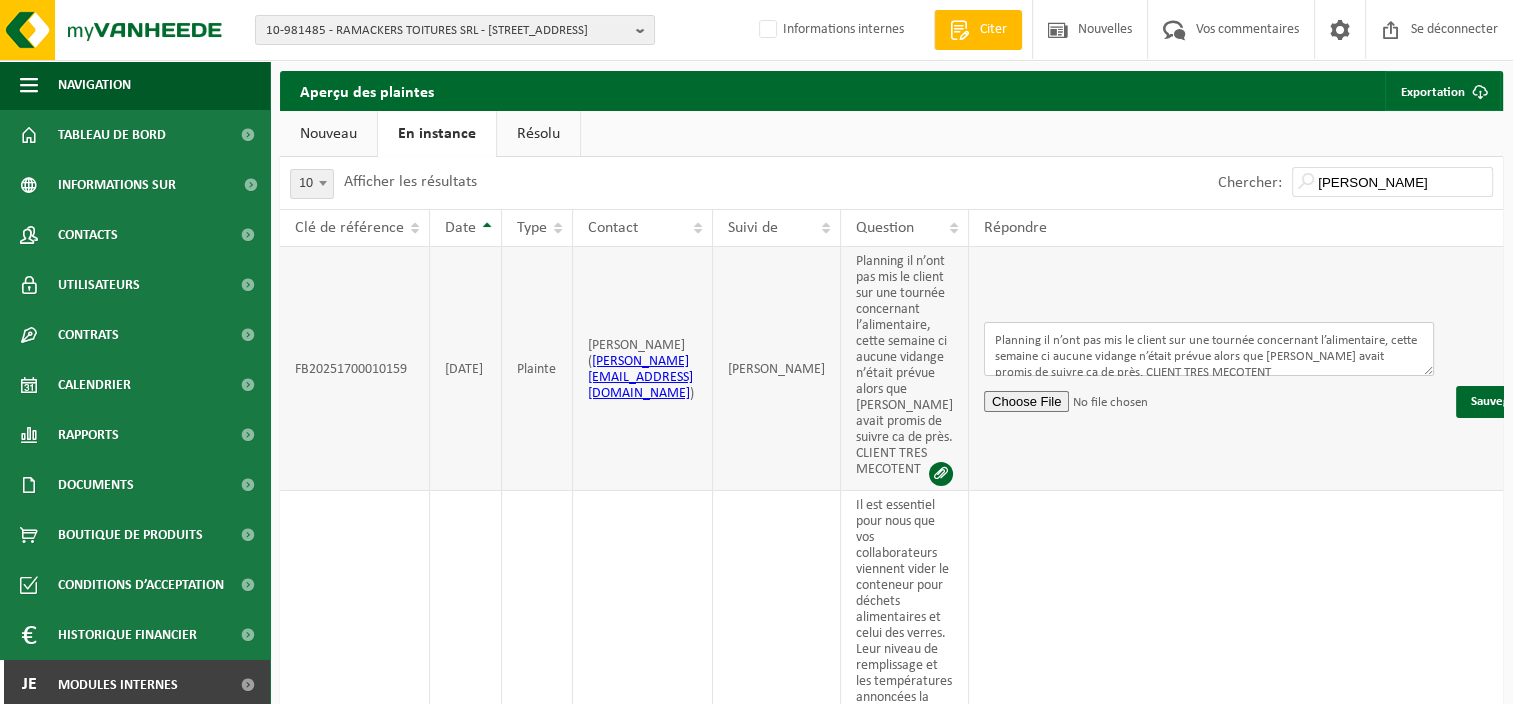 drag, startPoint x: 1230, startPoint y: 400, endPoint x: 934, endPoint y: 356, distance: 299.2524 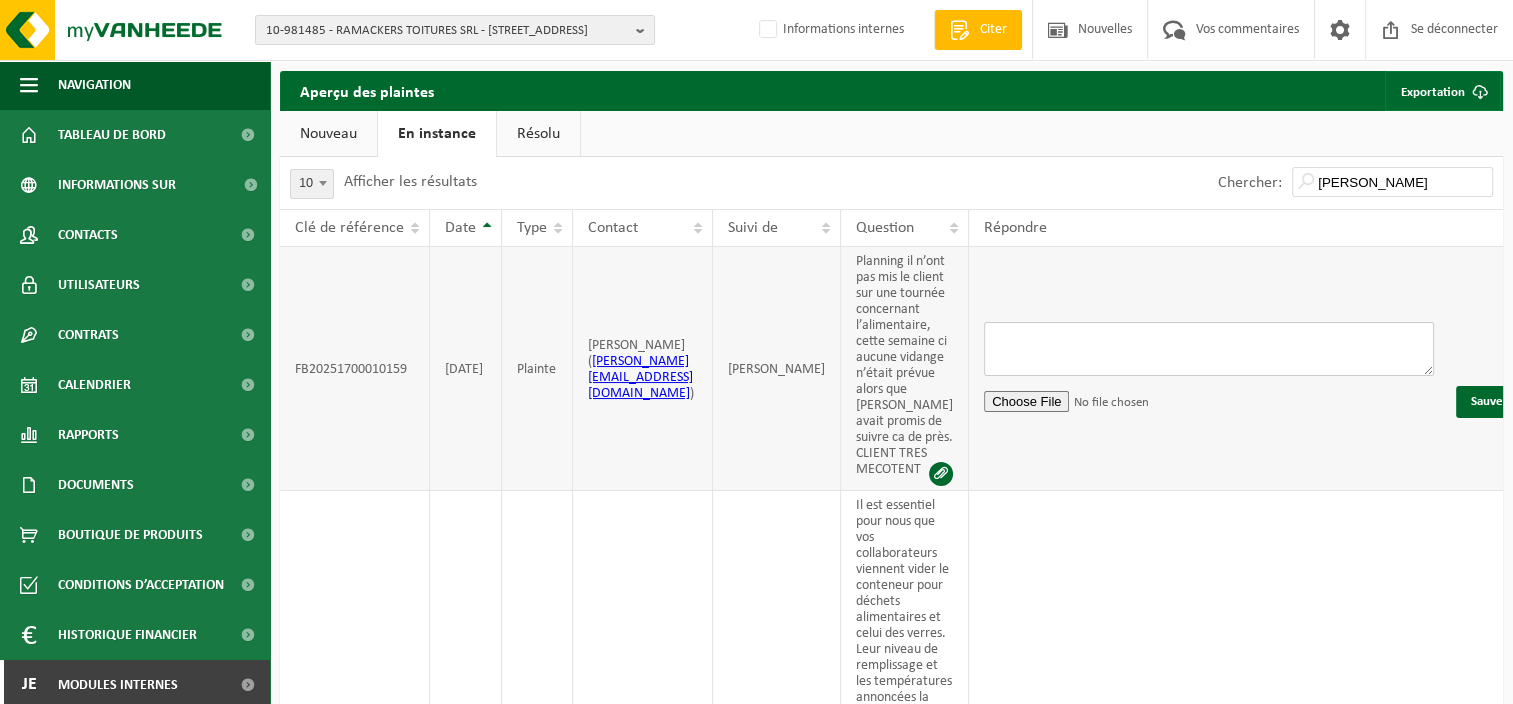 click at bounding box center (1209, 349) 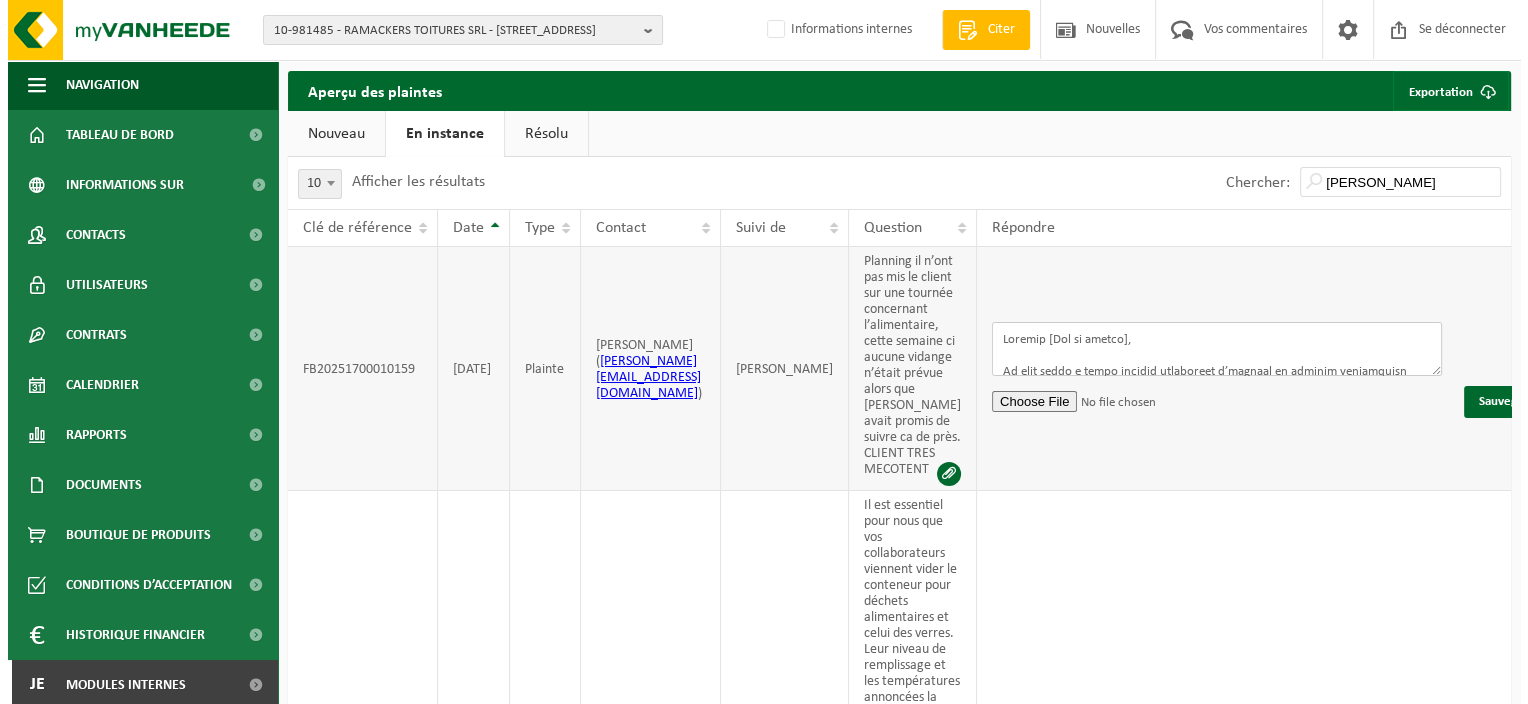 scroll, scrollTop: 0, scrollLeft: 0, axis: both 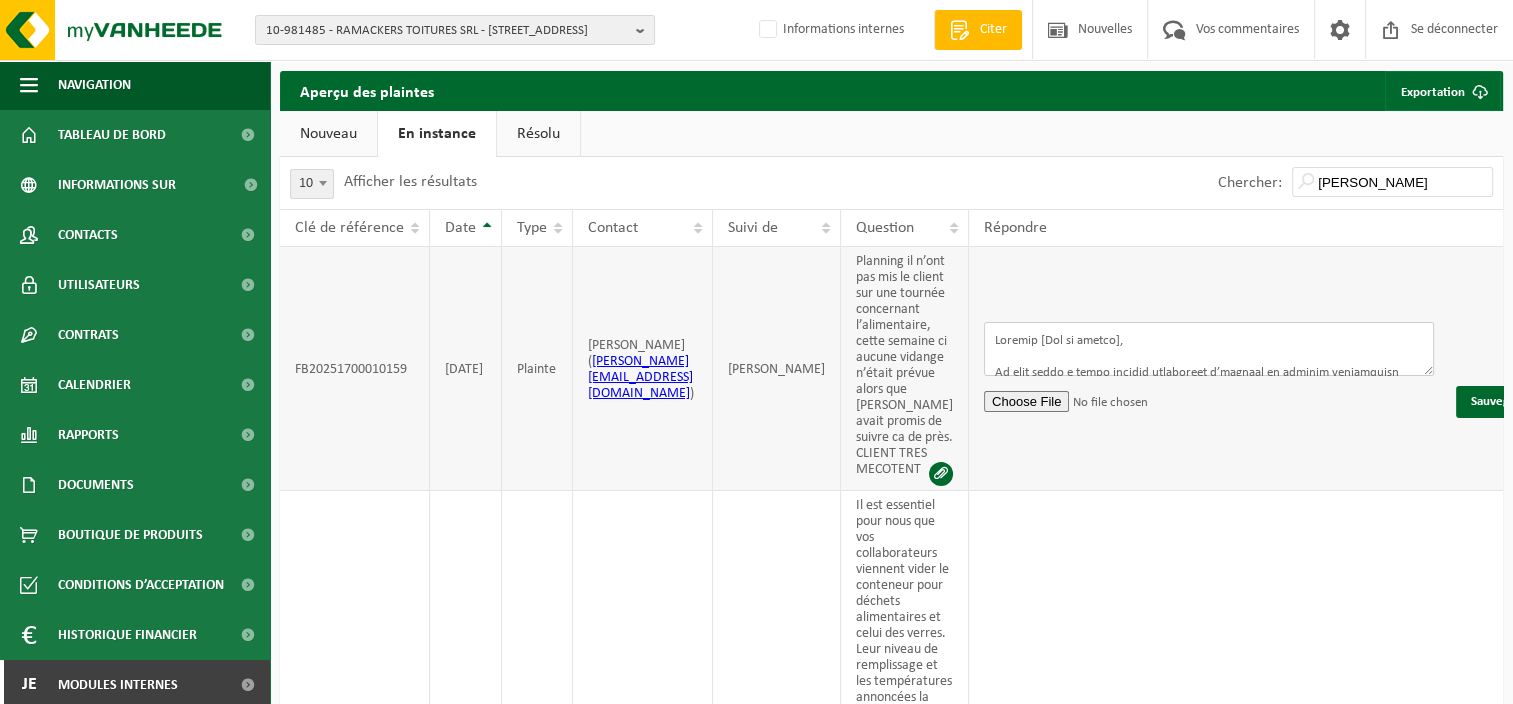 click at bounding box center (1209, 349) 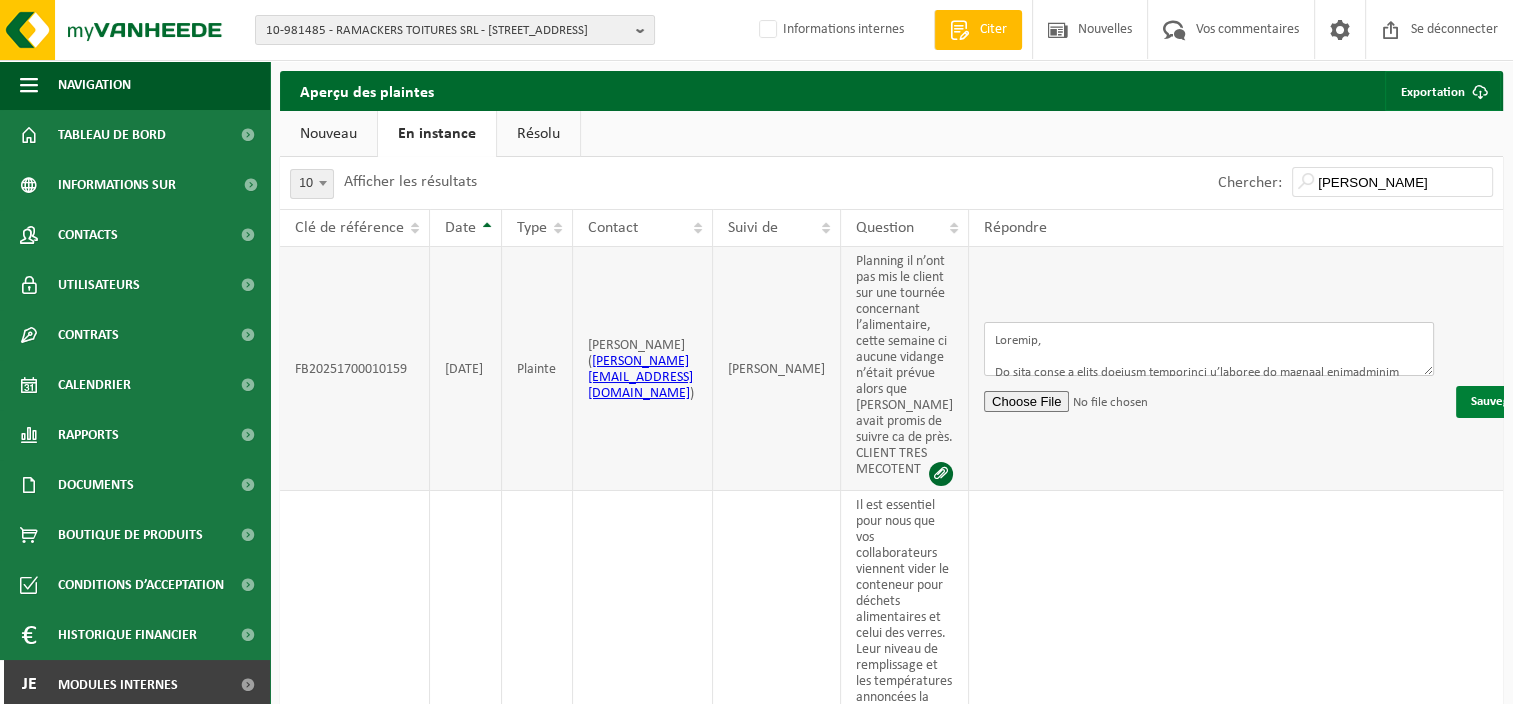 type on "Bonjour,
Je fais suite à votre message concernant l’absence de vidange alimentaire cette semaine.
Tout d’abord, je tiens à vous présenter nos sincères excuses pour cet oubli. Vous aviez reçu l’assurance d’un suivi rigoureux de la situation, et il est clair que cela n’a pas été respecté. En effet, après vérification, votre site n’a pas été intégré à la tournée planifiée, ce qui explique l'absence d’intervention cette semaine.
Nous comprenons parfaitement votre mécontentement, d’autant plus qu’un engagement avait été pris par Joselito à ce sujet. Une telle erreur de planification est inacceptable et ne reflète pas le niveau de service que nous souhaitons vous offrir.
Nous avons d’ores et déjà pris les mesures nécessaires pour reprogrammer une intervention dans les plus brefs délais. Une confirmation vous sera envoyée sous peu, et un suivi renforcé sera mis en place pour éviter que ce type de dysfonctionnement ne se reproduise.
Encore toutes nos excuses pour ce manquement. Nous vous remercions pour votre..." 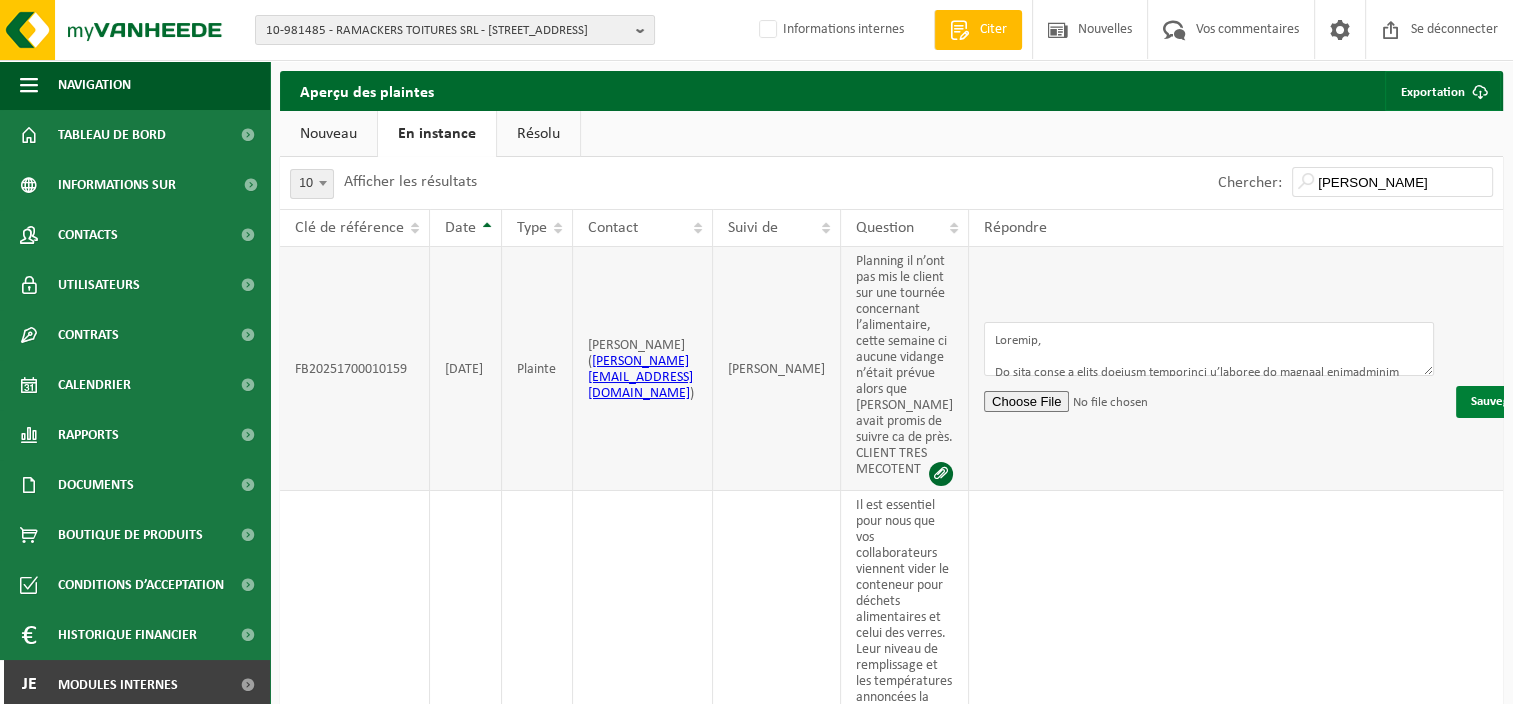 click on "Sauvegarder" at bounding box center [1505, 402] 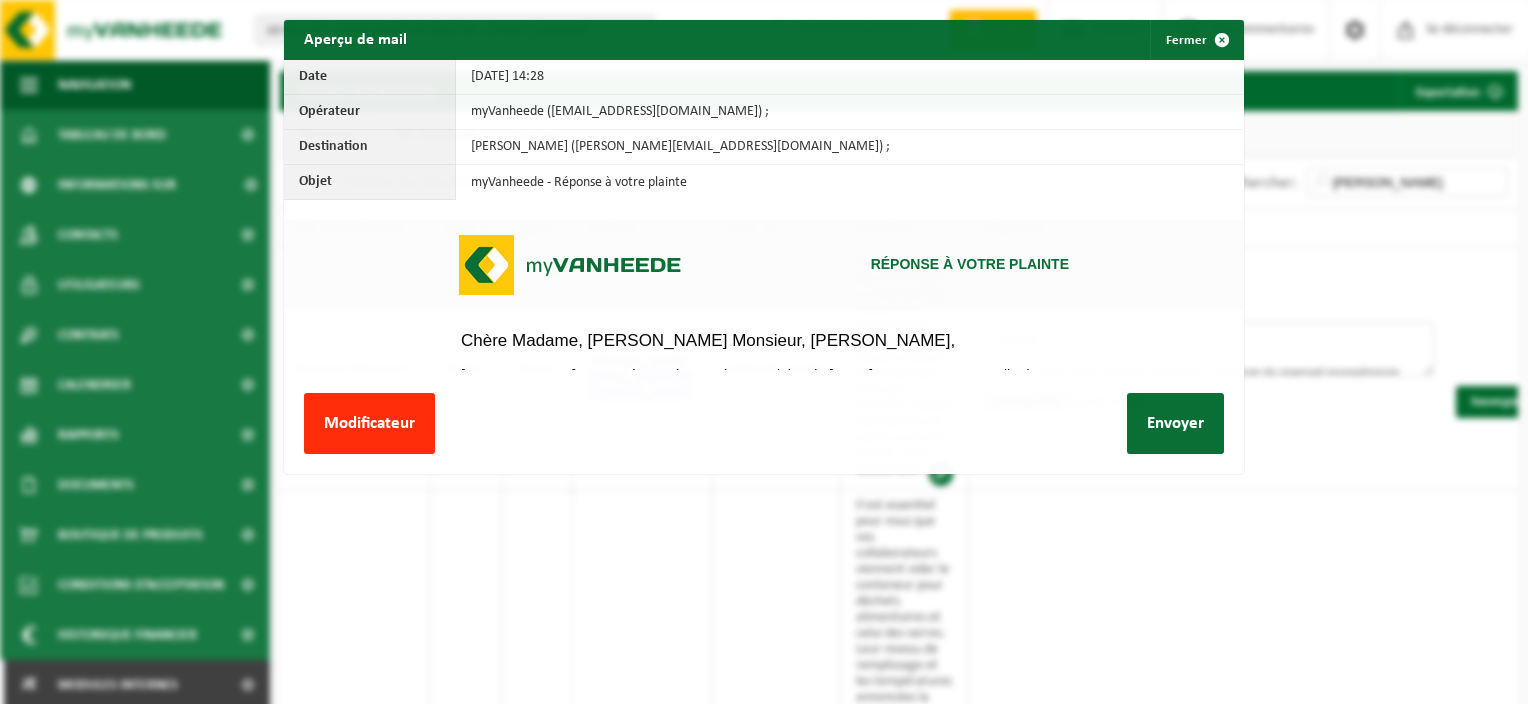 scroll, scrollTop: 0, scrollLeft: 0, axis: both 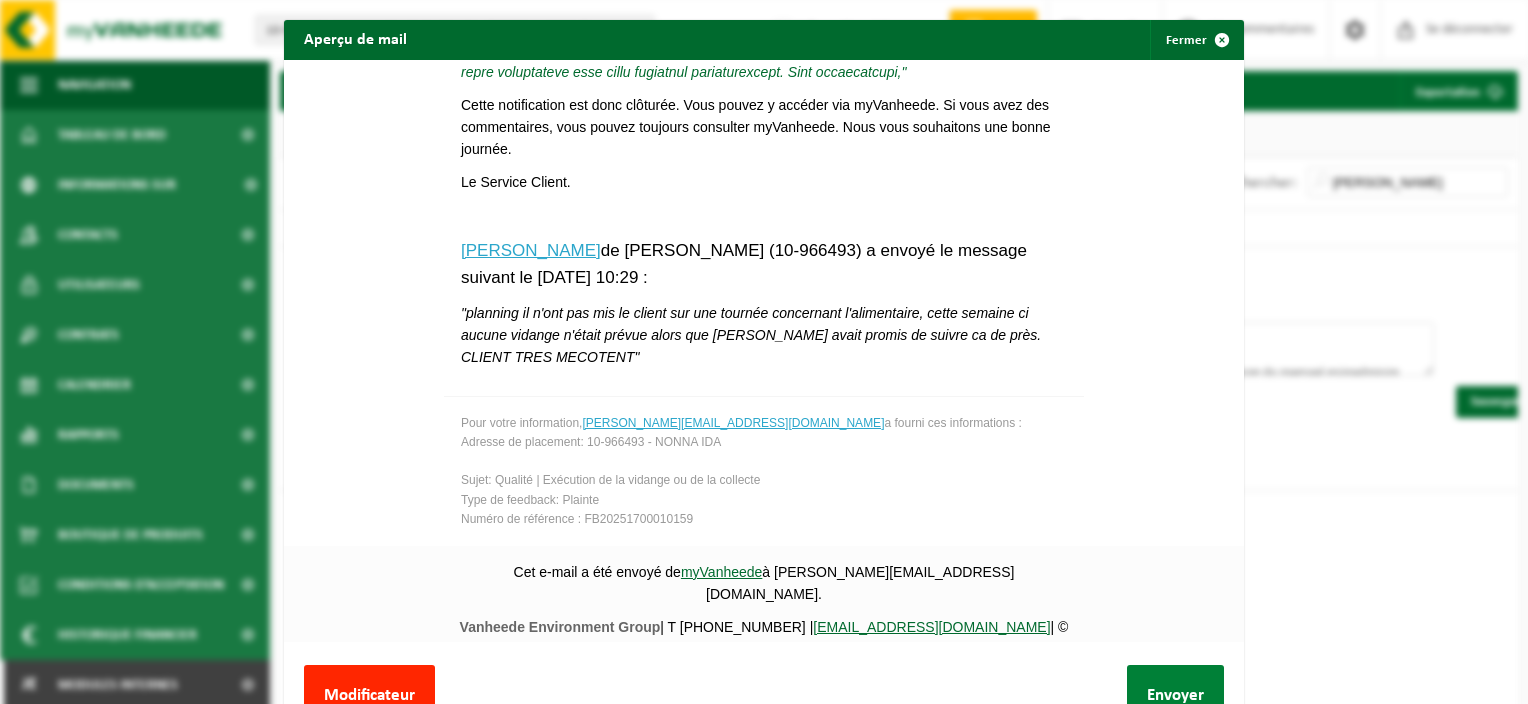 click on "Envoyer" at bounding box center (1175, 695) 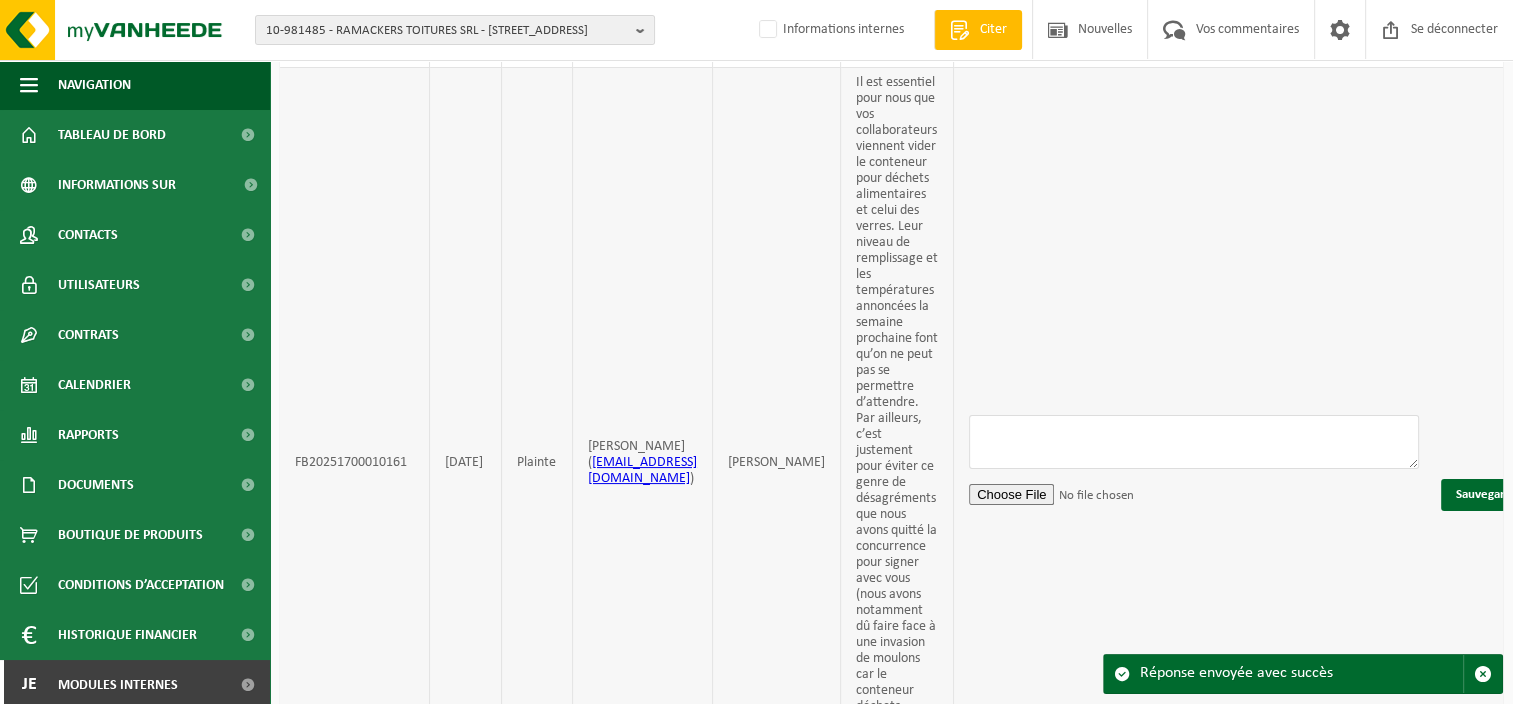 scroll, scrollTop: 0, scrollLeft: 0, axis: both 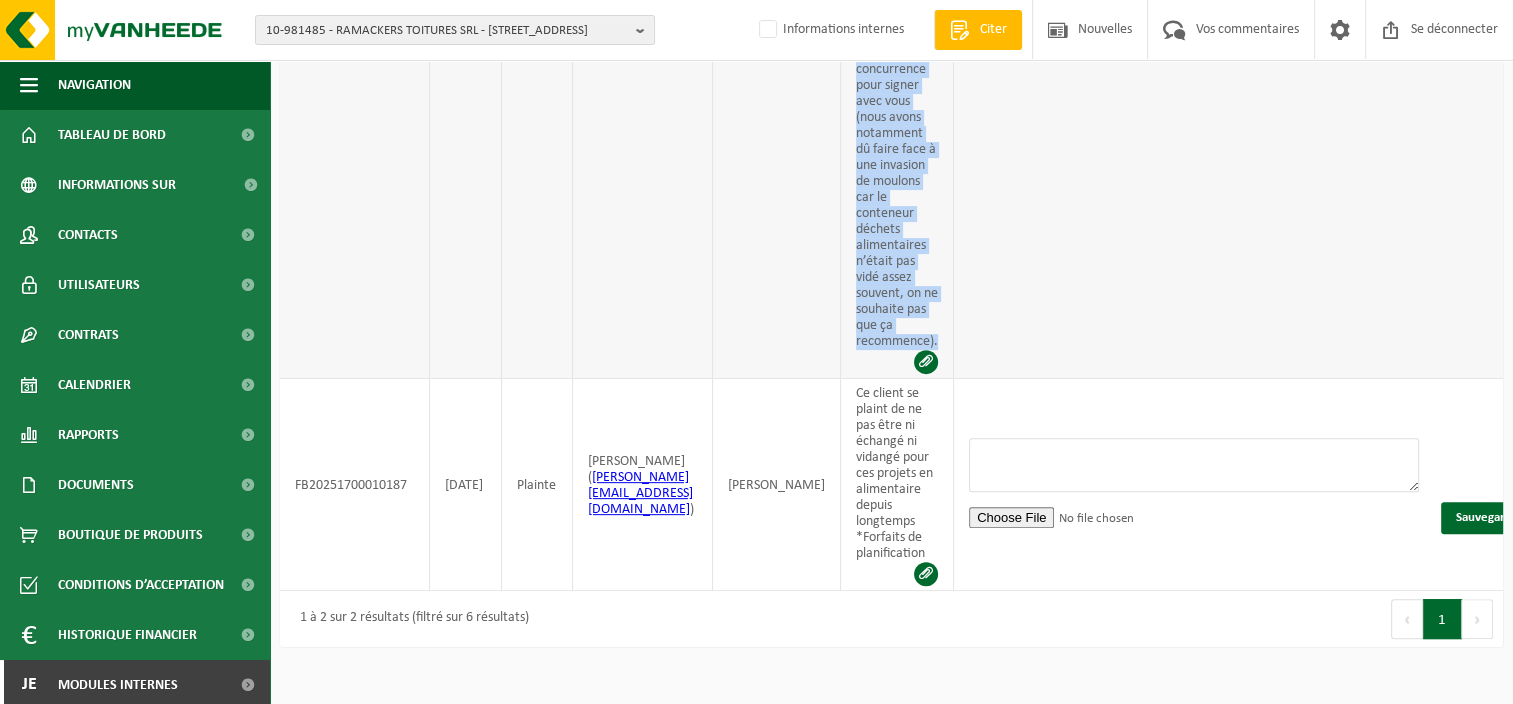 drag, startPoint x: 840, startPoint y: 264, endPoint x: 926, endPoint y: 350, distance: 121.62237 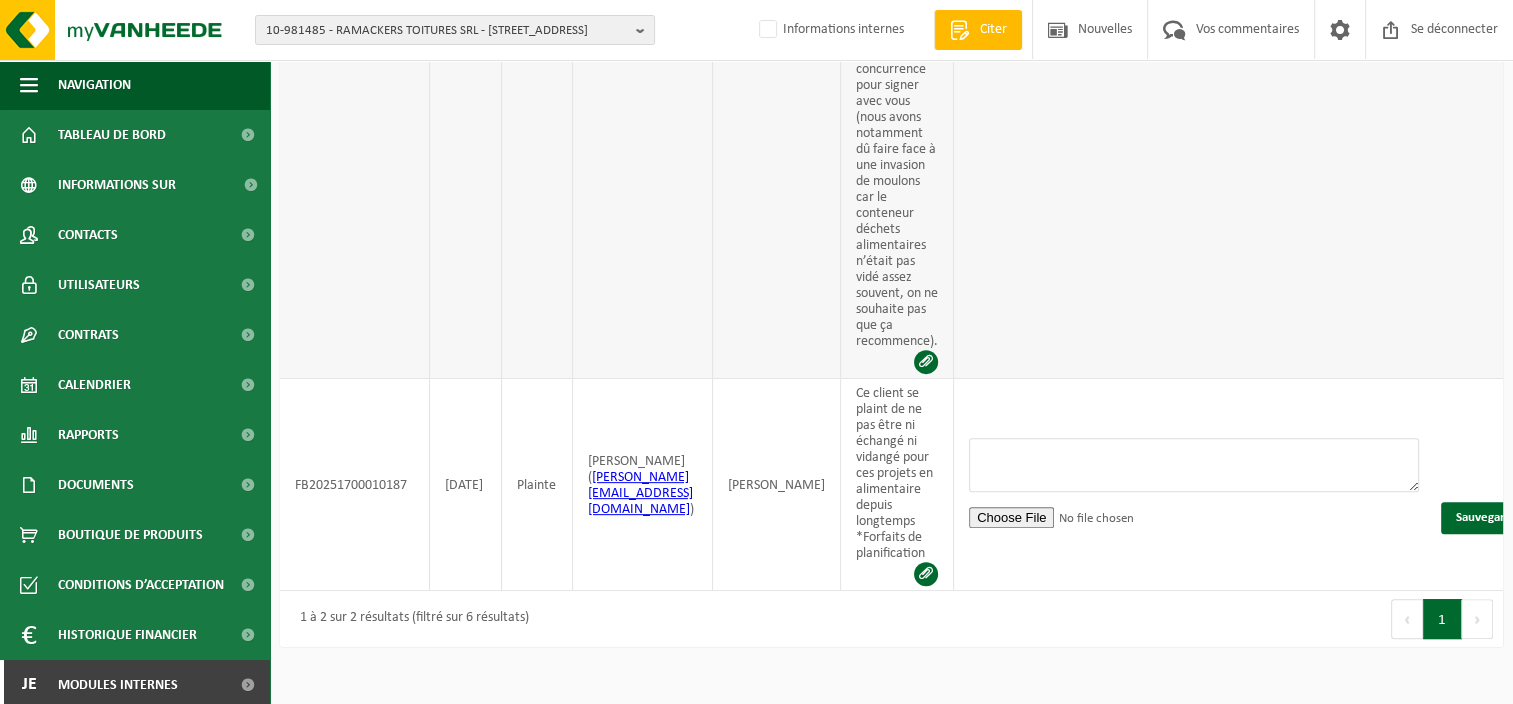 click on "Sauvegarder" at bounding box center (1255, -15) 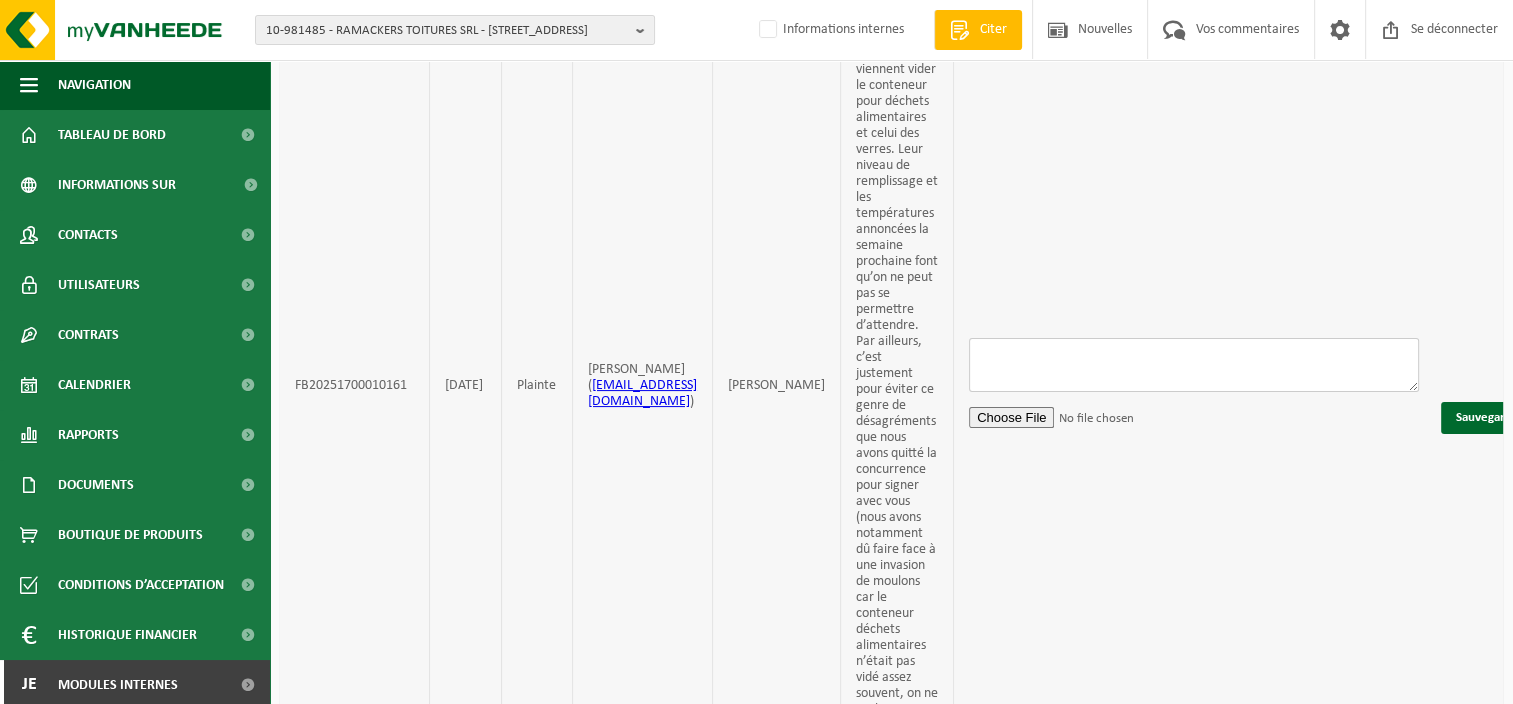 click at bounding box center [1194, 365] 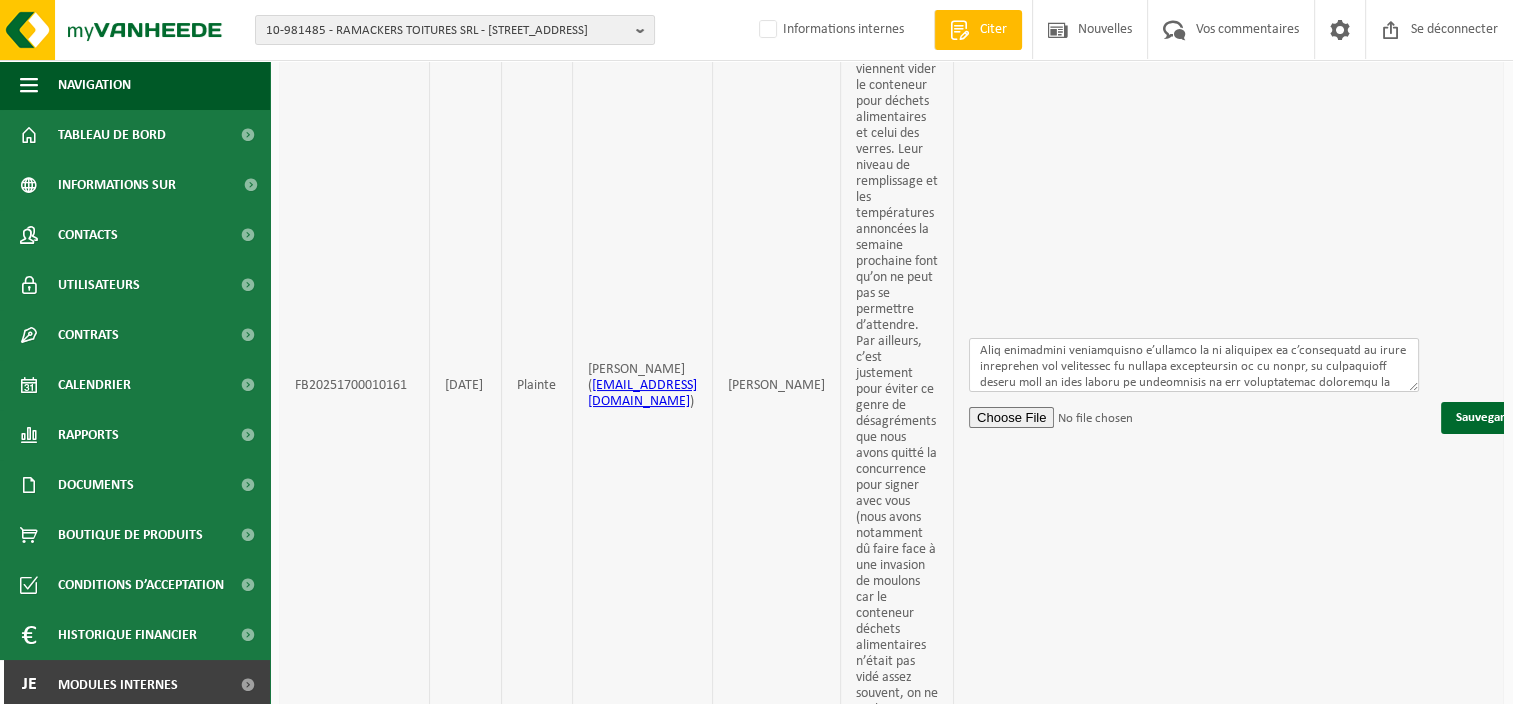 scroll, scrollTop: 0, scrollLeft: 0, axis: both 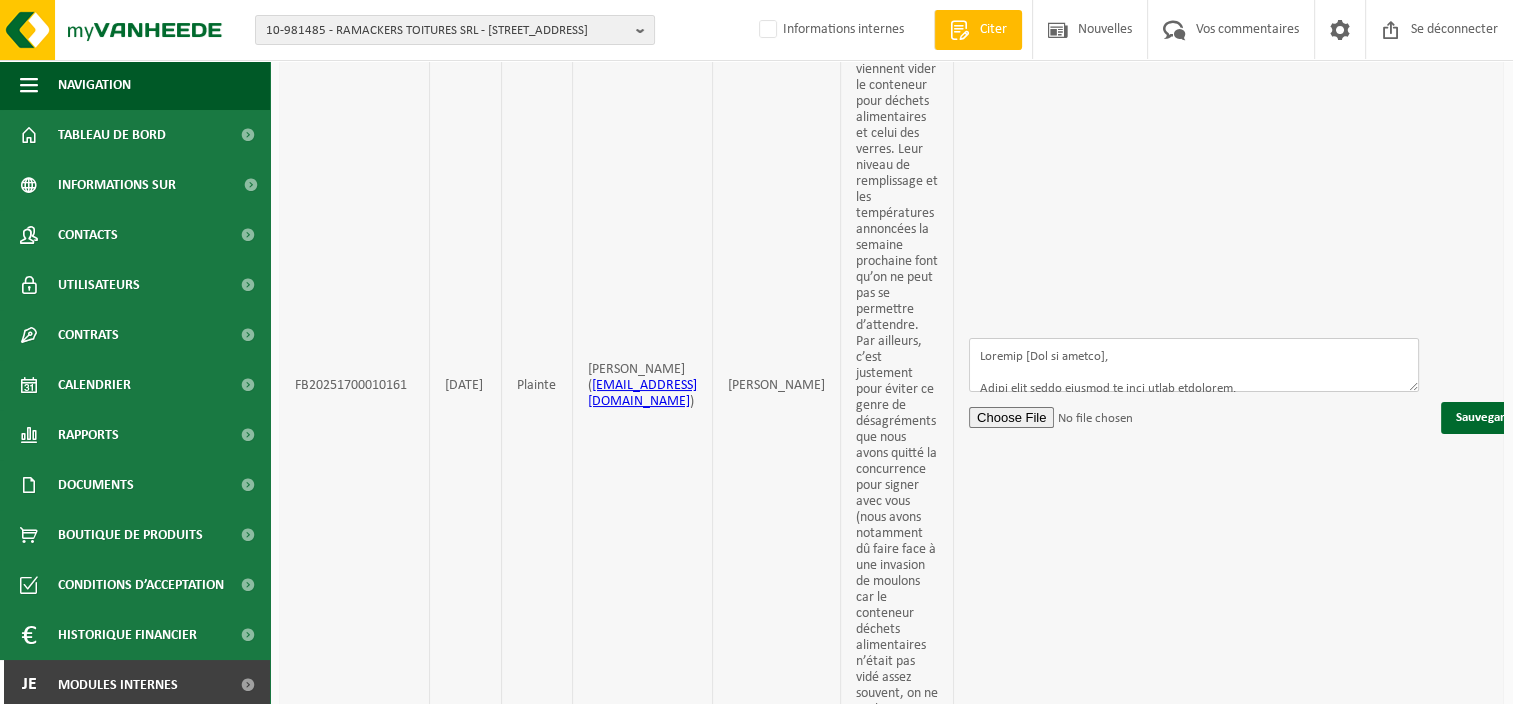 drag, startPoint x: 1097, startPoint y: 368, endPoint x: 1007, endPoint y: 364, distance: 90.088844 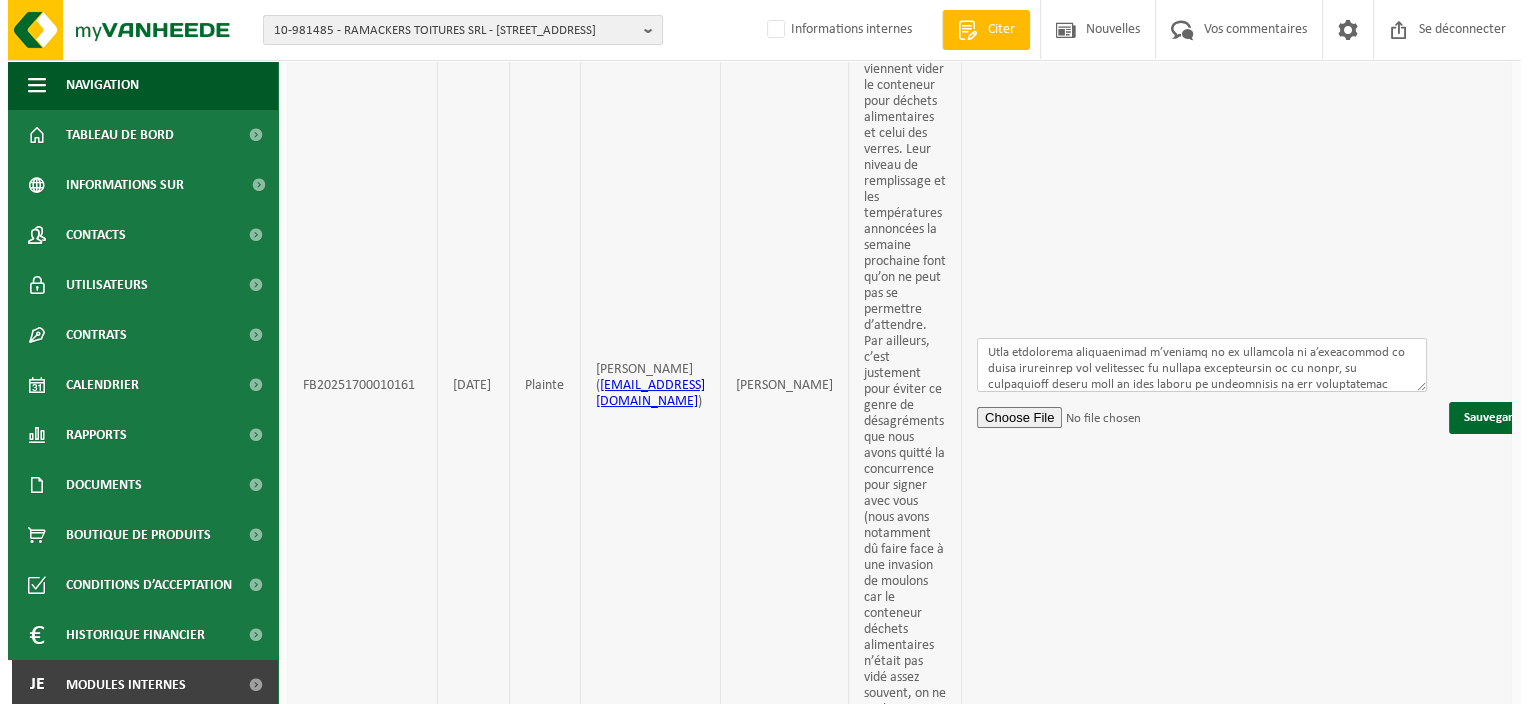 scroll, scrollTop: 100, scrollLeft: 0, axis: vertical 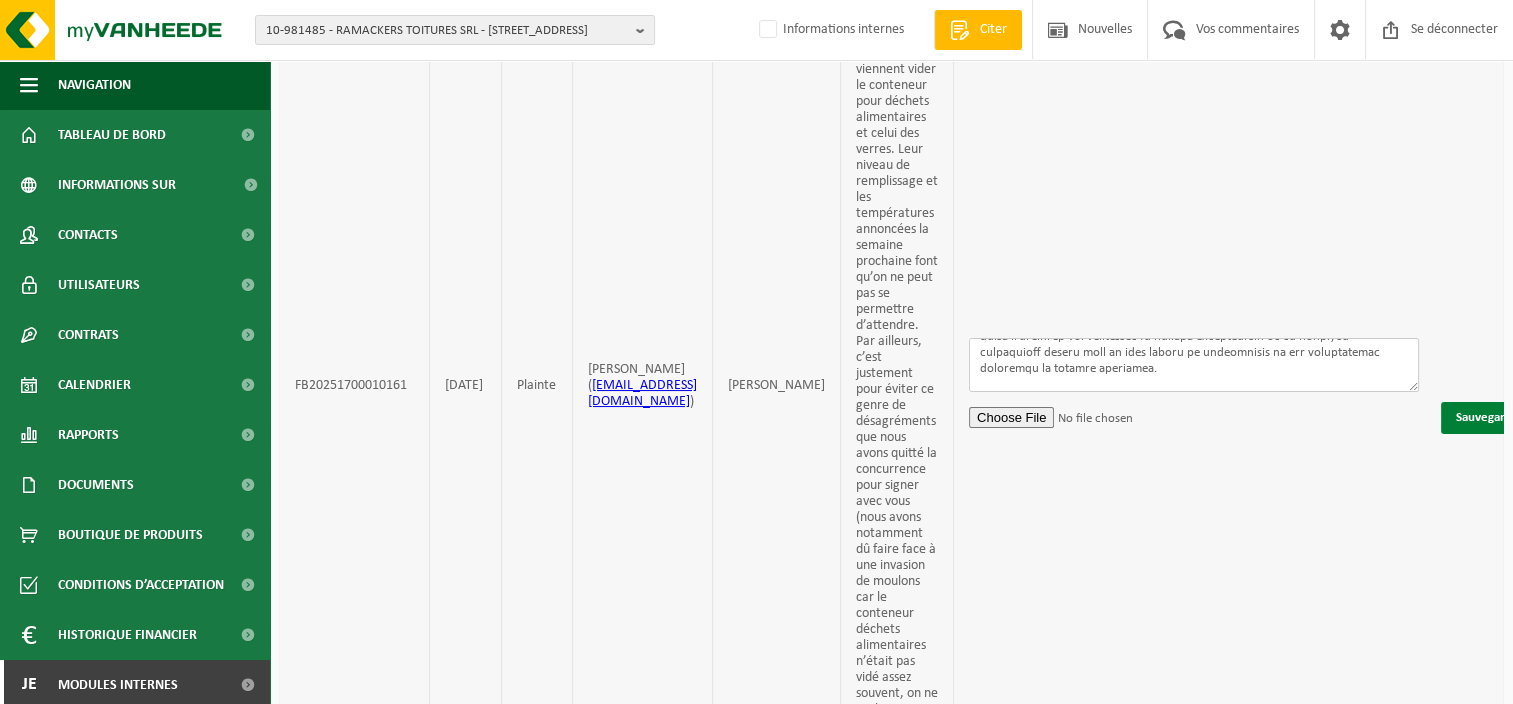 type on "Bonjour,
Merci pour votre message et pour votre franchise.
Nous comprenons parfaitement l’urgence de la situation et l’importance de vider rapidement les conteneurs de déchets alimentaires et de verre, en particulier compte tenu de leur niveau de remplissage et des températures annoncées la semaine prochaine.
Vous avez entièrement raison : ce type de désagrément est précisément ce que vous souhaitiez éviter en nous accordant votre confiance. Nous mesurons pleinement la gravité de l’impact que cela pourrait avoir – y compris les risques sanitaires que vous avez déjà connus par le passé – et nous tenons à vous assurer que votre alerte est prise très au sérieux.
Nous faisons dès à présent le nécessaire avec notre service planning pour organiser une intervention en priorité. Vous recevrez une confirmation dès que la date et l’heure de passage seront fixées.
Nous vous présentons nos excuses pour ce manquement et vous remercions sincèrement pour votre patience. Soyez assuré(e) que des actions seront prises ..." 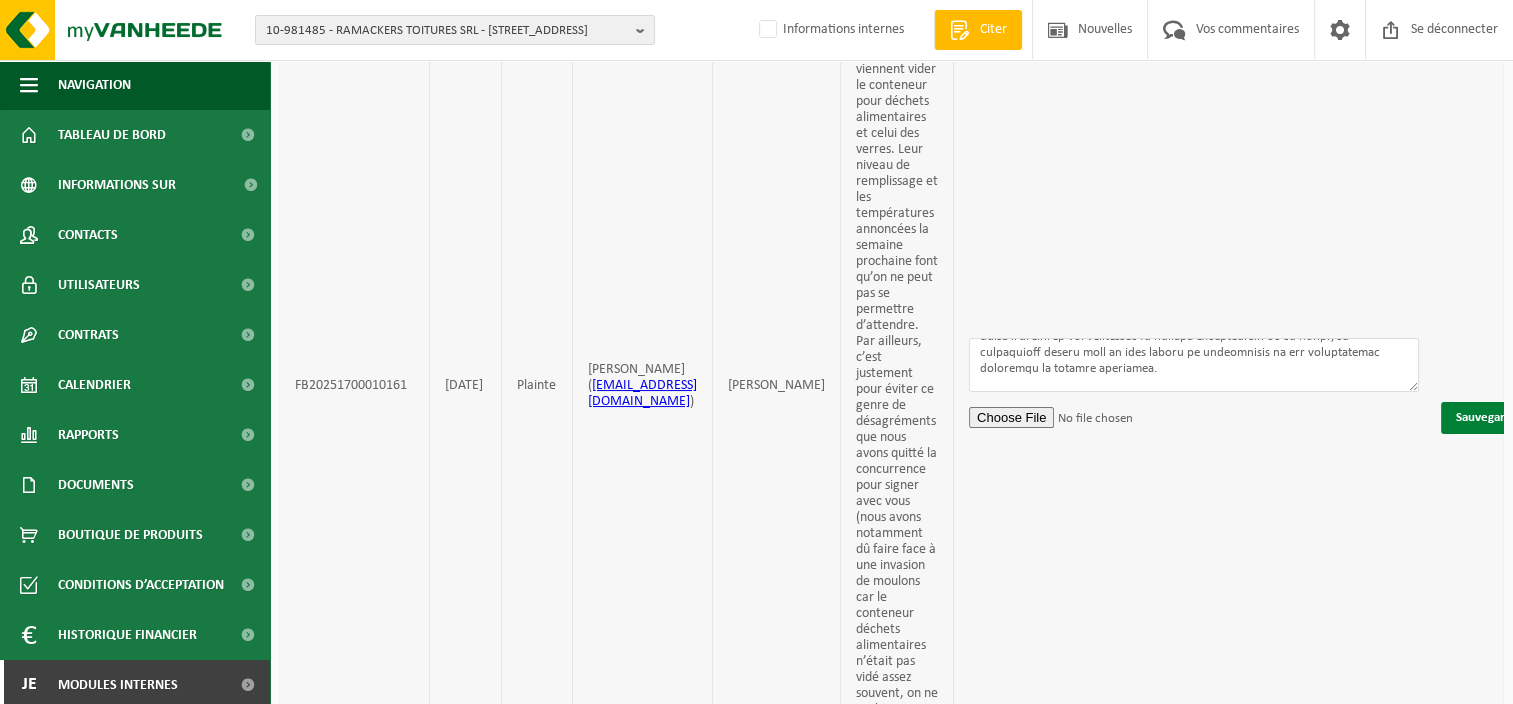 click on "Sauvegarder" at bounding box center (1490, 418) 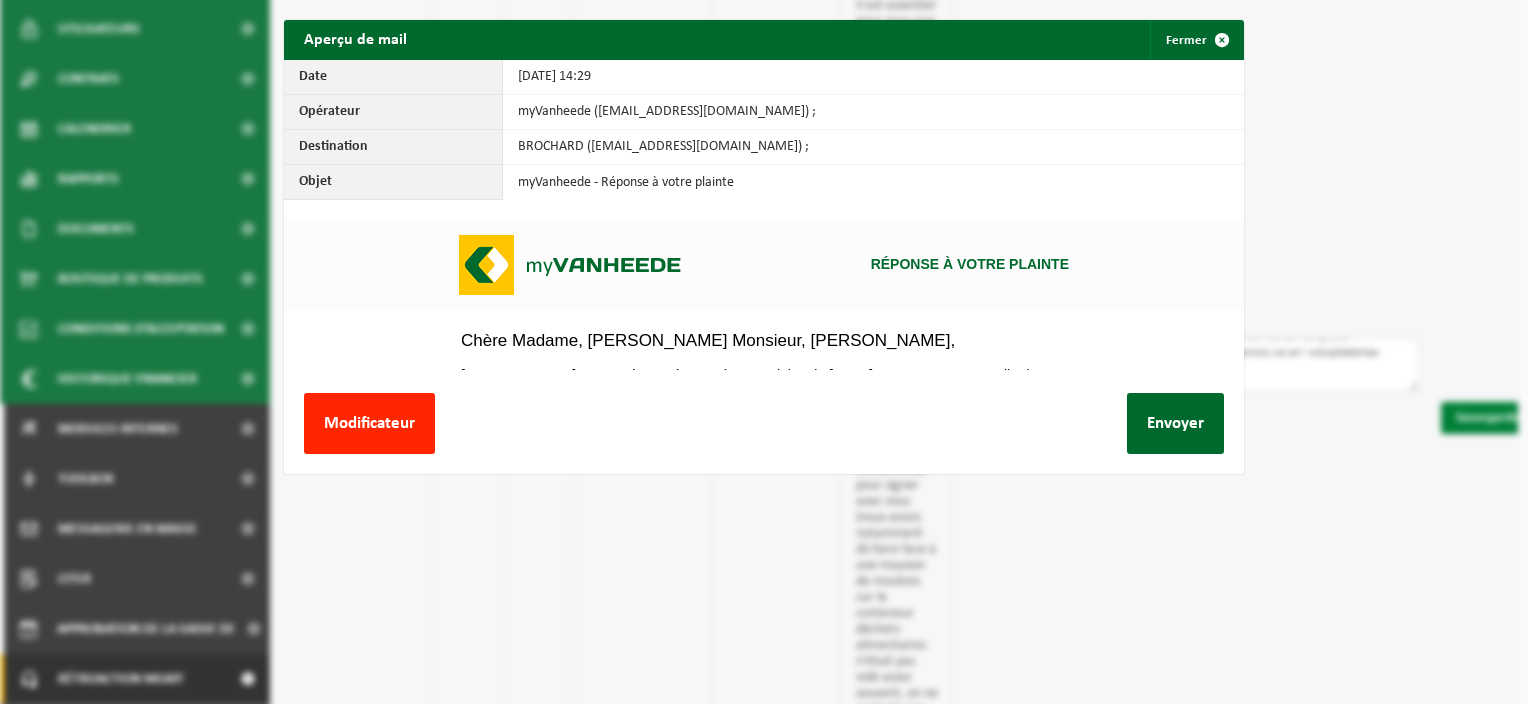 scroll, scrollTop: 0, scrollLeft: 0, axis: both 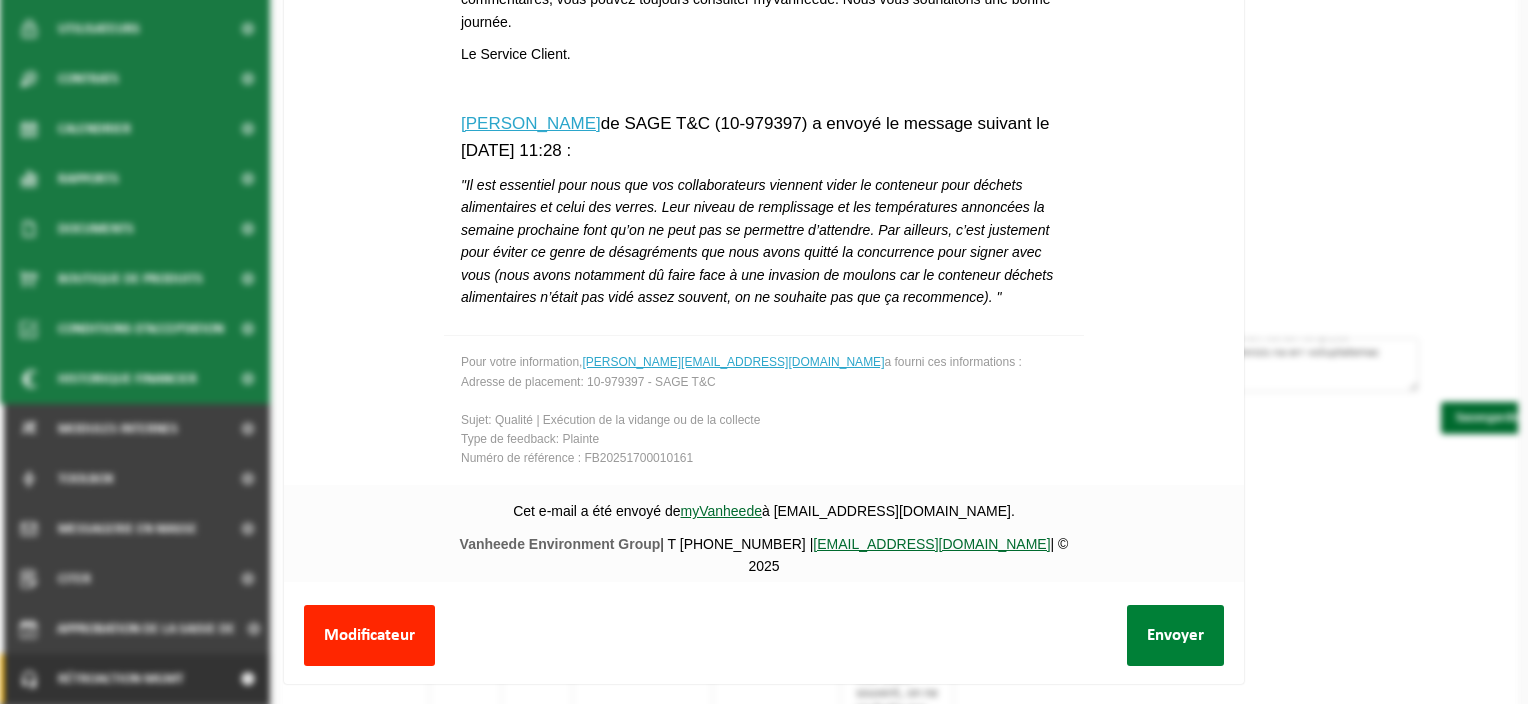 click on "Envoyer" at bounding box center [1175, 635] 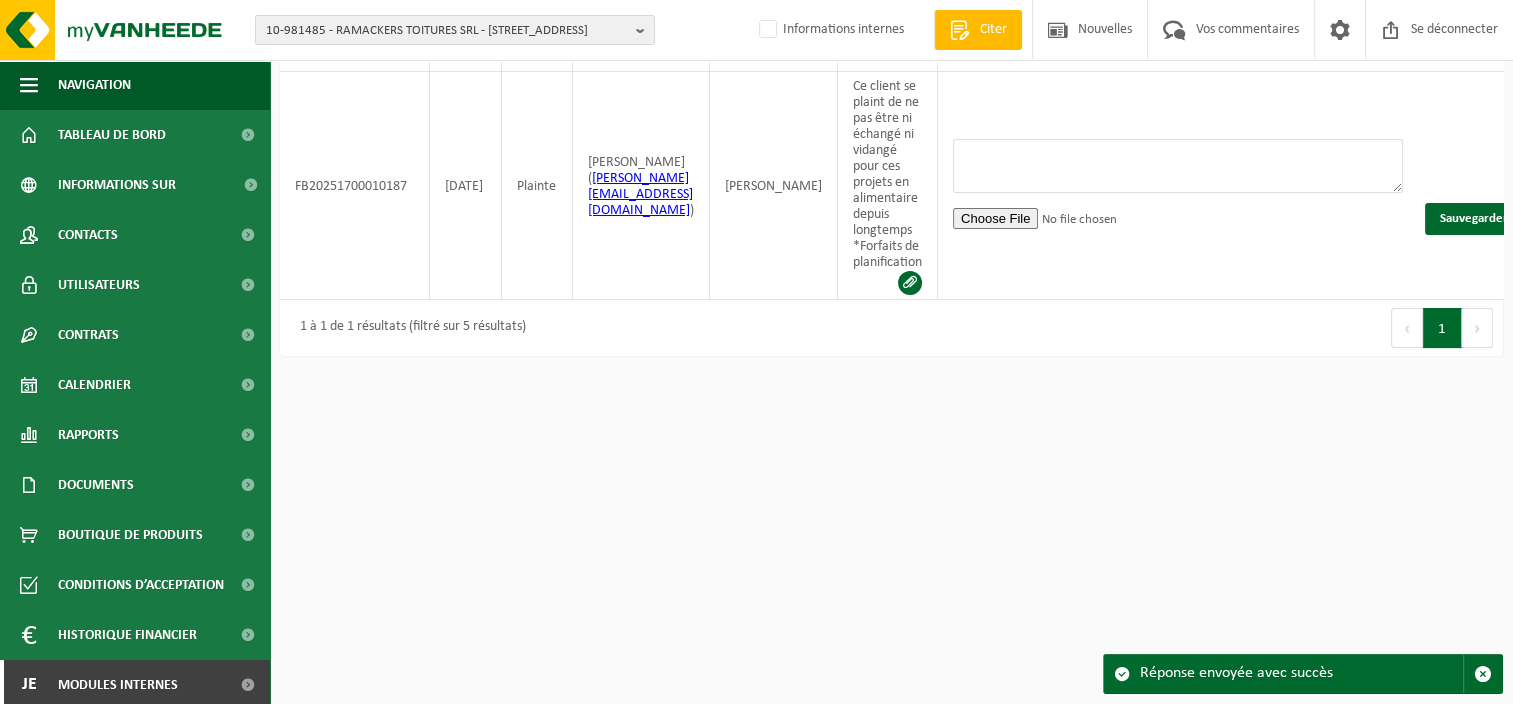 scroll, scrollTop: 0, scrollLeft: 0, axis: both 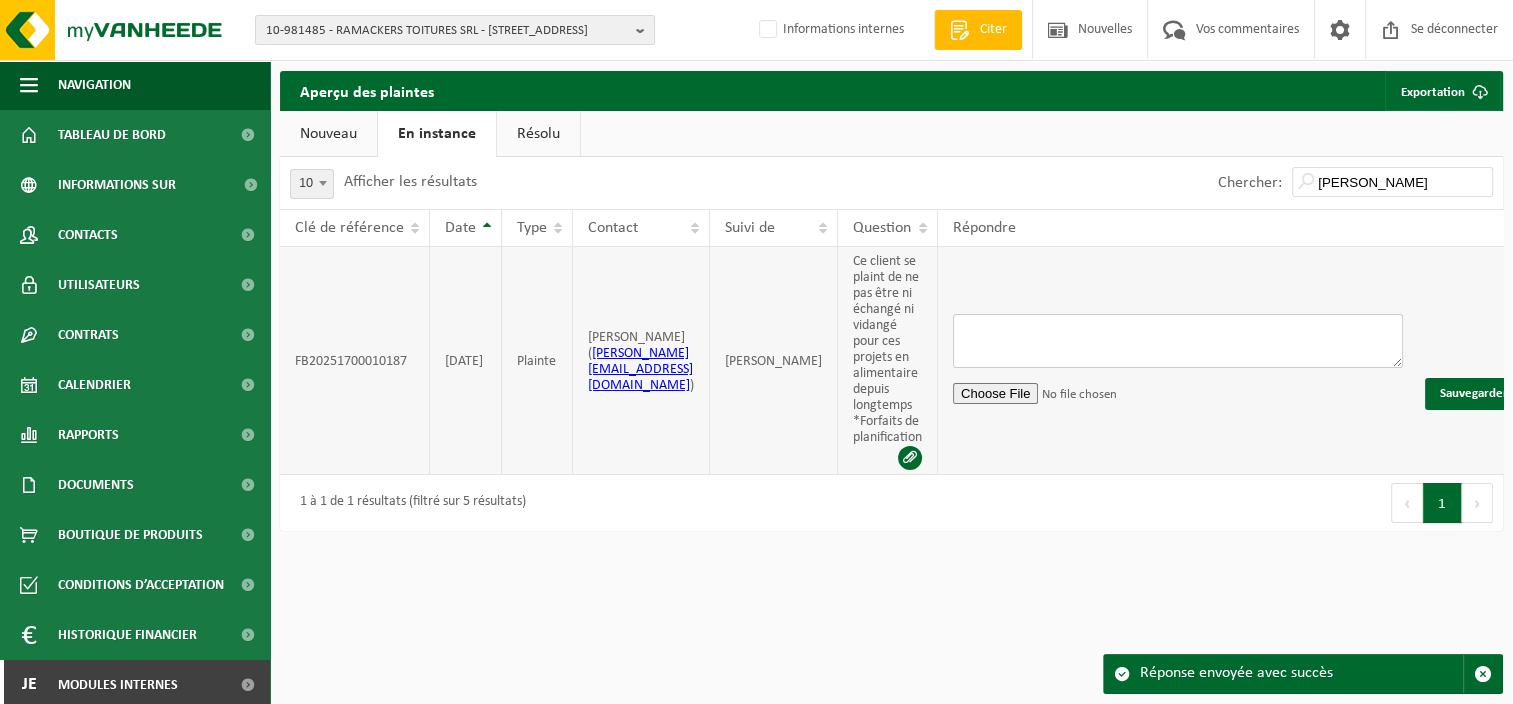click at bounding box center (1178, 341) 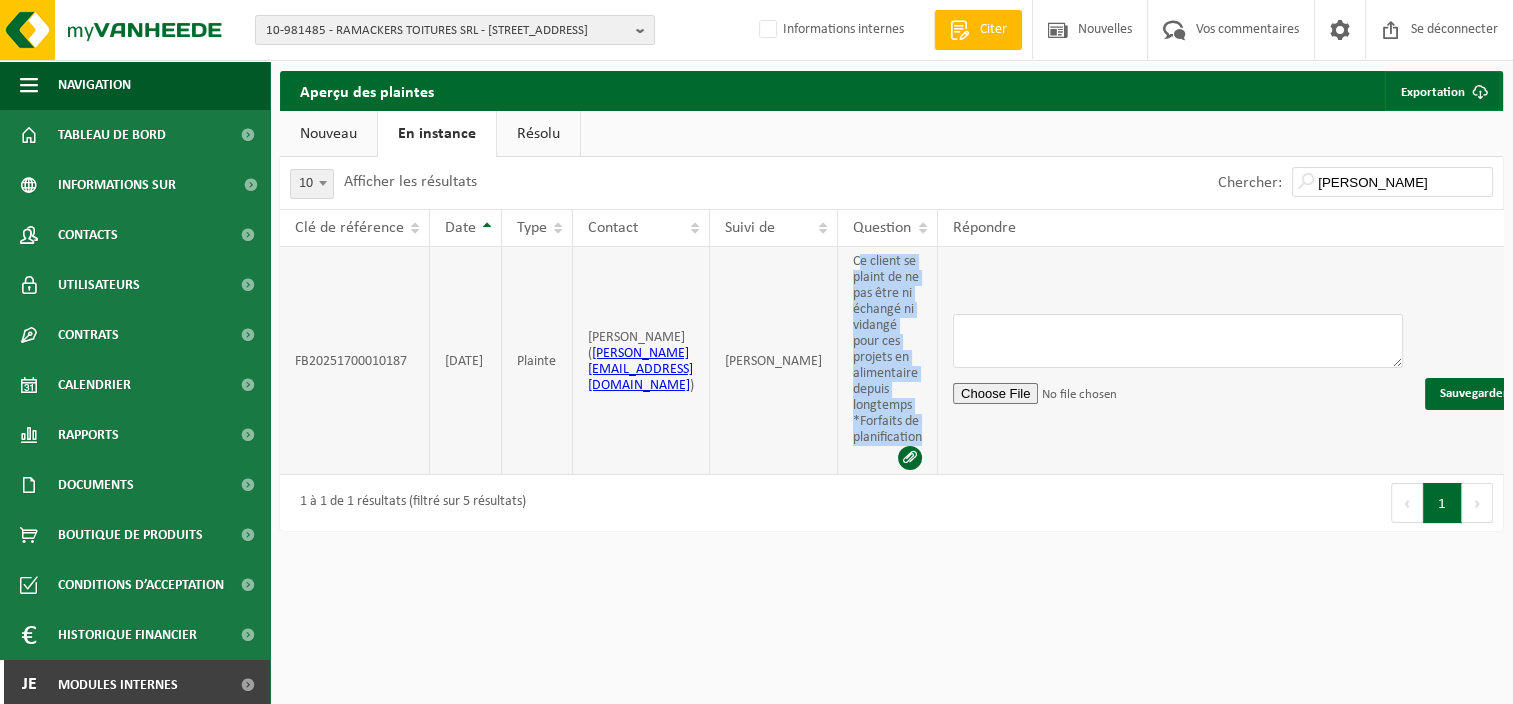 drag, startPoint x: 847, startPoint y: 262, endPoint x: 909, endPoint y: 433, distance: 181.89282 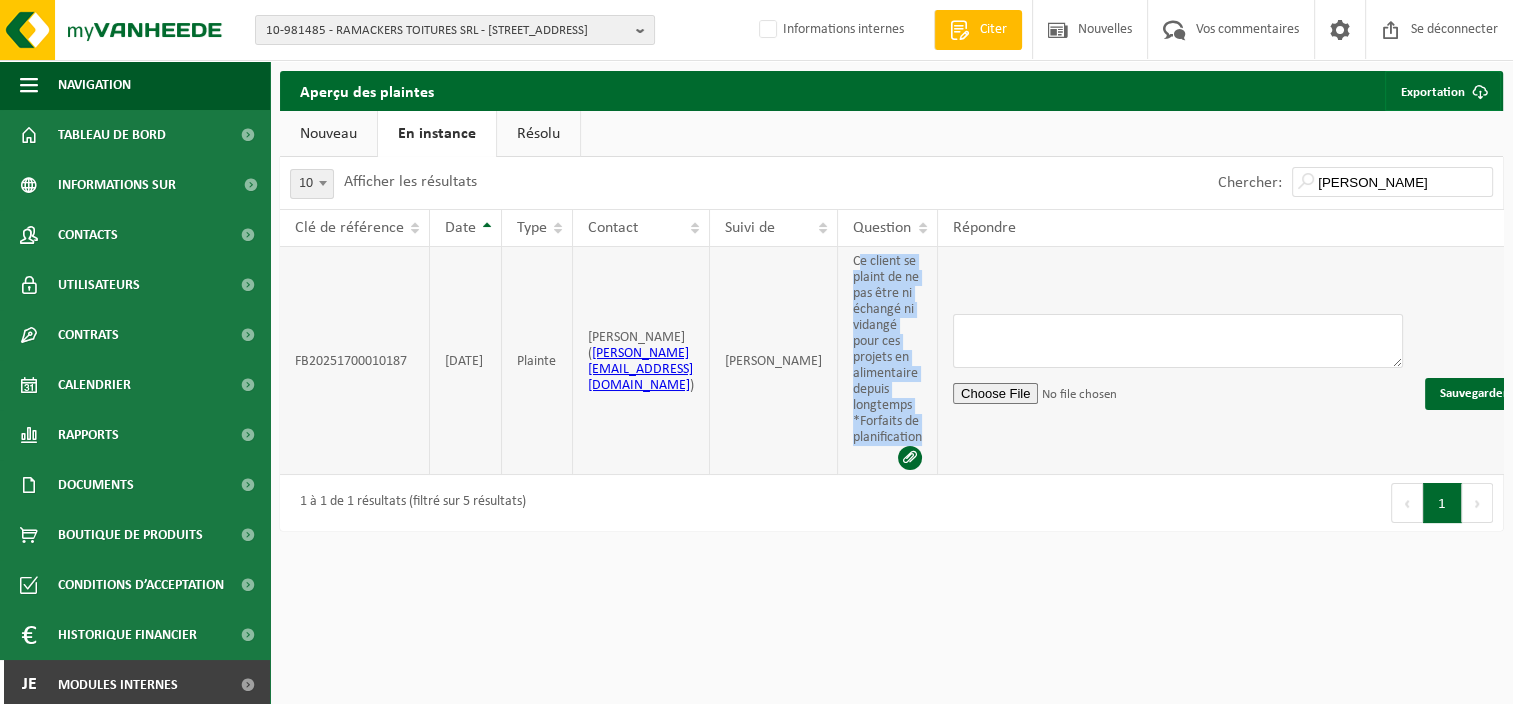 click on "Ce client se plaint de ne pas être ni échangé ni vidangé pour ces projets en alimentaire depuis longtemps
*Forfaits de planification" at bounding box center (887, 349) 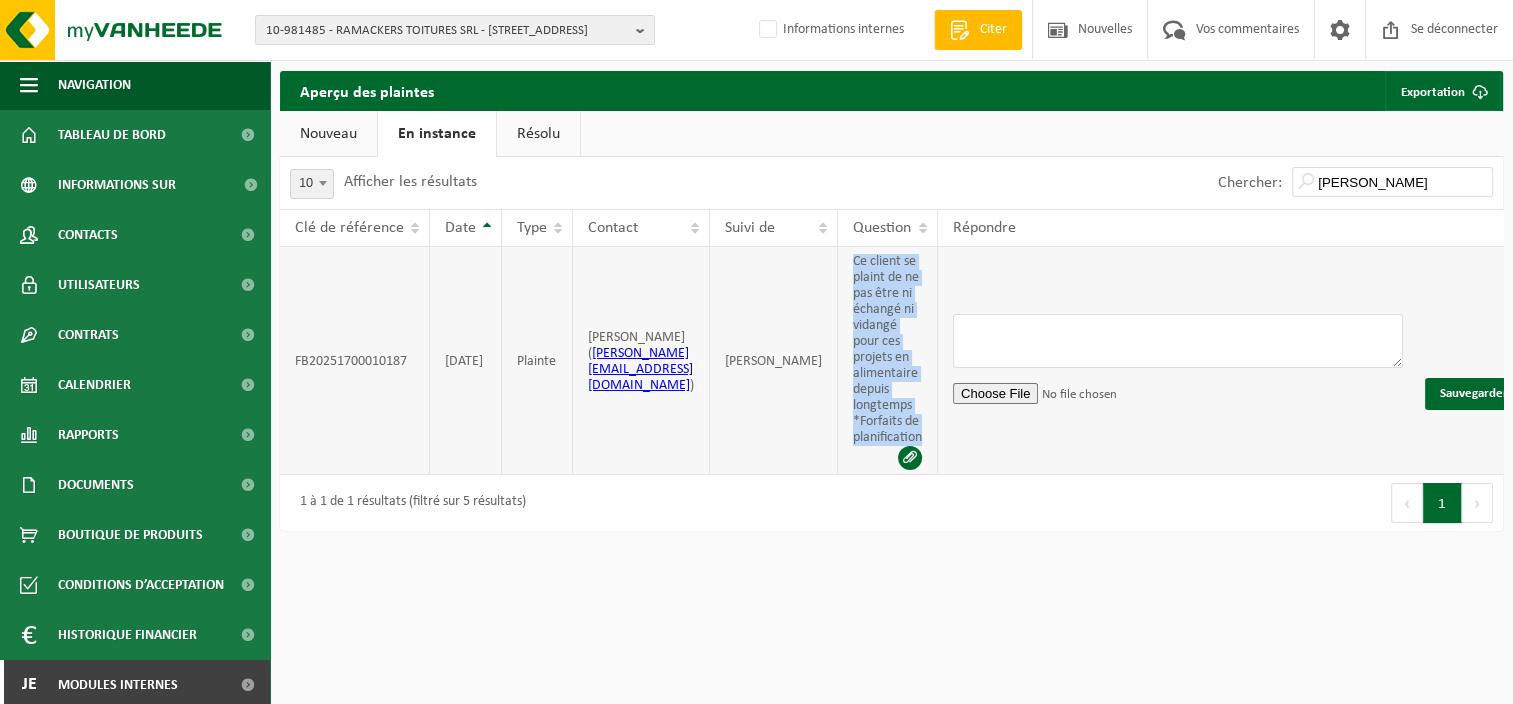 drag, startPoint x: 917, startPoint y: 439, endPoint x: 844, endPoint y: 261, distance: 192.38763 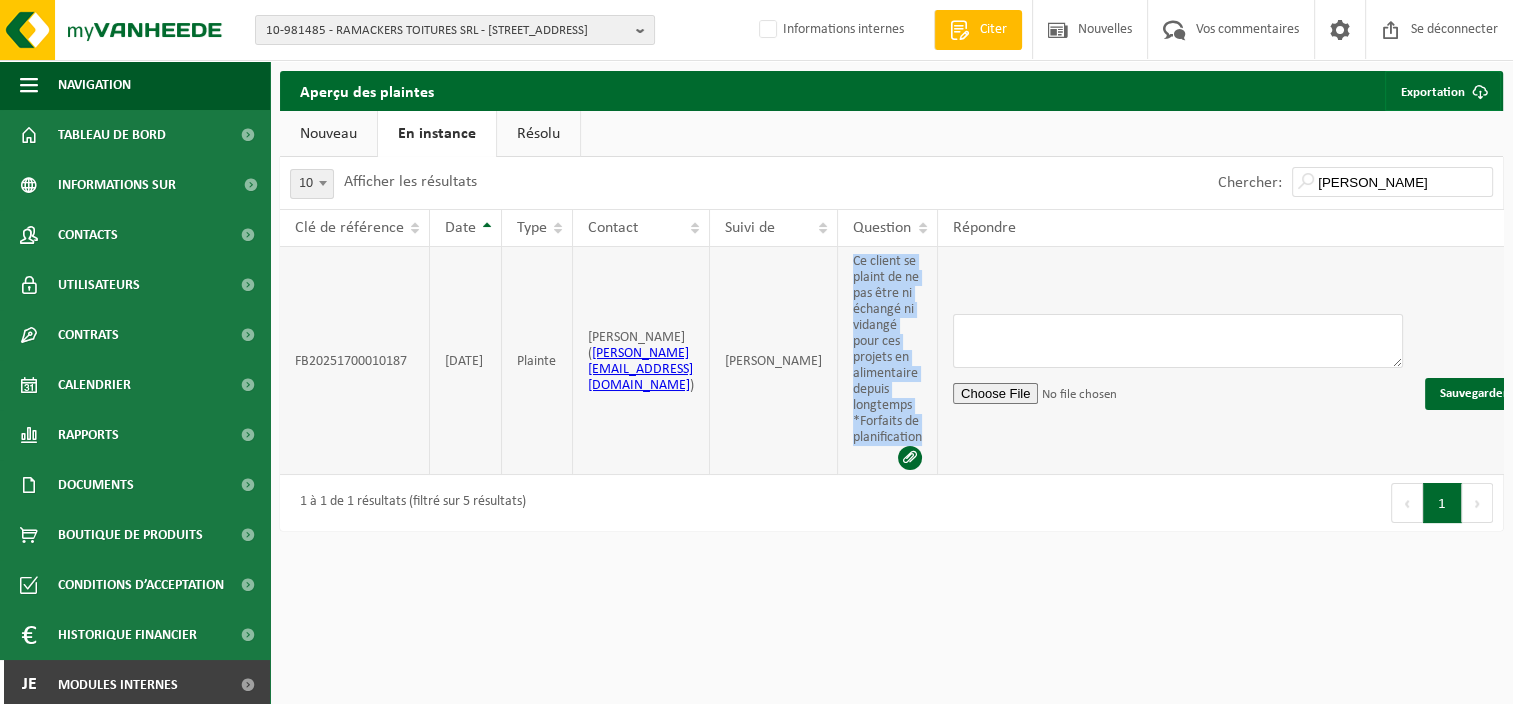 click on "Ce client se plaint de ne pas être ni échangé ni vidangé pour ces projets en alimentaire depuis longtemps
*Forfaits de planification" at bounding box center (888, 361) 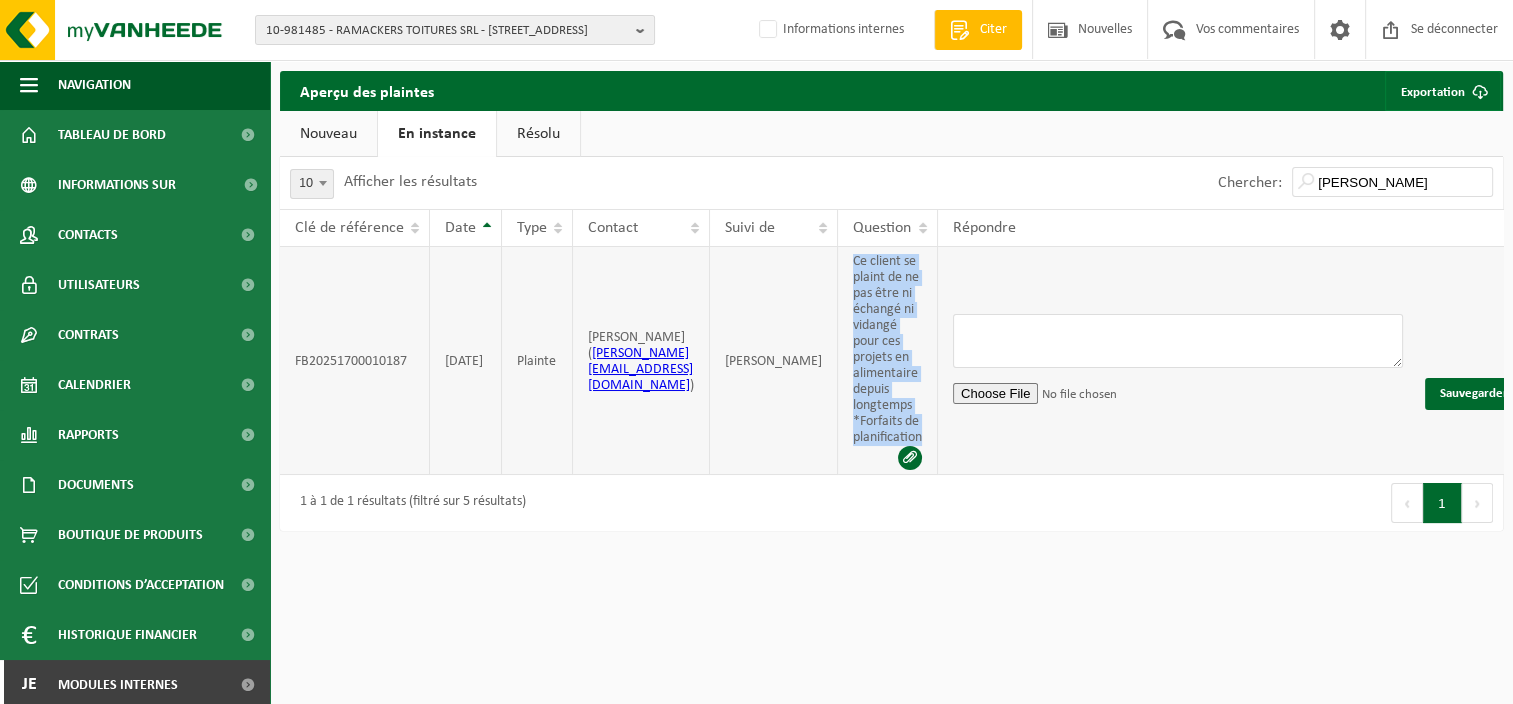 copy on "Ce client se plaint de ne pas être ni échangé ni vidangé pour ces projets en alimentaire depuis longtemps
*Forfaits de planification" 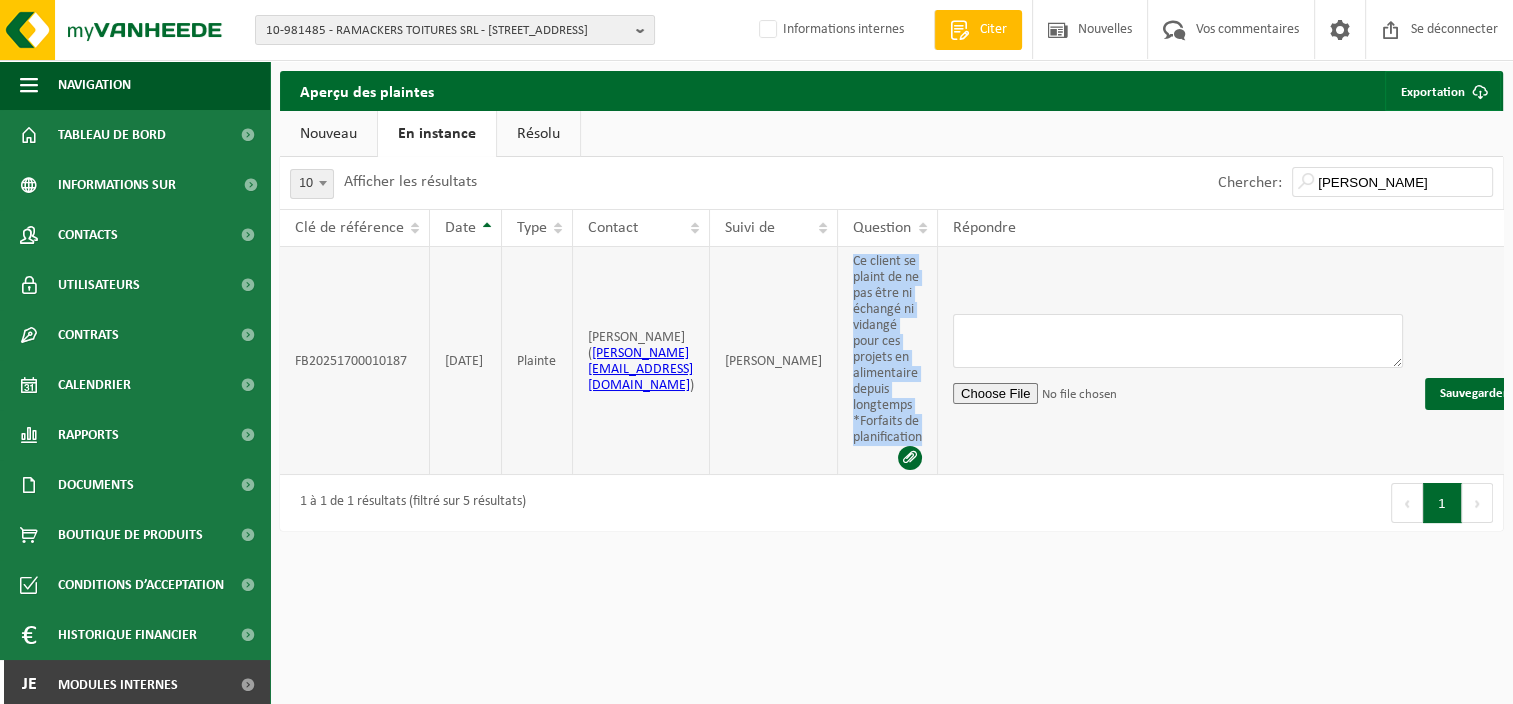 copy on "Ce client se plaint de ne pas être ni échangé ni vidangé pour ces projets en alimentaire depuis longtemps
*Forfaits de planification" 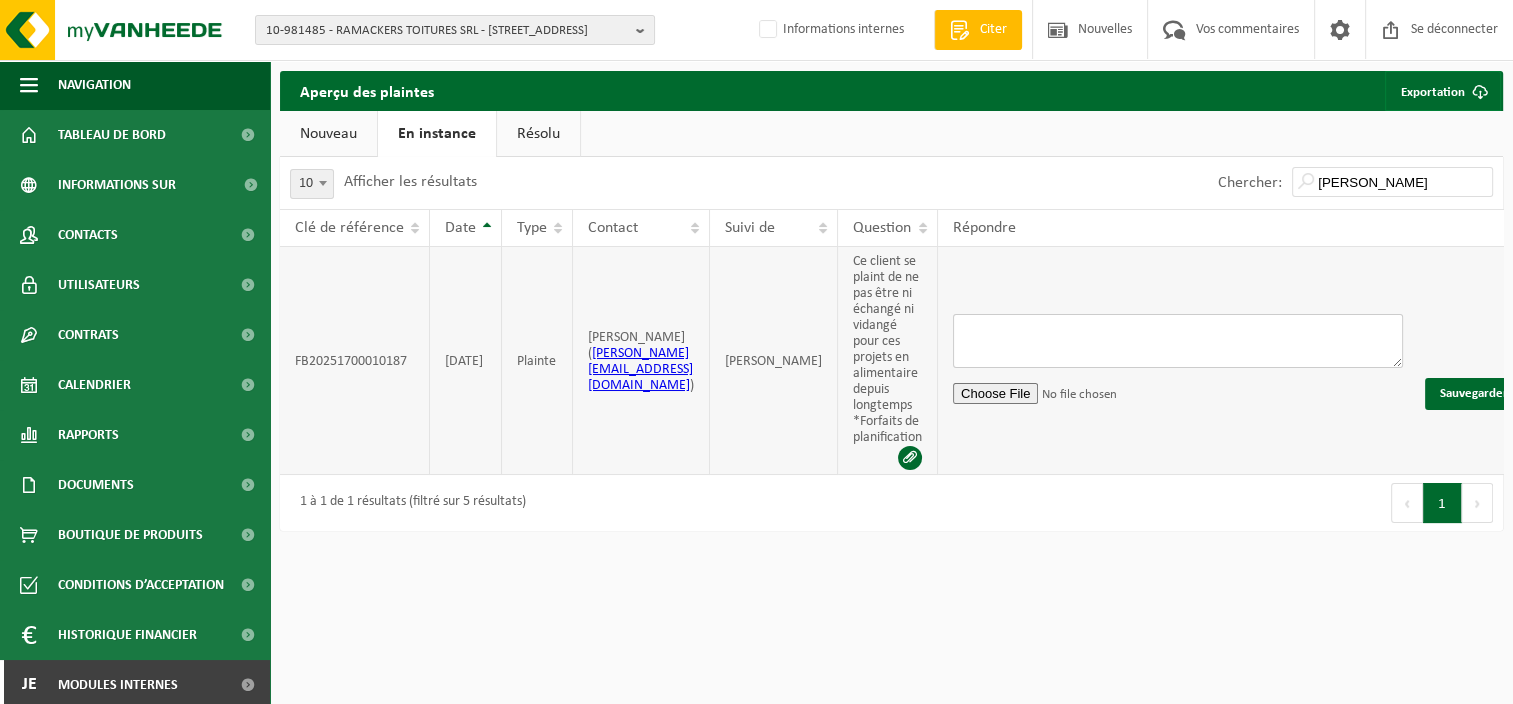 click at bounding box center (1178, 341) 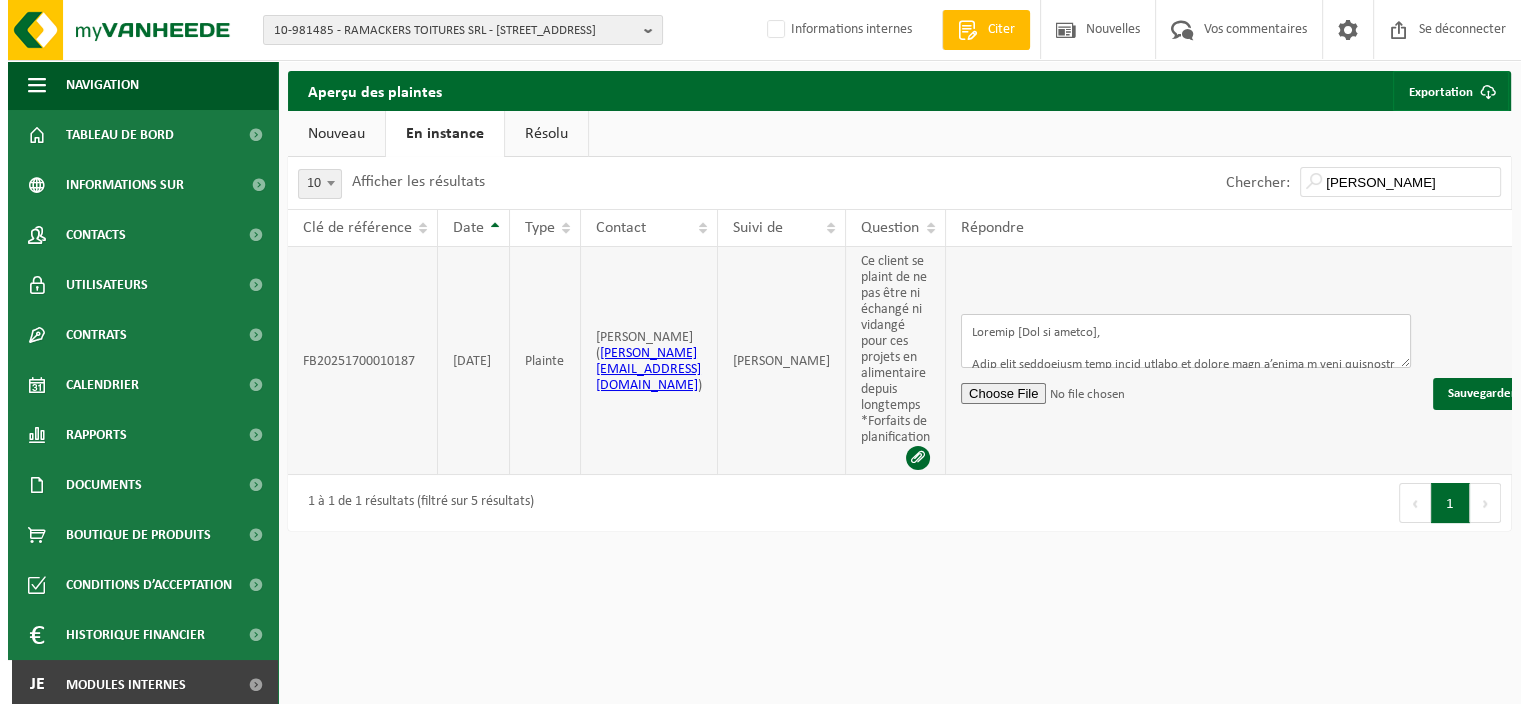 scroll, scrollTop: 0, scrollLeft: 0, axis: both 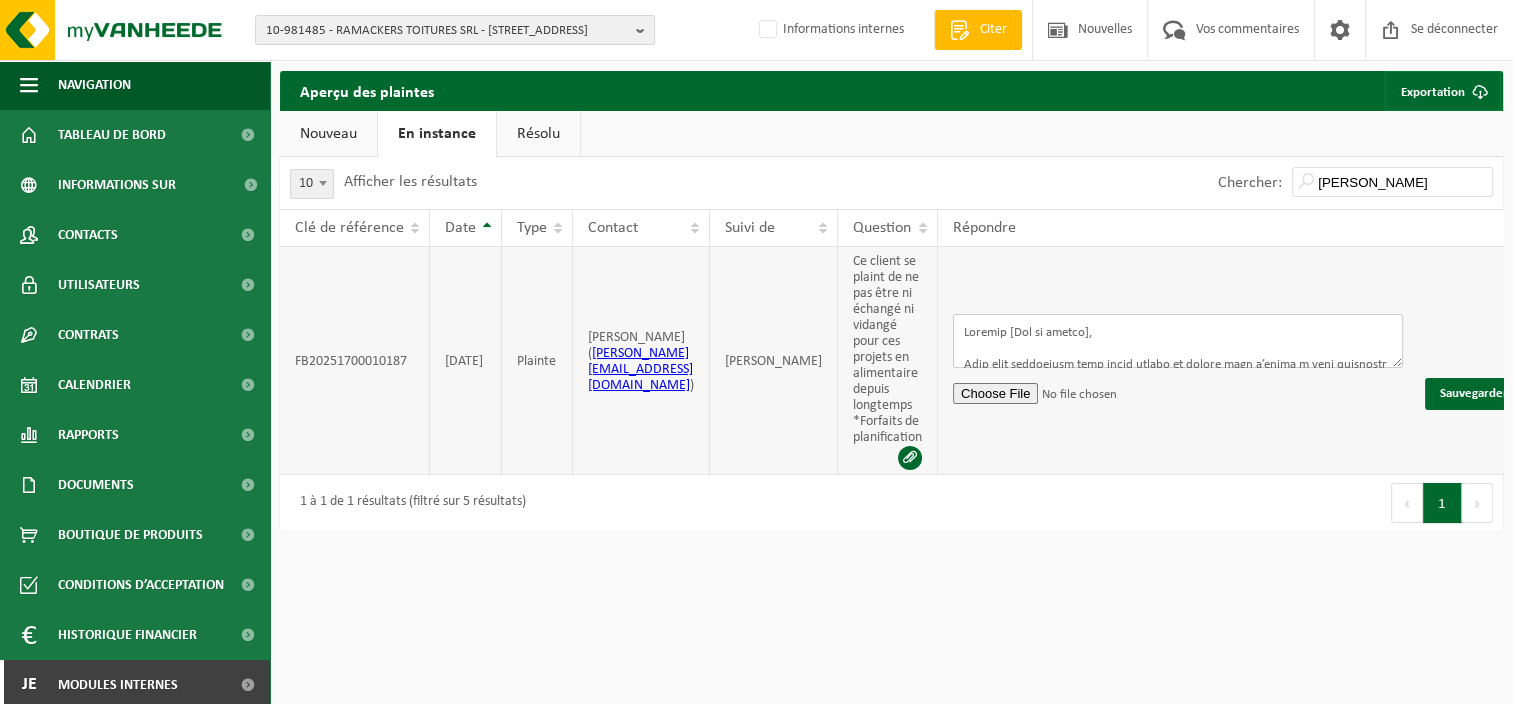 drag, startPoint x: 1083, startPoint y: 333, endPoint x: 995, endPoint y: 336, distance: 88.051125 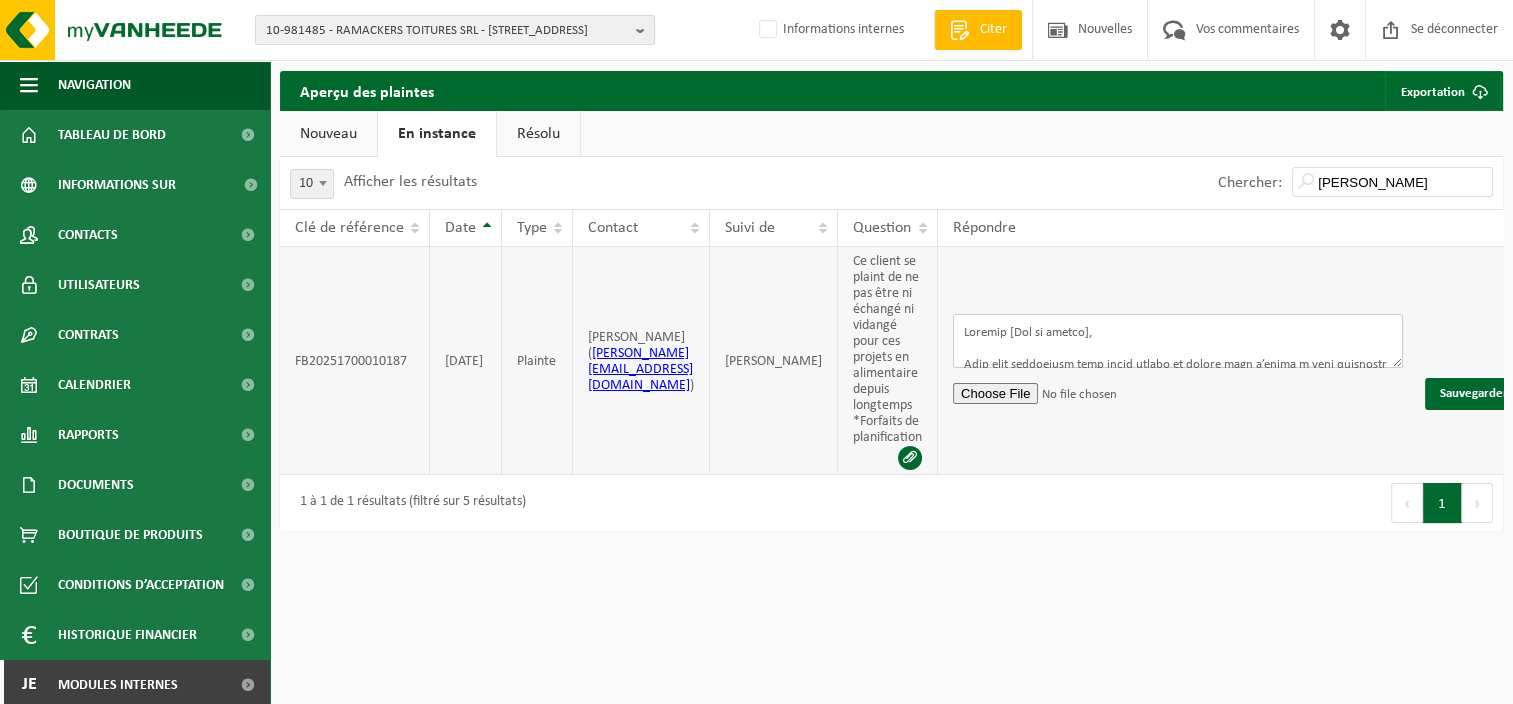 click at bounding box center [1178, 341] 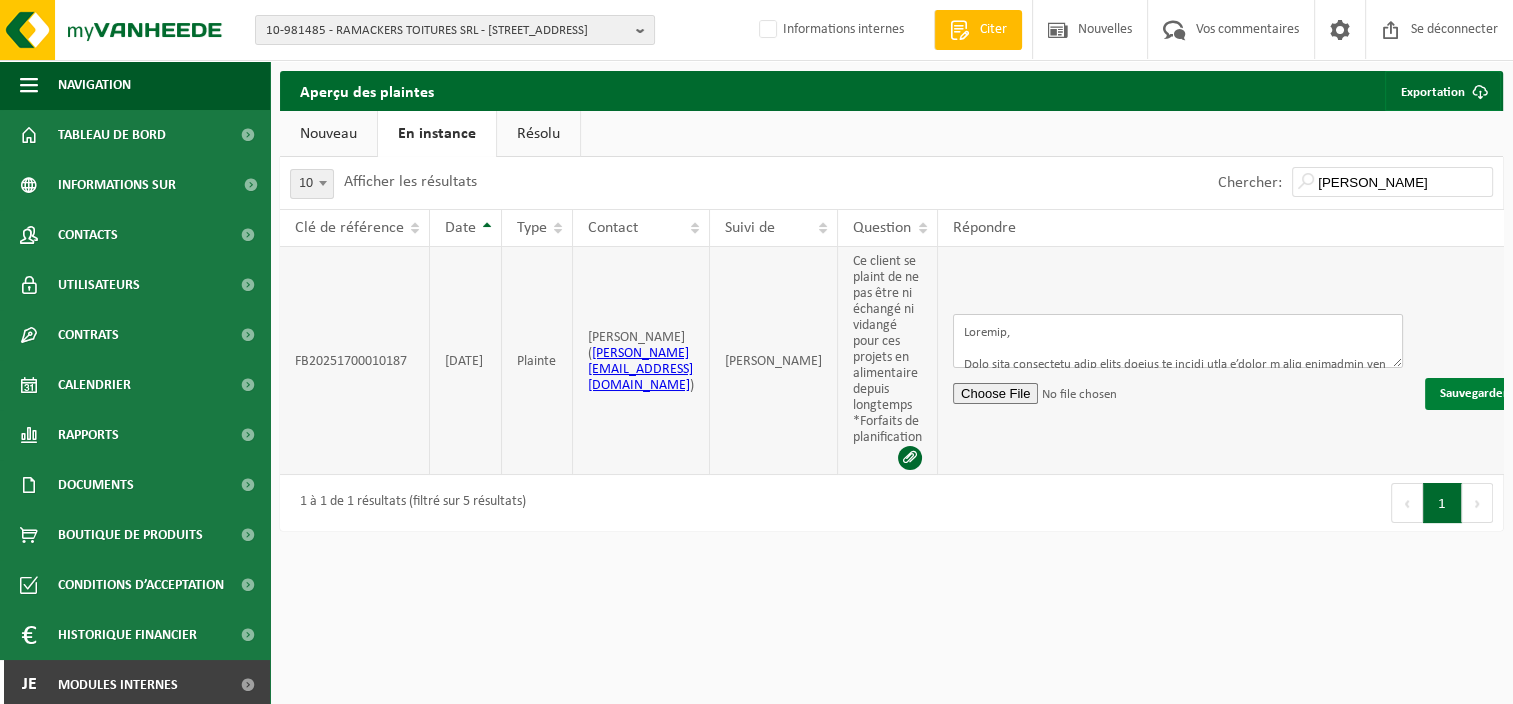 type on "Bonjour,
Nous vous remercions pour votre retour et tenons tout d’abord à vous présenter nos sincères excuses pour le manque de suivi constaté sur vos projets en lien avec la gestion des déchets alimentaires.
Nous comprenons parfaitement votre frustration : aucun échange ni vidange n’a été effectué depuis un certain temps, malgré les forfaits de planification en place, ce qui est totalement inacceptable. Cette situation va à l’encontre de nos engagements de service, notamment dans un domaine aussi sensible que le traitement des déchets alimentaires.
Nous avons immédiatement alerté notre service planning pour identifier les causes de ce dysfonctionnement et remettre vos projets dans le planning de manière prioritaire. Une mise à jour vous sera envoyée très rapidement avec les dates d’interventions reprogrammées.
Par ailleurs, nous allons revoir les modalités de votre forfait de planification afin de nous assurer que vos besoins sont correctement couverts et suivis à l’avenir, avec un contrôle renforcé de..." 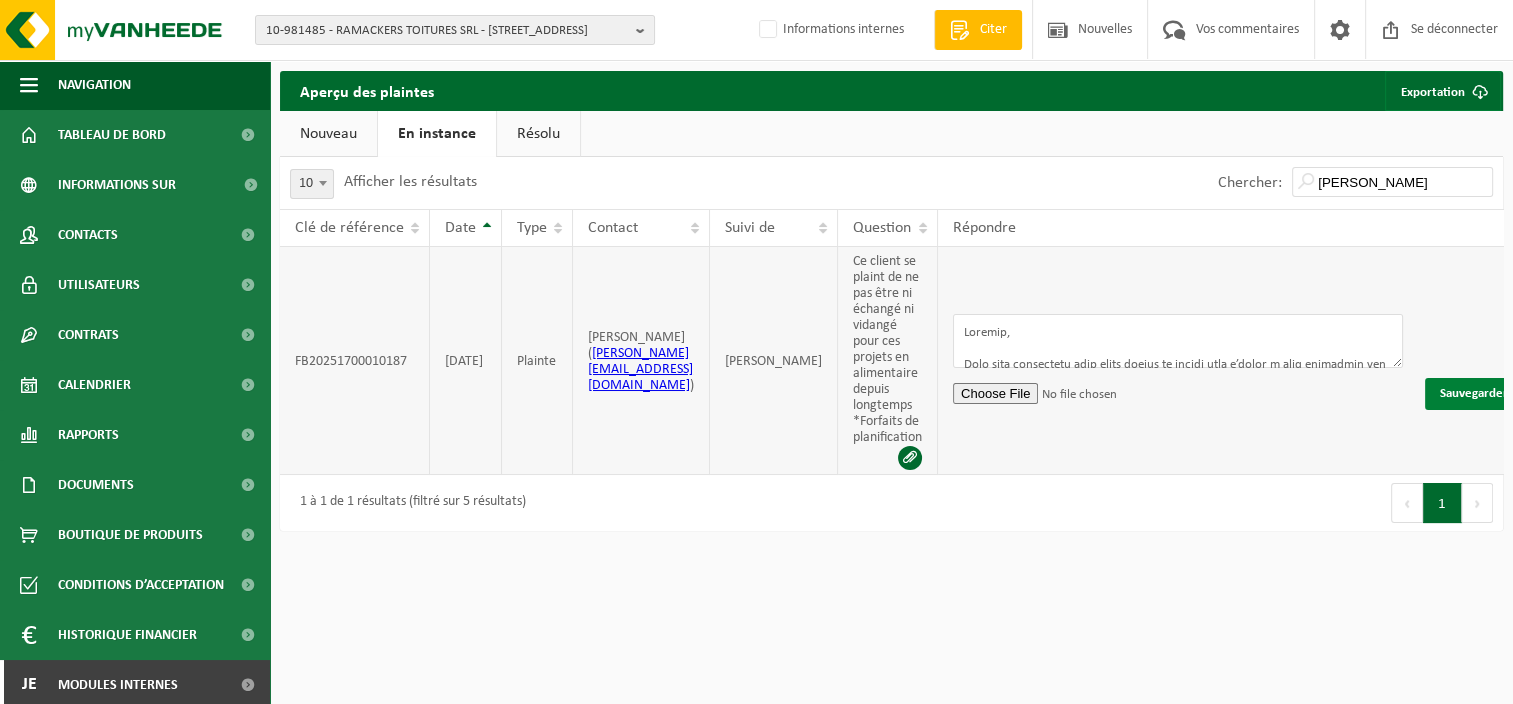 click on "Sauvegarder" at bounding box center (1474, 394) 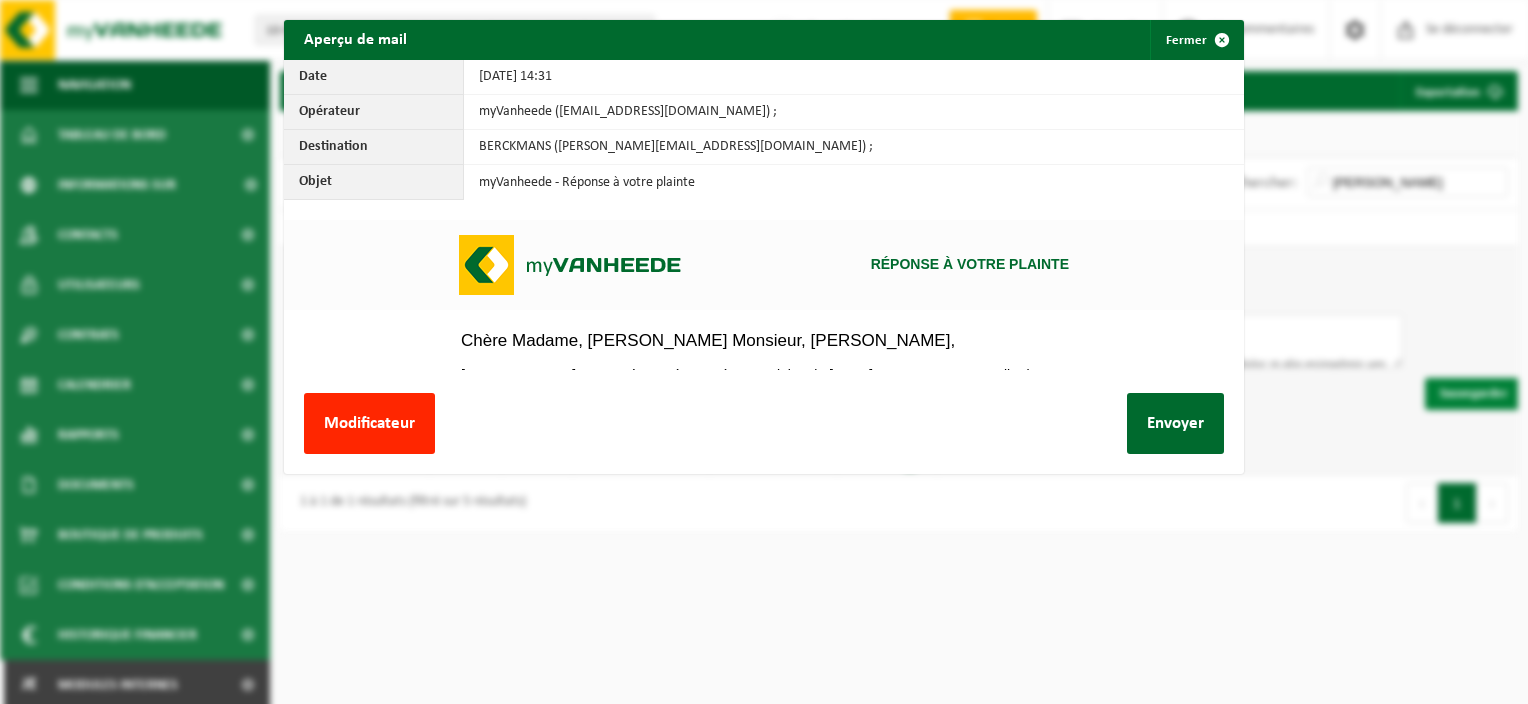 scroll, scrollTop: 0, scrollLeft: 0, axis: both 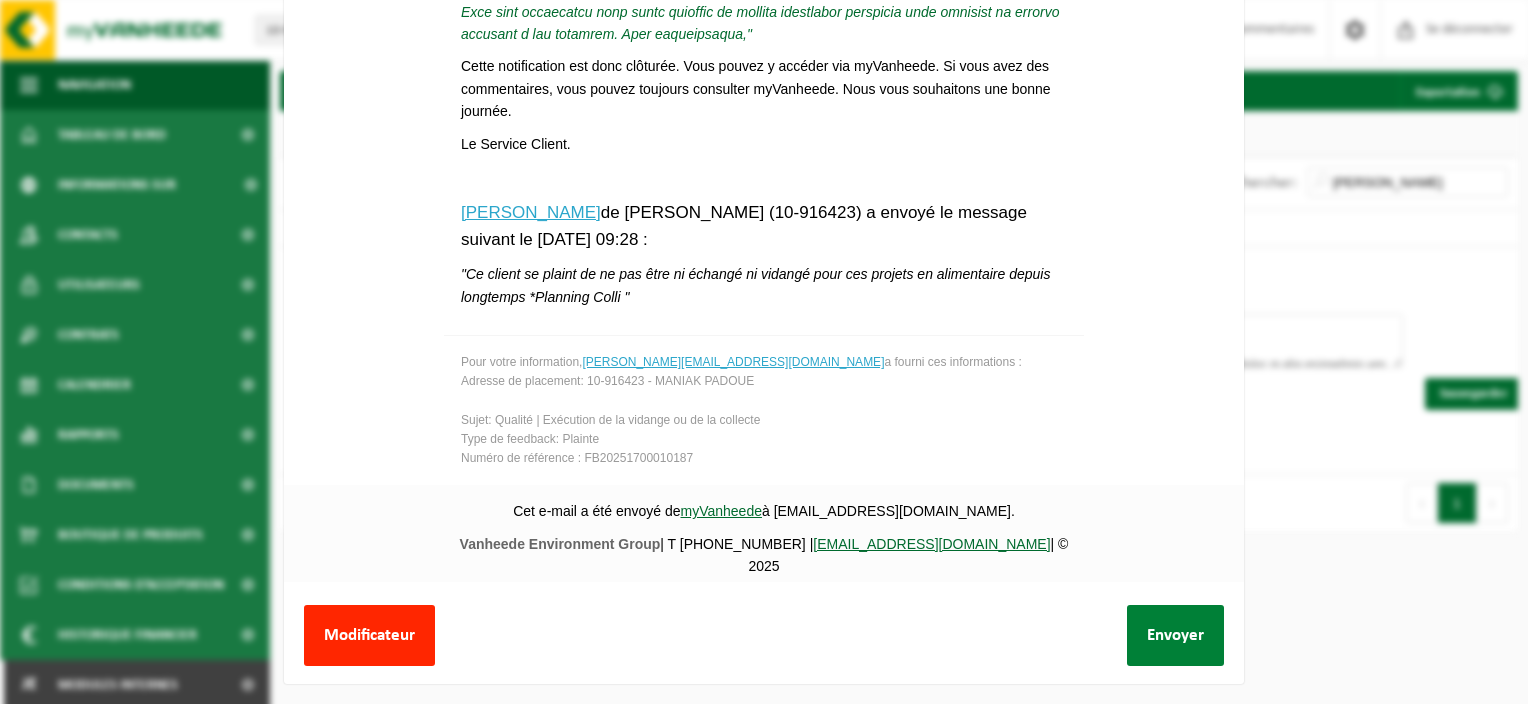 click on "Envoyer" at bounding box center (1175, 635) 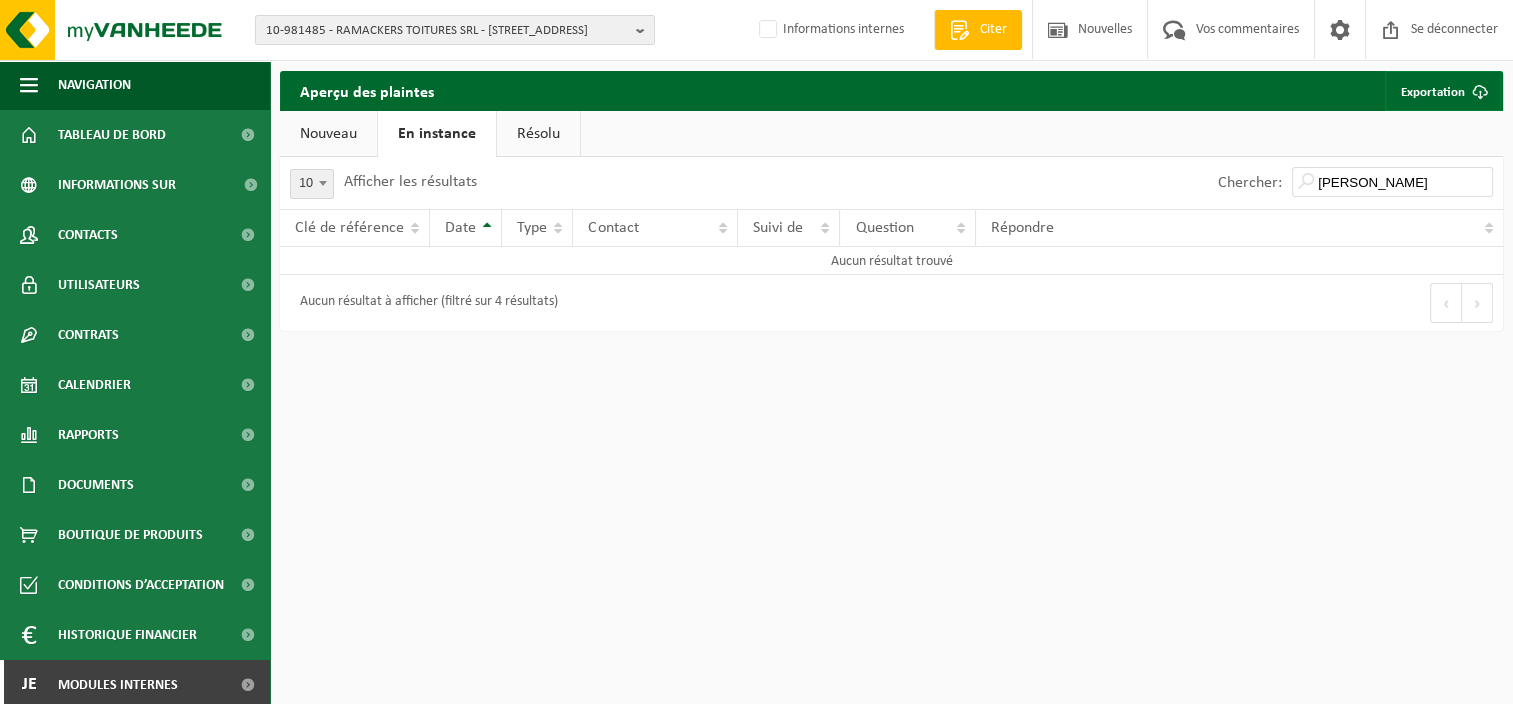 click on "Résolu" at bounding box center (538, 134) 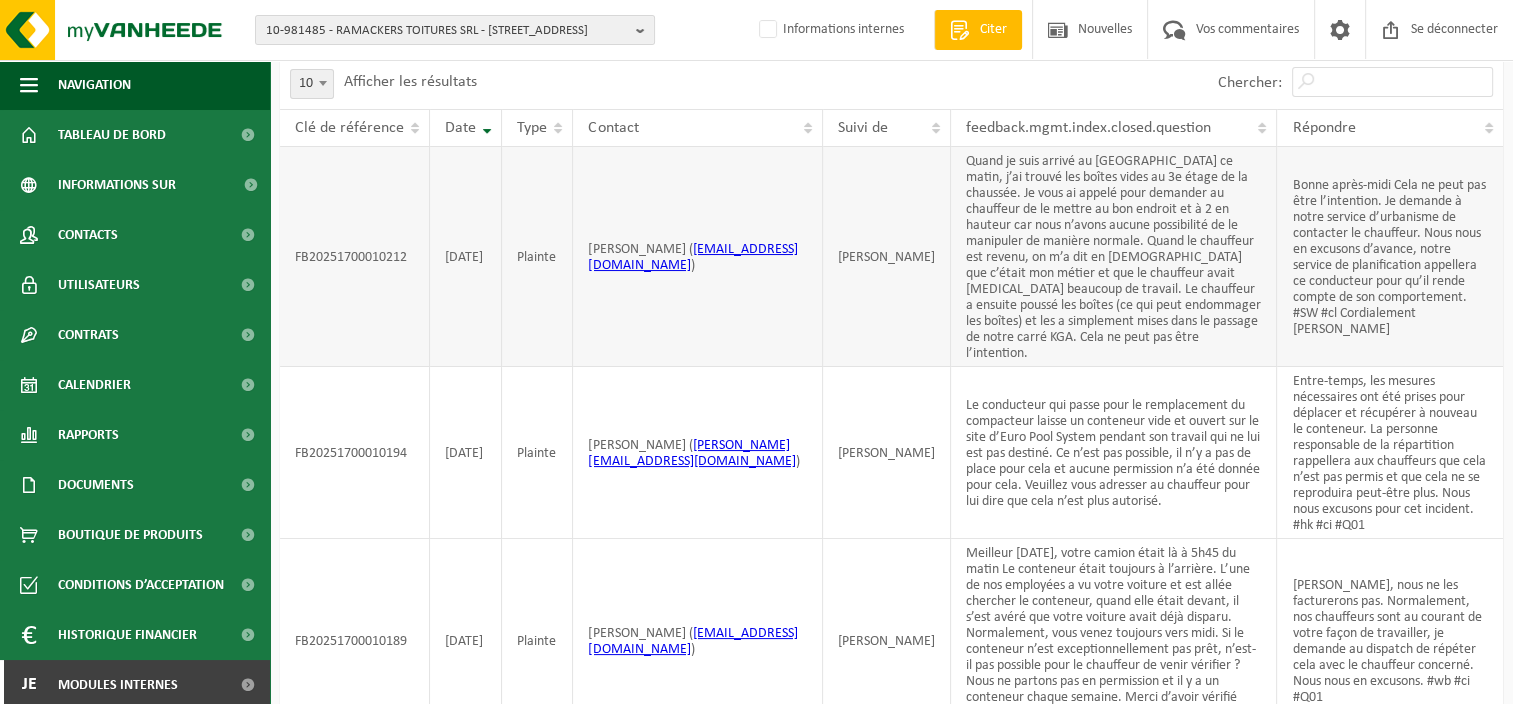 scroll, scrollTop: 0, scrollLeft: 0, axis: both 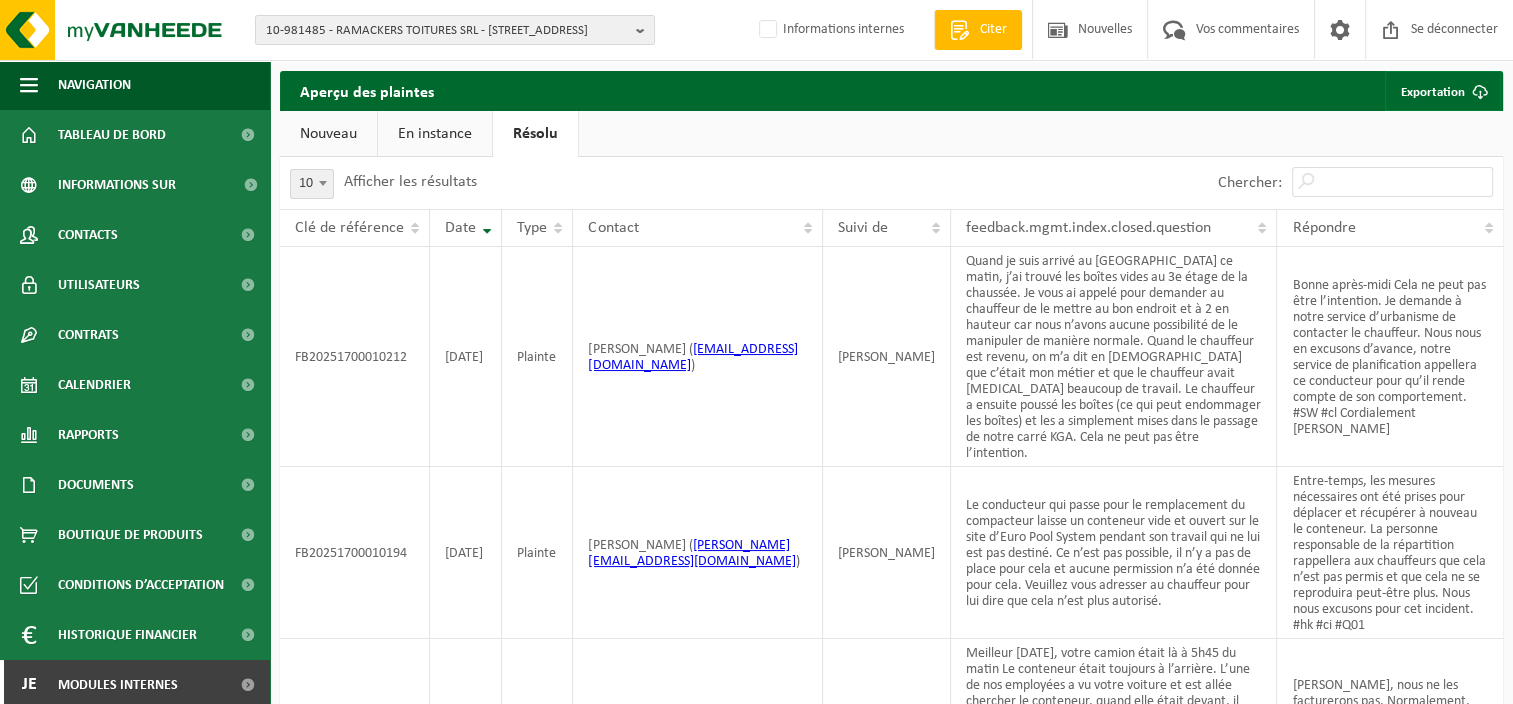 click on "Nouveau" at bounding box center (328, 134) 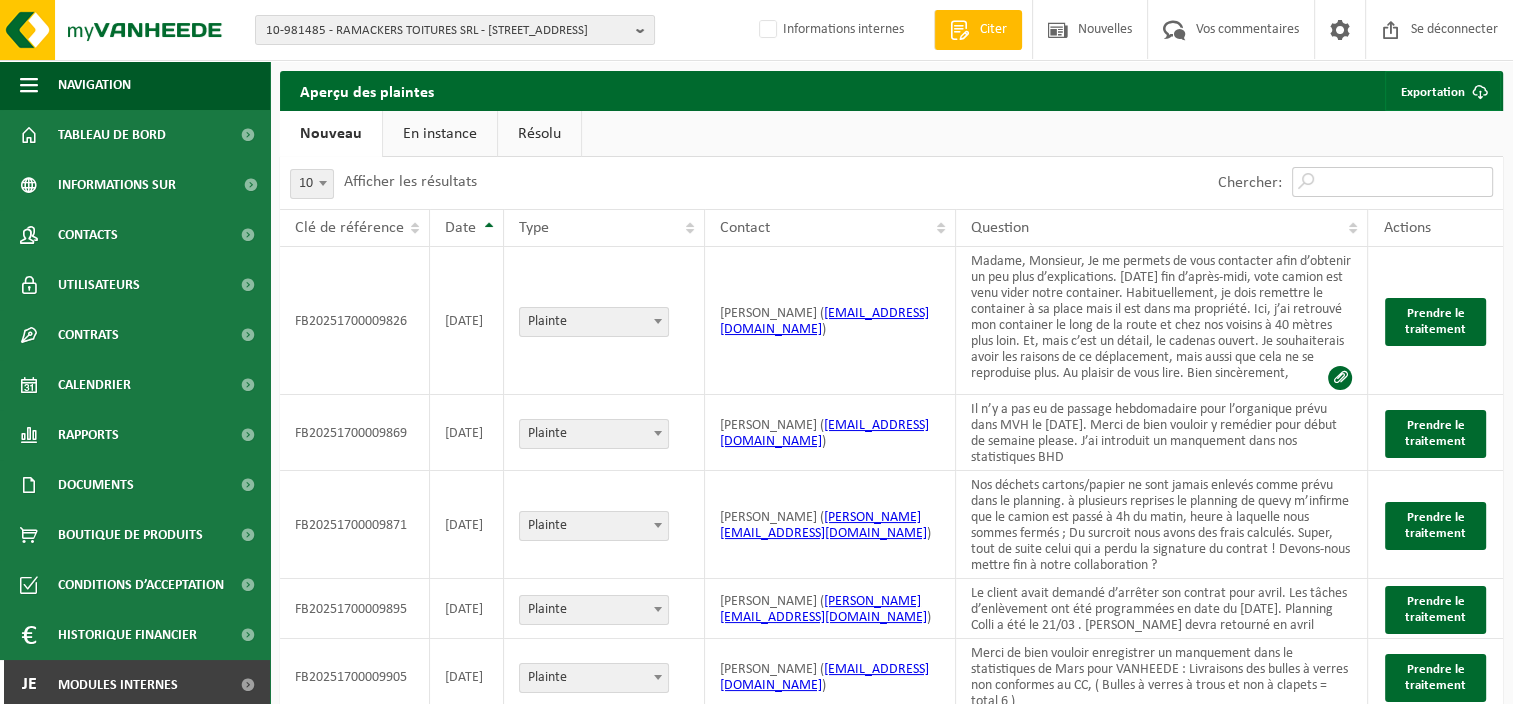 click on "Chercher:" at bounding box center (1392, 182) 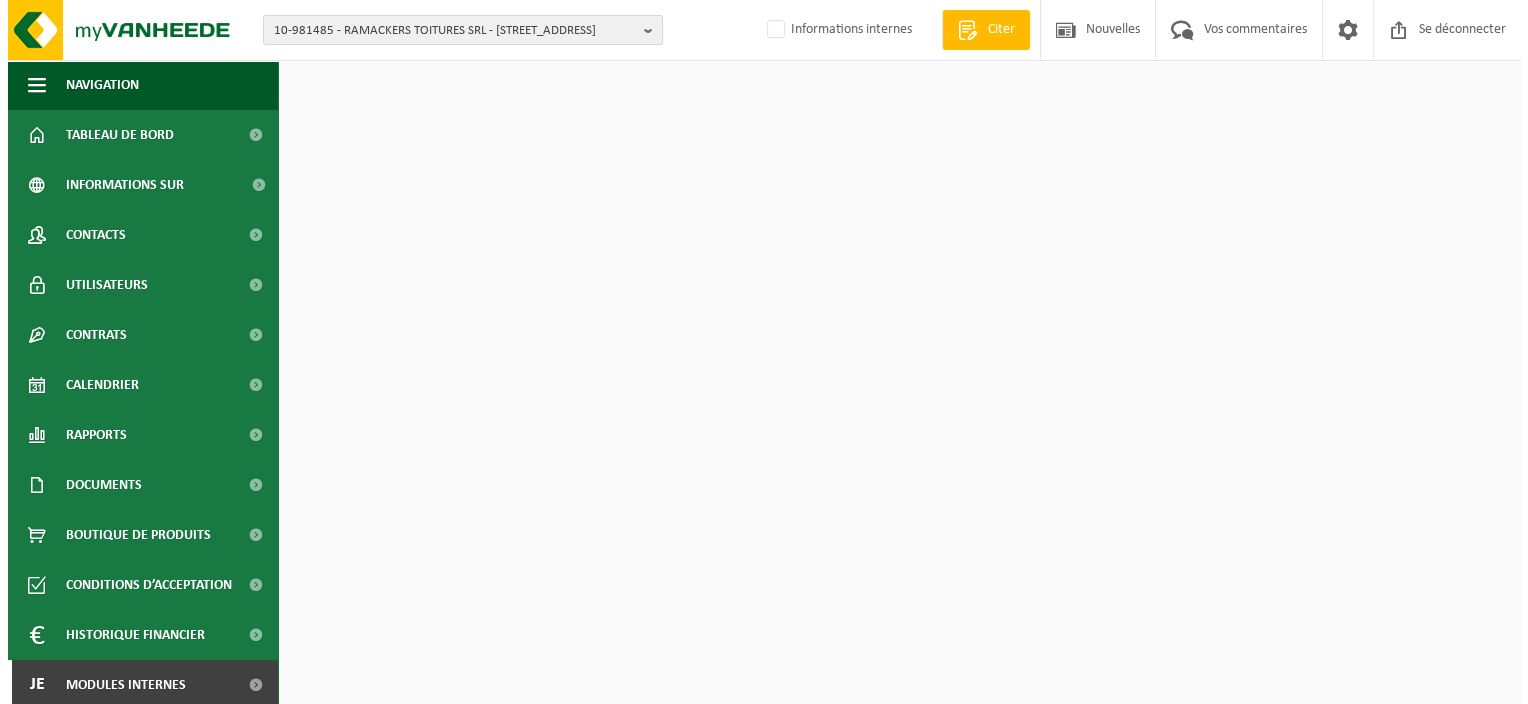 scroll, scrollTop: 0, scrollLeft: 0, axis: both 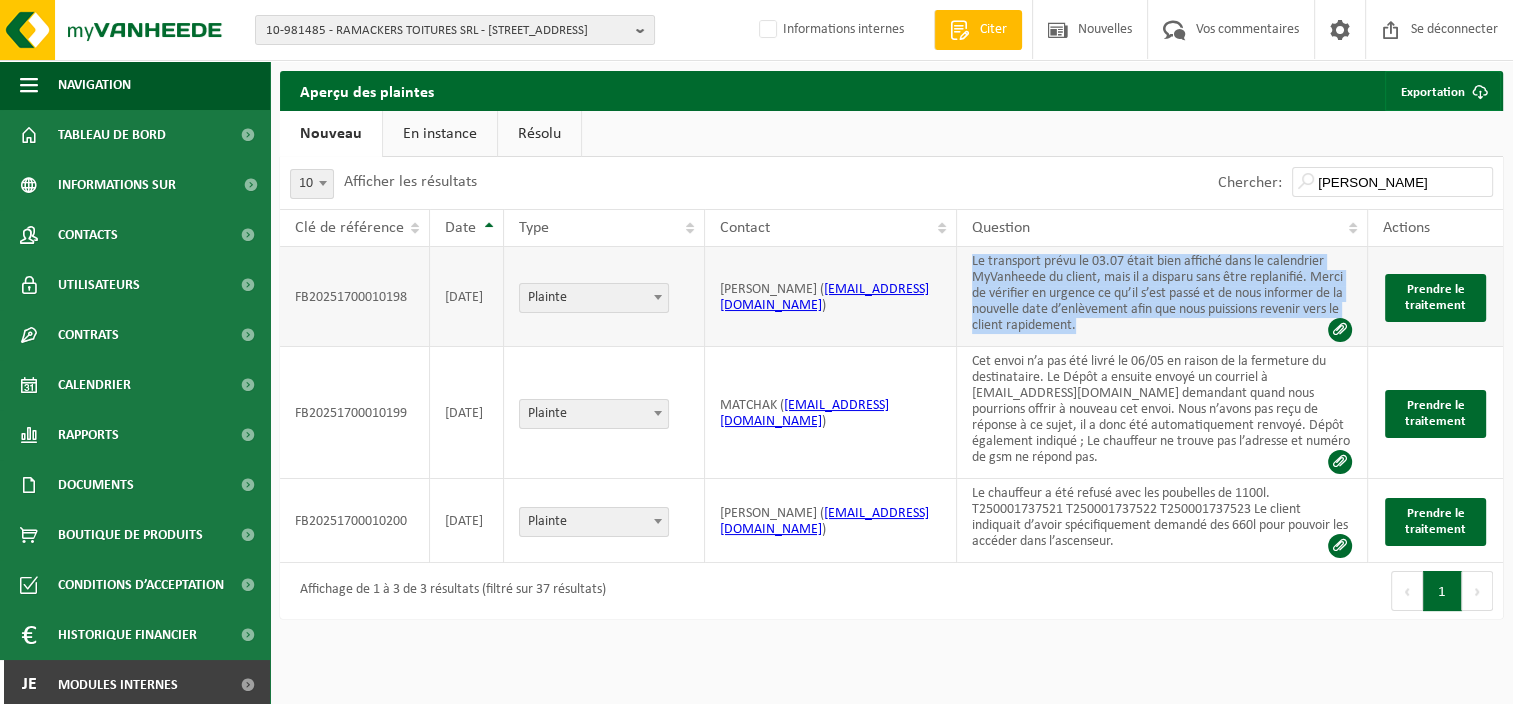 drag, startPoint x: 1086, startPoint y: 328, endPoint x: 961, endPoint y: 248, distance: 148.40822 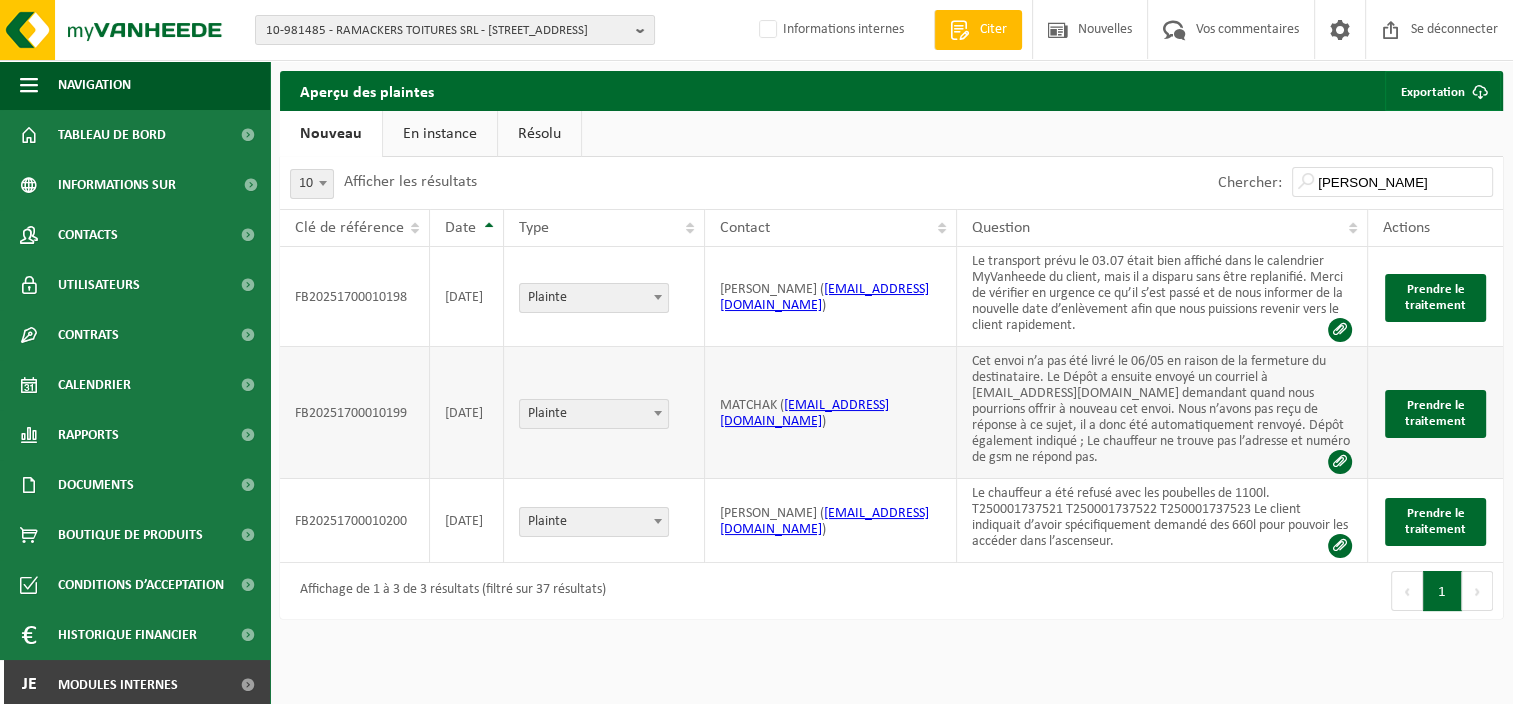 click on "Cet envoi n’a pas été livré le 06/05 en raison de la fermeture du destinataire.
Le Dépôt a ensuite envoyé un courriel à MATCHAK2019@GMAIL.COM demandant quand nous pourrions offrir à nouveau cet envoi. Nous n’avons pas reçu de réponse à ce sujet, il a donc été automatiquement renvoyé.
Dépôt également indiqué ;
Le chauffeur ne trouve pas l’adresse et numéro de gsm ne répond pas." at bounding box center (1161, 409) 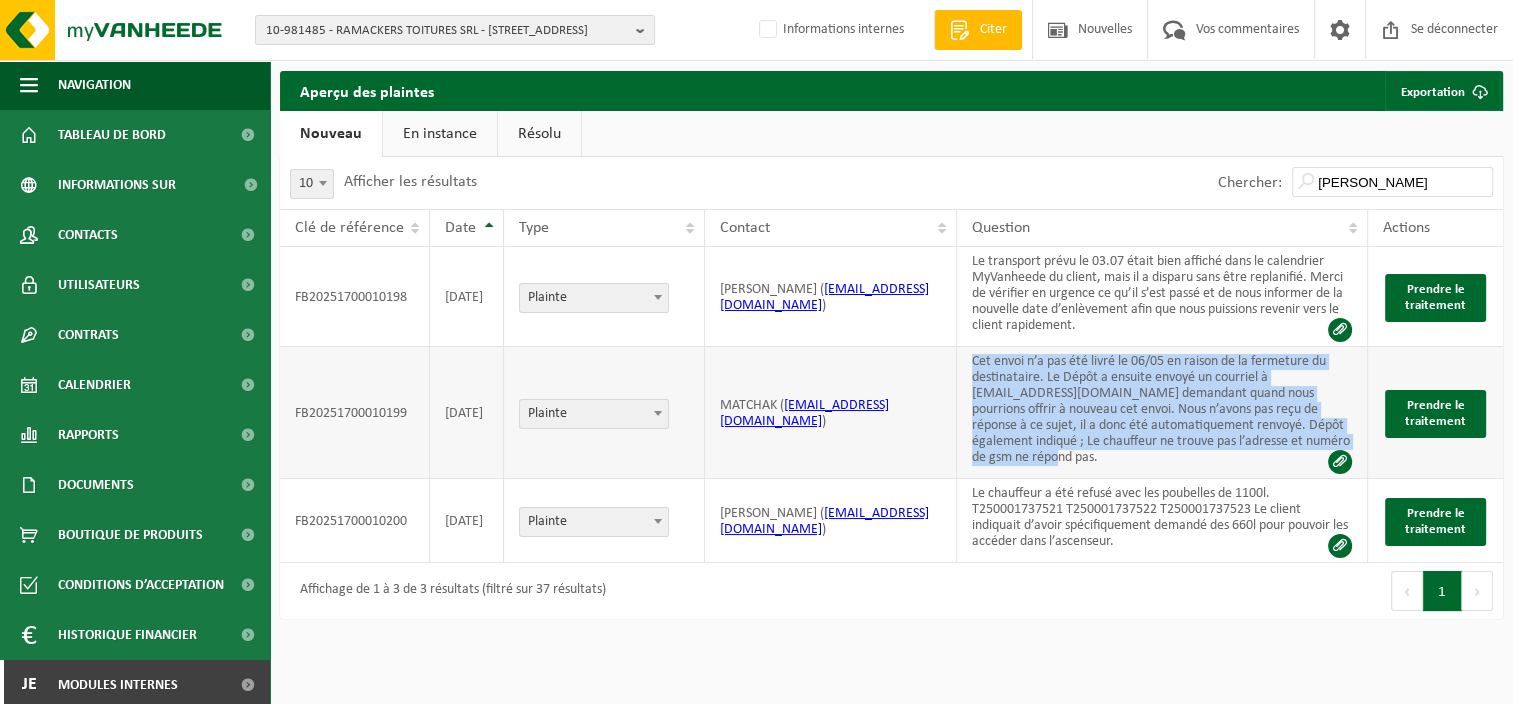 drag, startPoint x: 970, startPoint y: 363, endPoint x: 1104, endPoint y: 459, distance: 164.83931 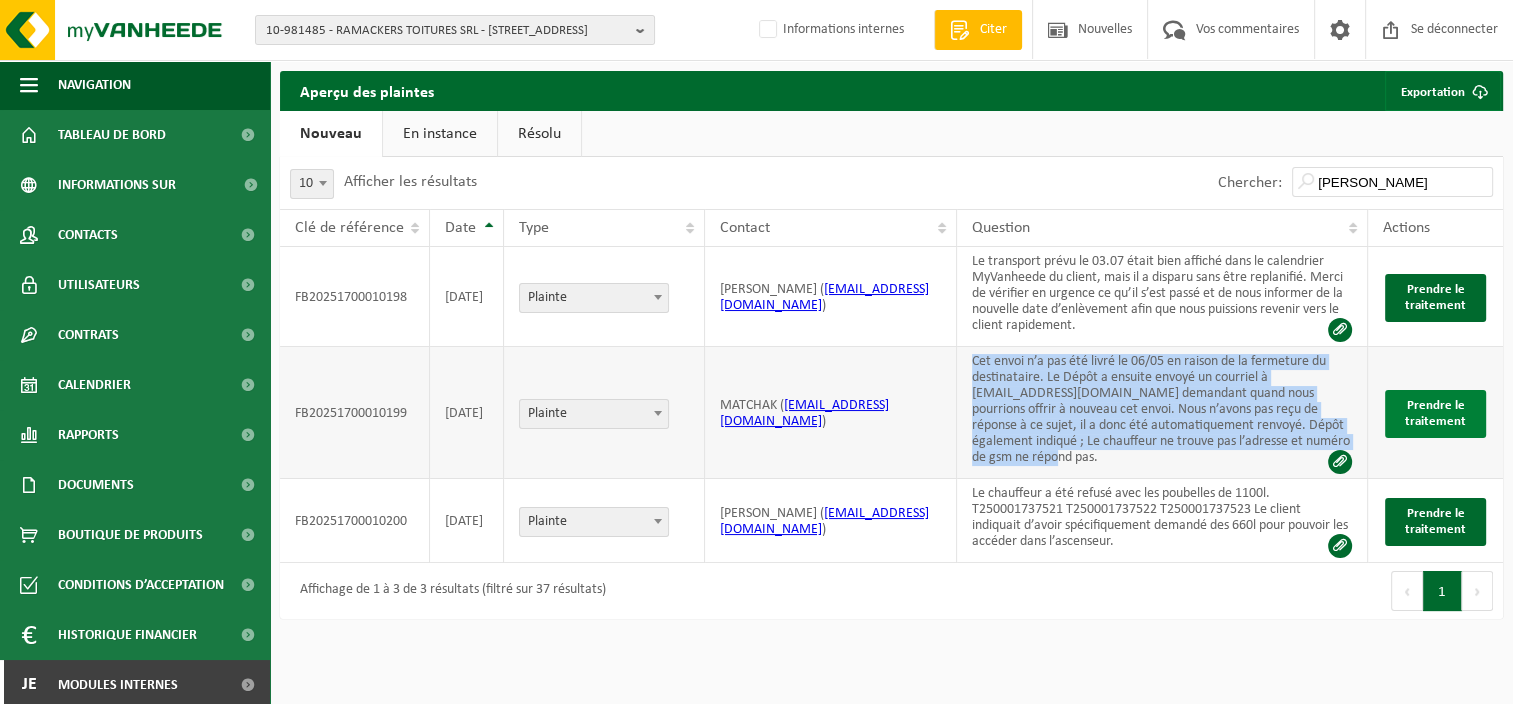 click on "Prendre le traitement" at bounding box center [1435, 413] 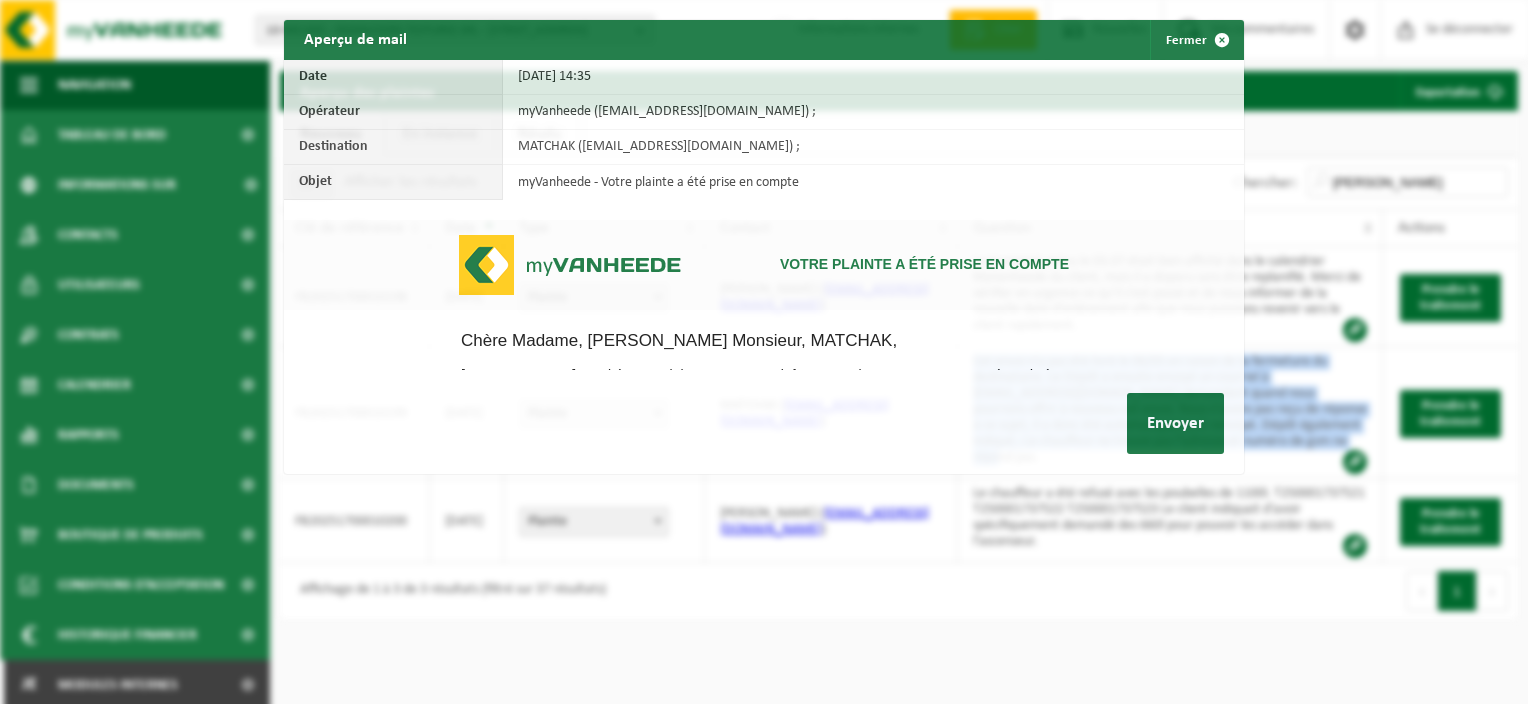 scroll, scrollTop: 0, scrollLeft: 0, axis: both 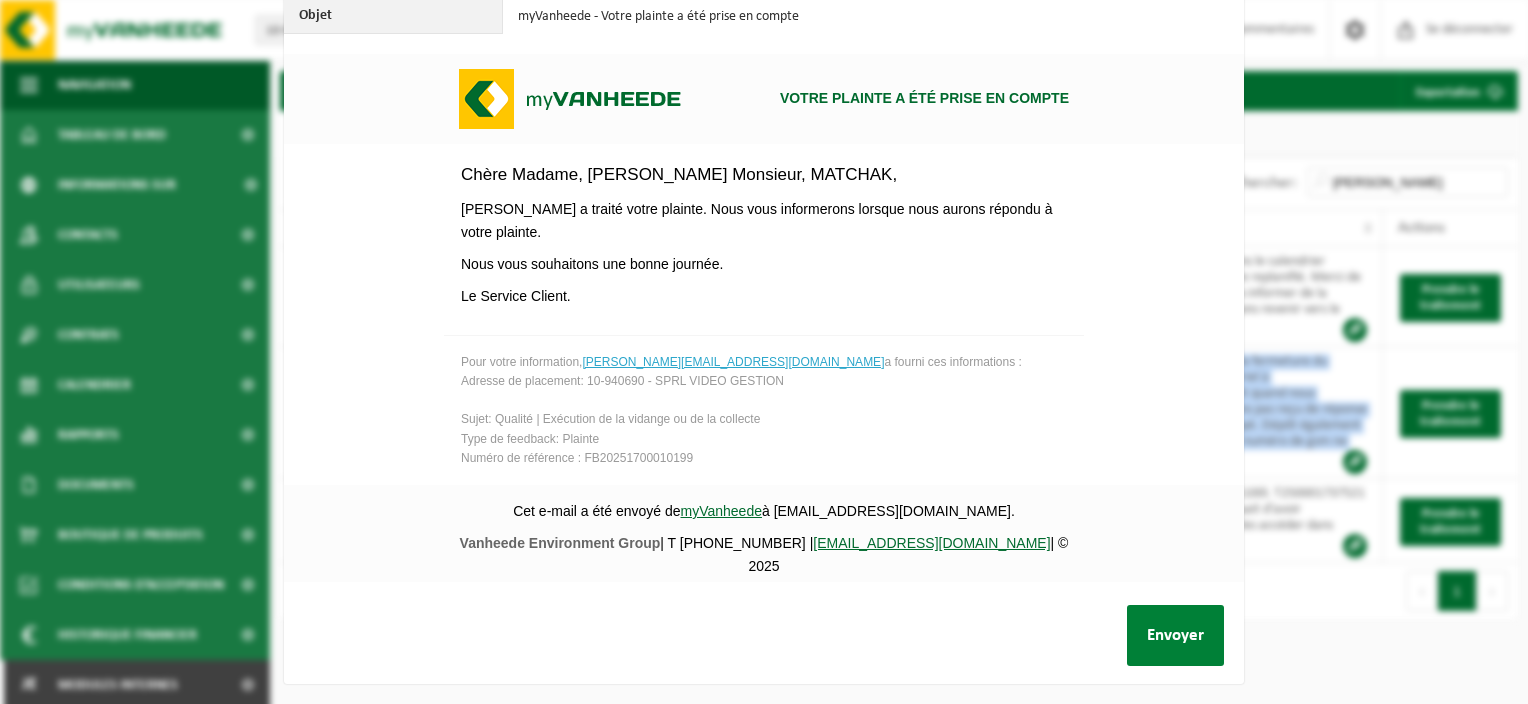 click on "Envoyer" at bounding box center (1175, 635) 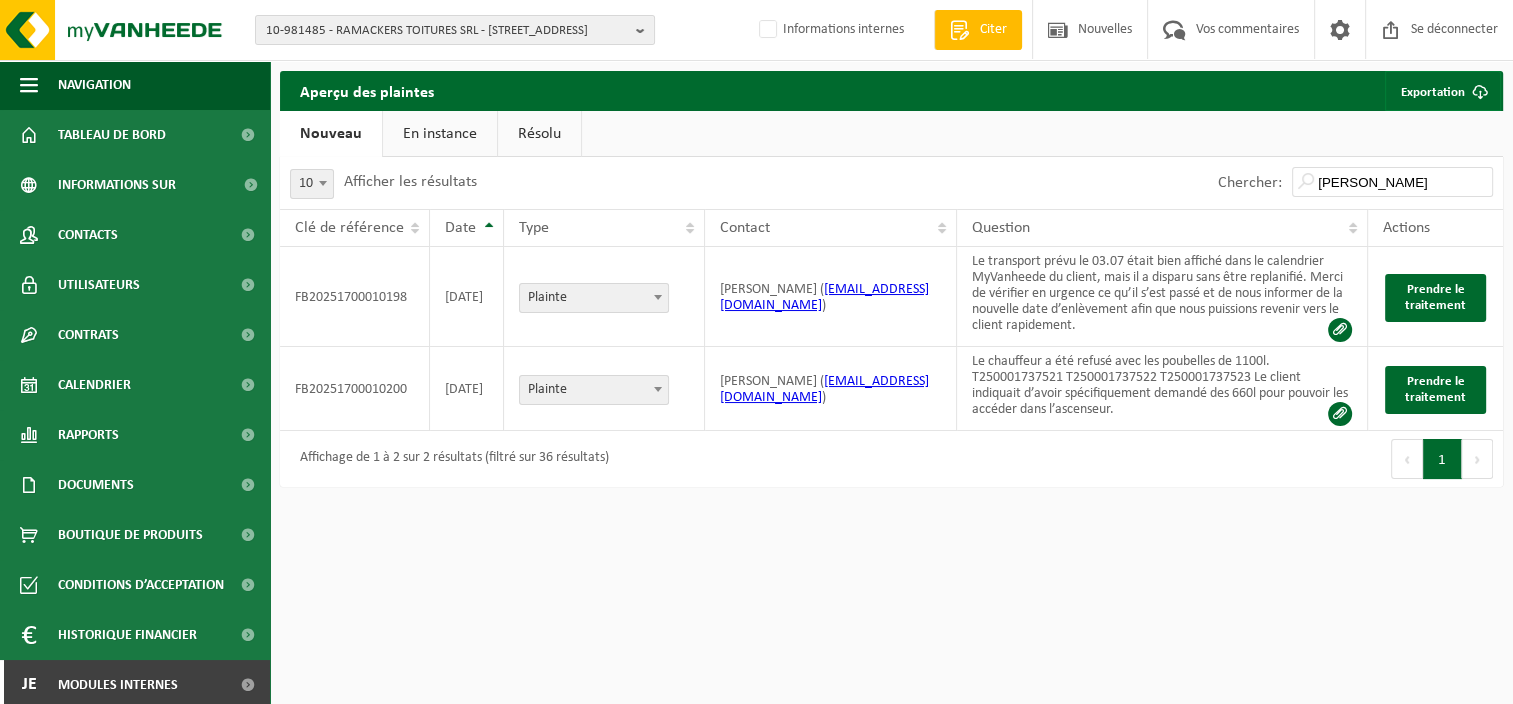click on "En instance" at bounding box center [440, 134] 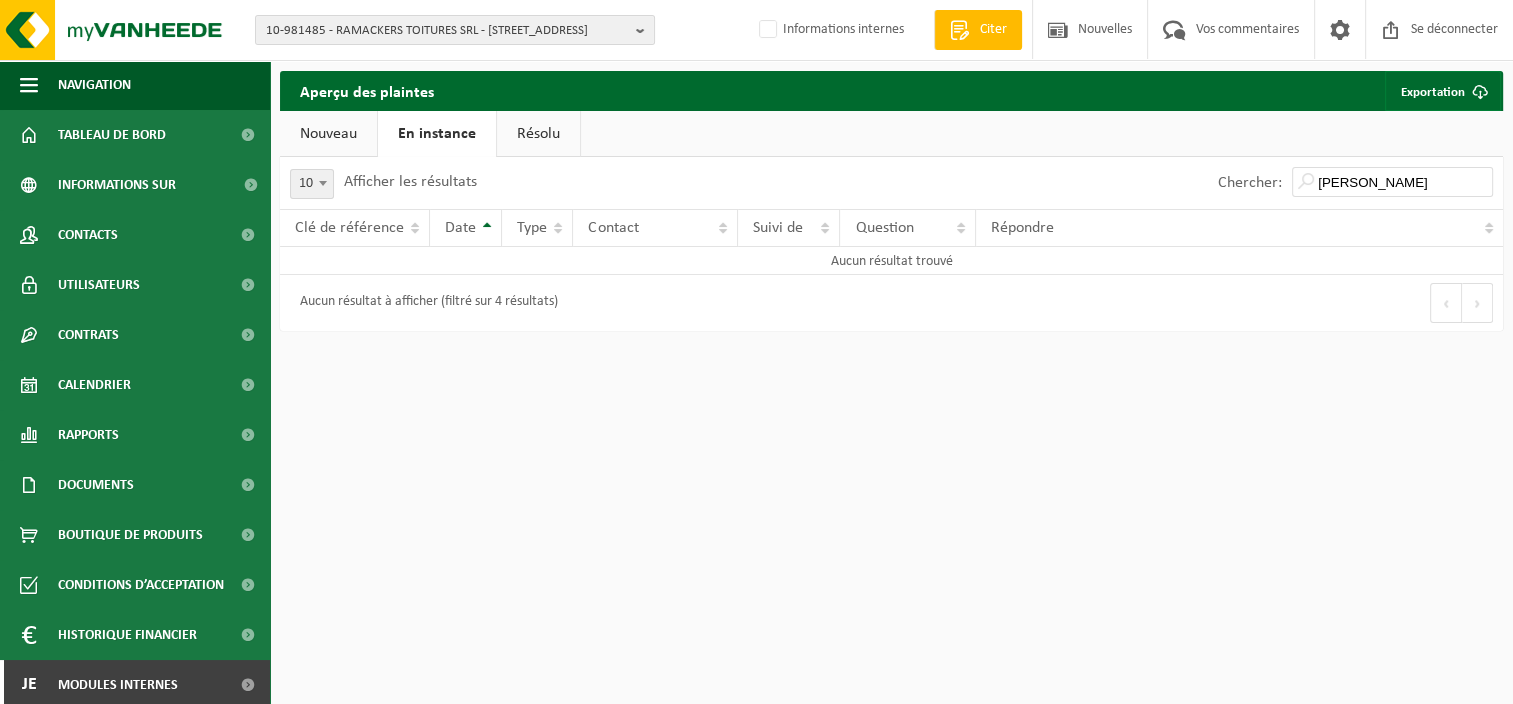 click on "Nouveau" at bounding box center [328, 134] 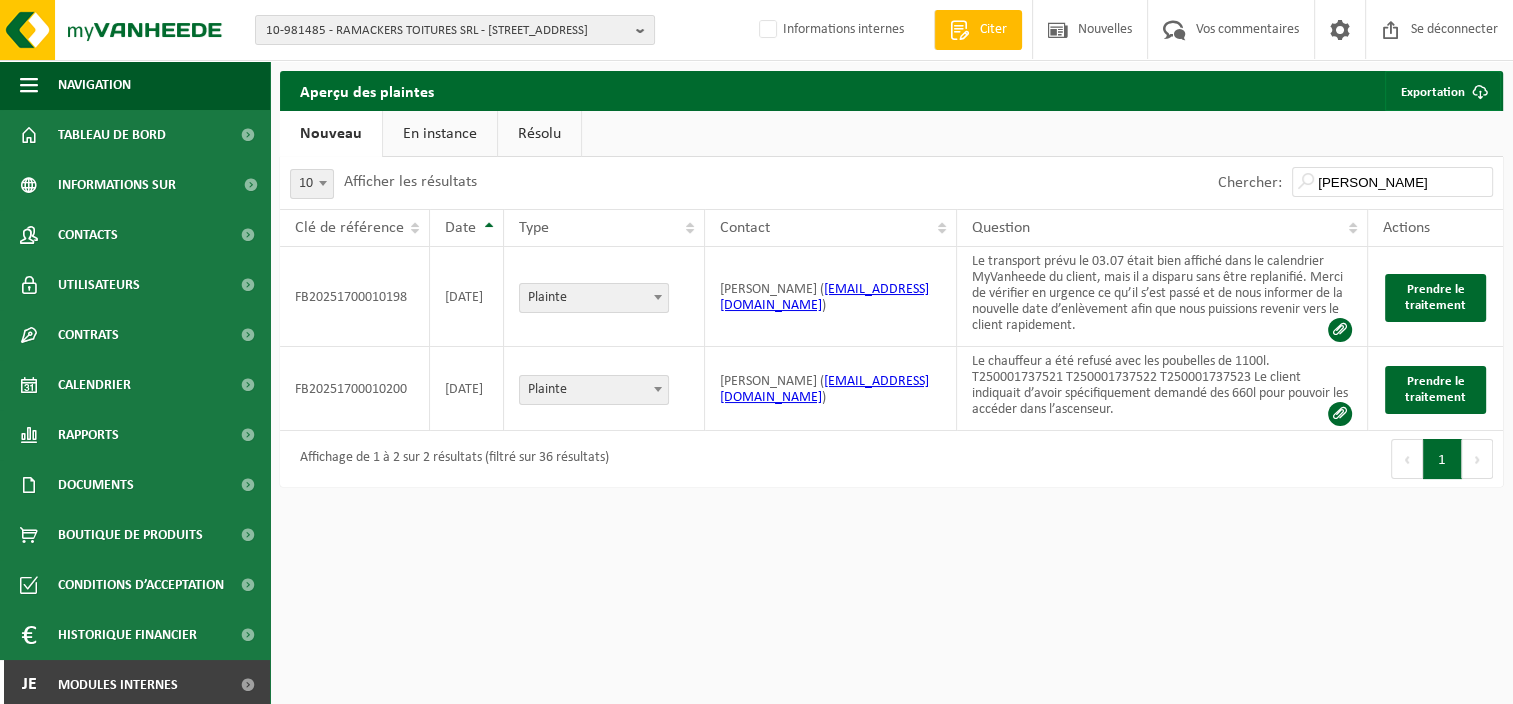 click on "En instance" at bounding box center (440, 134) 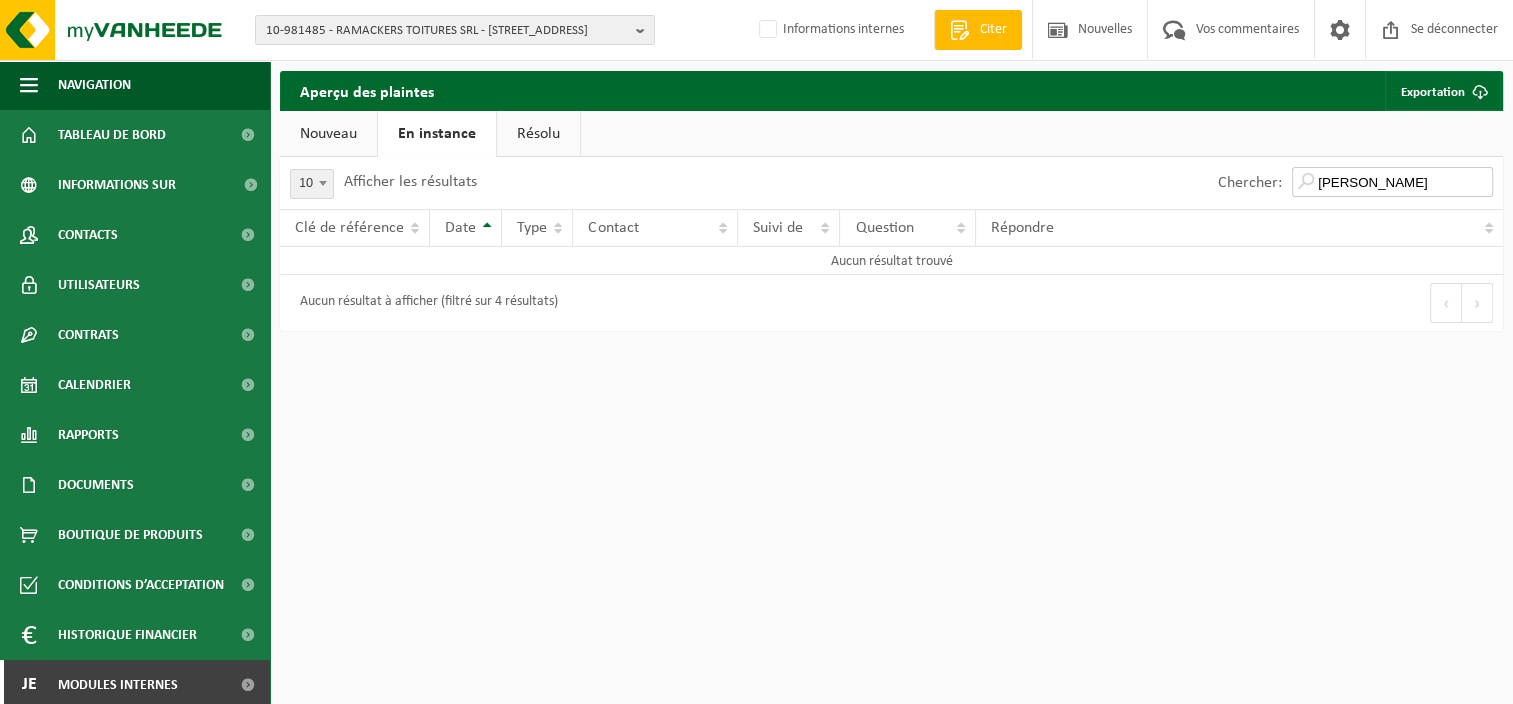 click on "aurelie" at bounding box center (1392, 182) 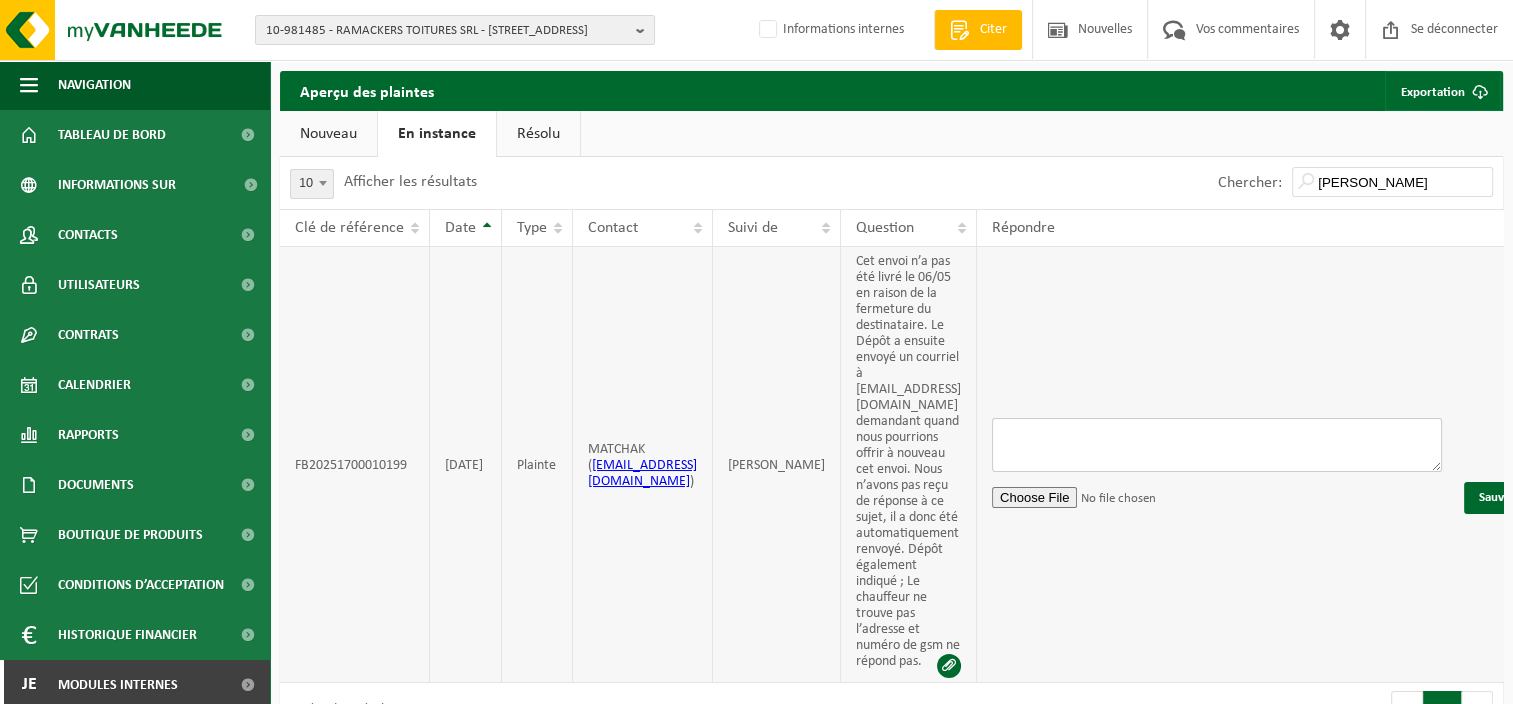 click at bounding box center (1217, 445) 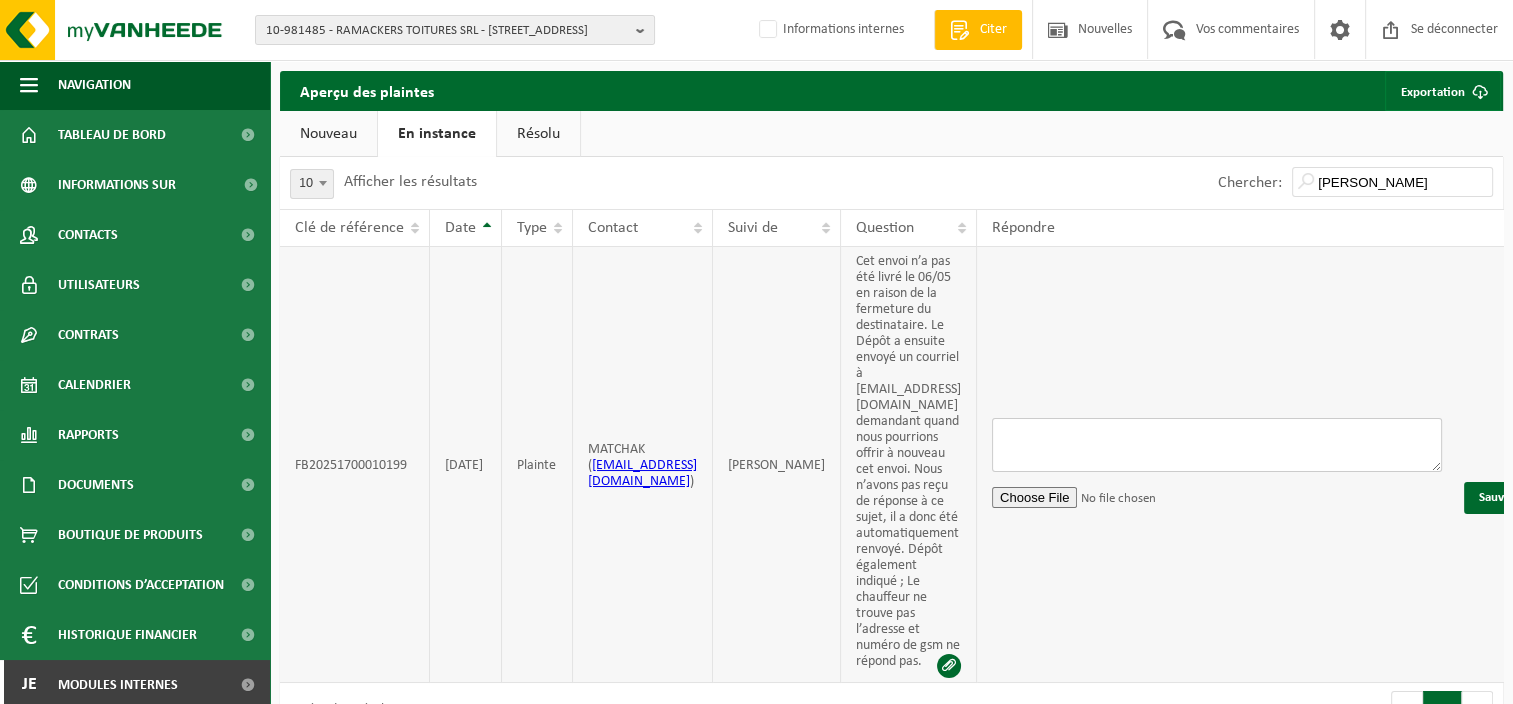 paste on "Bonjour [Nom du client],
Merci pour votre message.
Après vérification auprès du dépôt, il apparaît que la livraison prévue le 06/05 n’a pas pu être effectuée en raison de la fermeture du destinataire à cette date.
Suite à cela, un courriel a été adressé à l’adresse matchak2019@gmail.com afin de convenir d’un nouveau créneau de livraison. N’ayant reçu aucun retour, l’envoi a été automatiquement retourné par le dépôt, conformément à la procédure en vigueur.
Nous ajoutons également que le chauffeur a signalé ne pas avoir trouvé l’adresse sur place, et que le numéro de GSM fourni n’a pas répondu lors de sa tentative de prise de contact.
Nous restons bien entendu à votre disposition pour organiser un nouvel envoi, si besoin, dans les meilleurs délais. N’hésitez pas à nous confirmer la bonne adresse de livraison ainsi qu’un numéro de téléphone joignable, afin d’assurer la réussite de la prochaine tentative.
Bien cordialement," 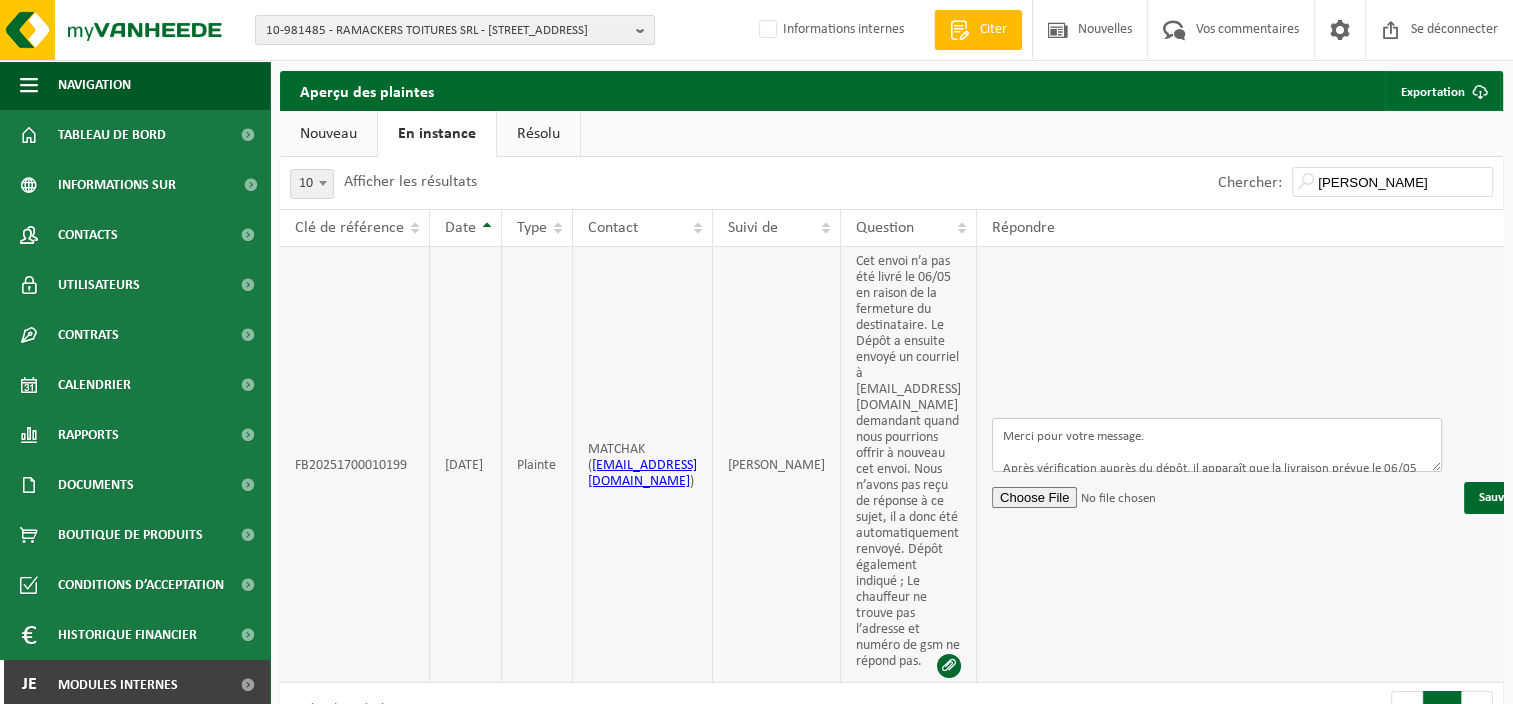 scroll, scrollTop: 9, scrollLeft: 0, axis: vertical 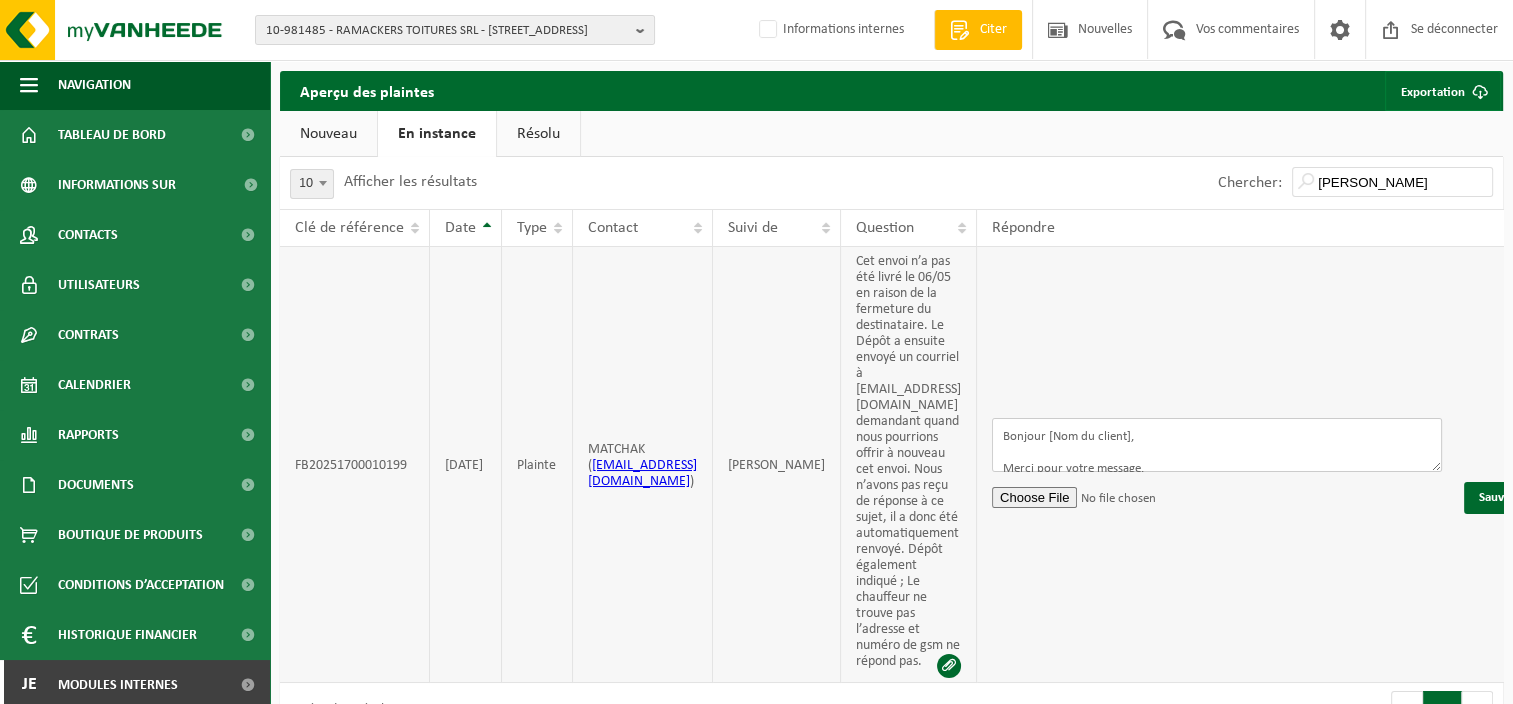 drag, startPoint x: 1198, startPoint y: 351, endPoint x: 1115, endPoint y: 363, distance: 83.86298 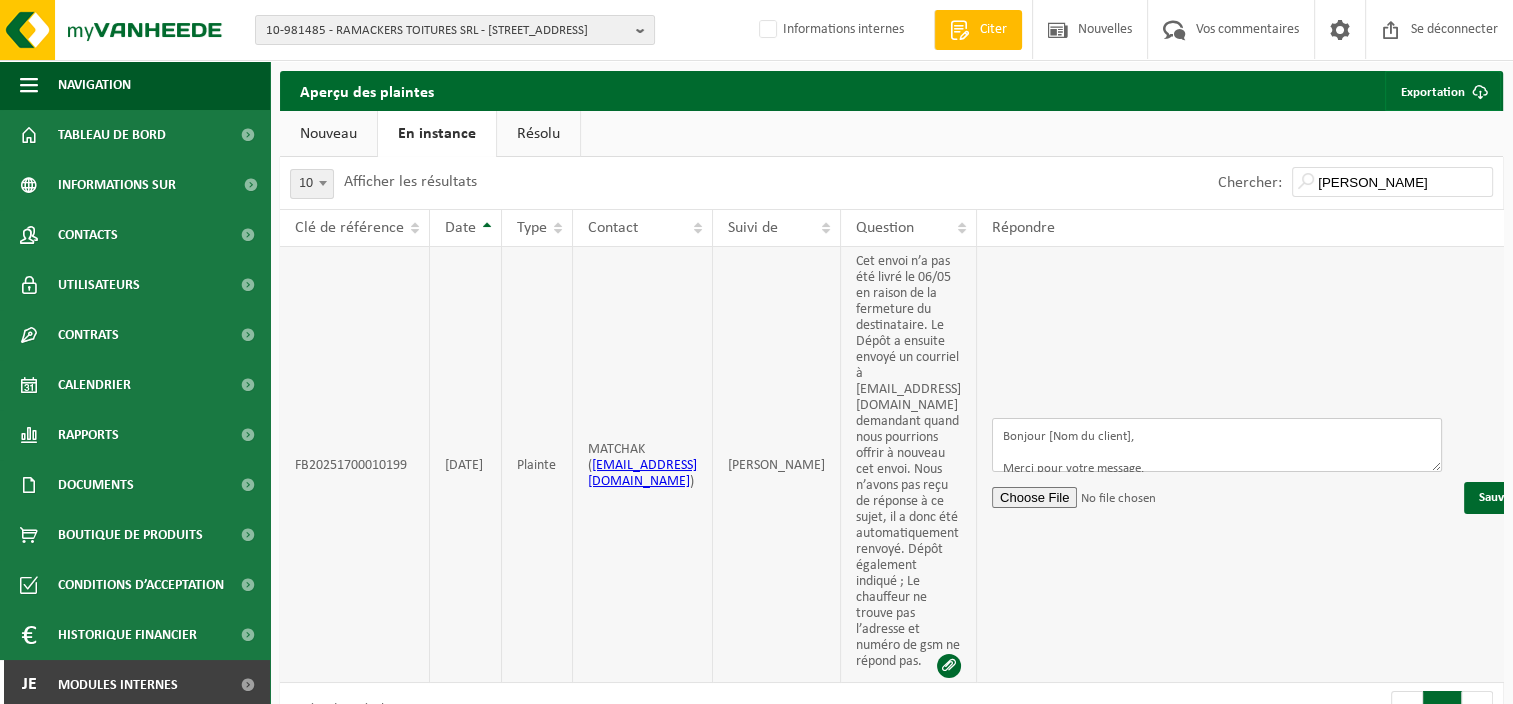 click on "Bonjour [Nom du client],
Merci pour votre message.
Après vérification auprès du dépôt, il apparaît que la livraison prévue le 06/05 n’a pas pu être effectuée en raison de la fermeture du destinataire à cette date.
Suite à cela, un courriel a été adressé à l’adresse matchak2019@gmail.com afin de convenir d’un nouveau créneau de livraison. N’ayant reçu aucun retour, l’envoi a été automatiquement retourné par le dépôt, conformément à la procédure en vigueur.
Nous ajoutons également que le chauffeur a signalé ne pas avoir trouvé l’adresse sur place, et que le numéro de GSM fourni n’a pas répondu lors de sa tentative de prise de contact.
Nous restons bien entendu à votre disposition pour organiser un nouvel envoi, si besoin, dans les meilleurs délais. N’hésitez pas à nous confirmer la bonne adresse de livraison ainsi qu’un numéro de téléphone joignable, afin d’assurer la réussite de la prochaine tentative.
Bien cordialement," at bounding box center (1217, 445) 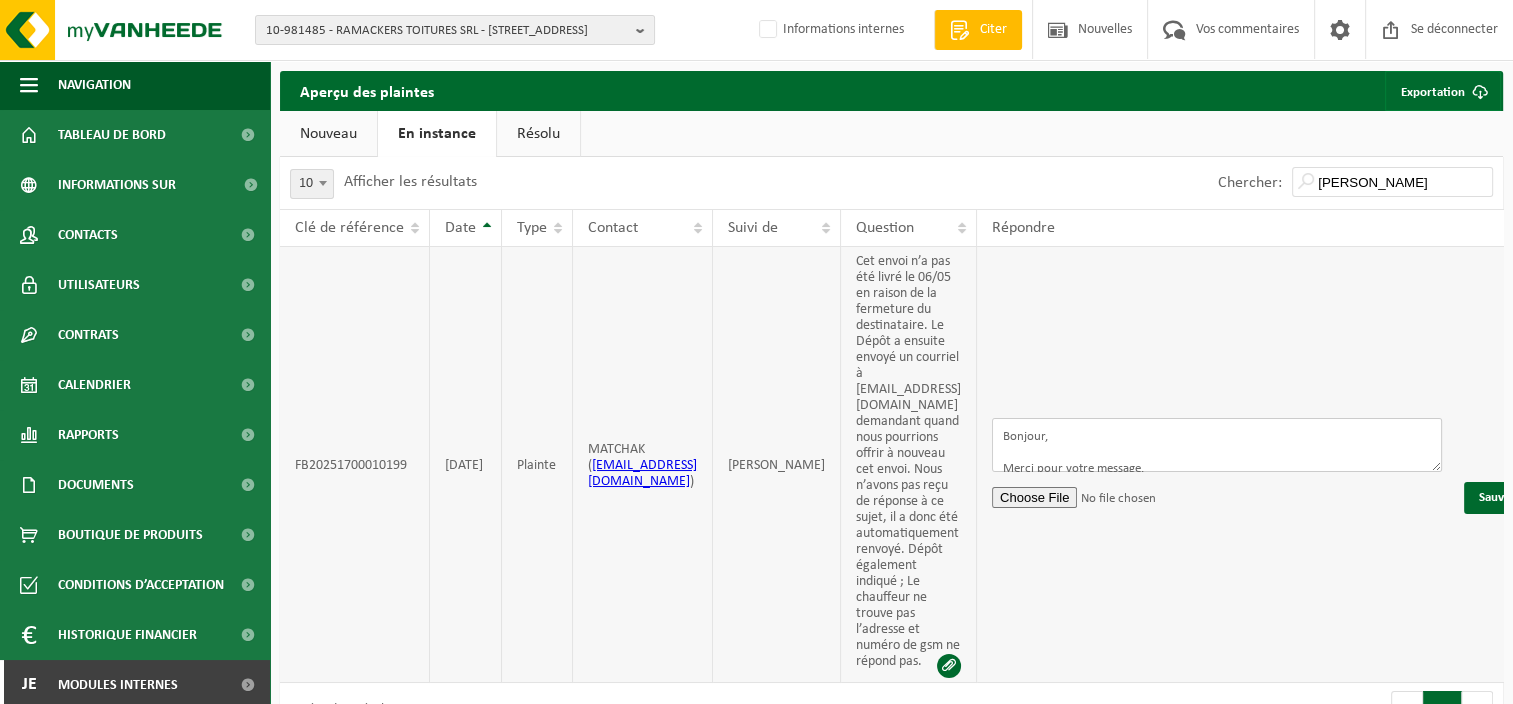 click on "Bonjour,
Merci pour votre message.
Après vérification auprès du dépôt, il apparaît que la livraison prévue le 06/05 n’a pas pu être effectuée en raison de la fermeture du destinataire à cette date.
Suite à cela, un courriel a été adressé à l’adresse matchak2019@gmail.com afin de convenir d’un nouveau créneau de livraison. N’ayant reçu aucun retour, l’envoi a été automatiquement retourné par le dépôt, conformément à la procédure en vigueur.
Nous ajoutons également que le chauffeur a signalé ne pas avoir trouvé l’adresse sur place, et que le numéro de GSM fourni n’a pas répondu lors de sa tentative de prise de contact.
Nous restons bien entendu à votre disposition pour organiser un nouvel envoi, si besoin, dans les meilleurs délais. N’hésitez pas à nous confirmer la bonne adresse de livraison ainsi qu’un numéro de téléphone joignable, afin d’assurer la réussite de la prochaine tentative.
Bien cordialement," at bounding box center (1217, 445) 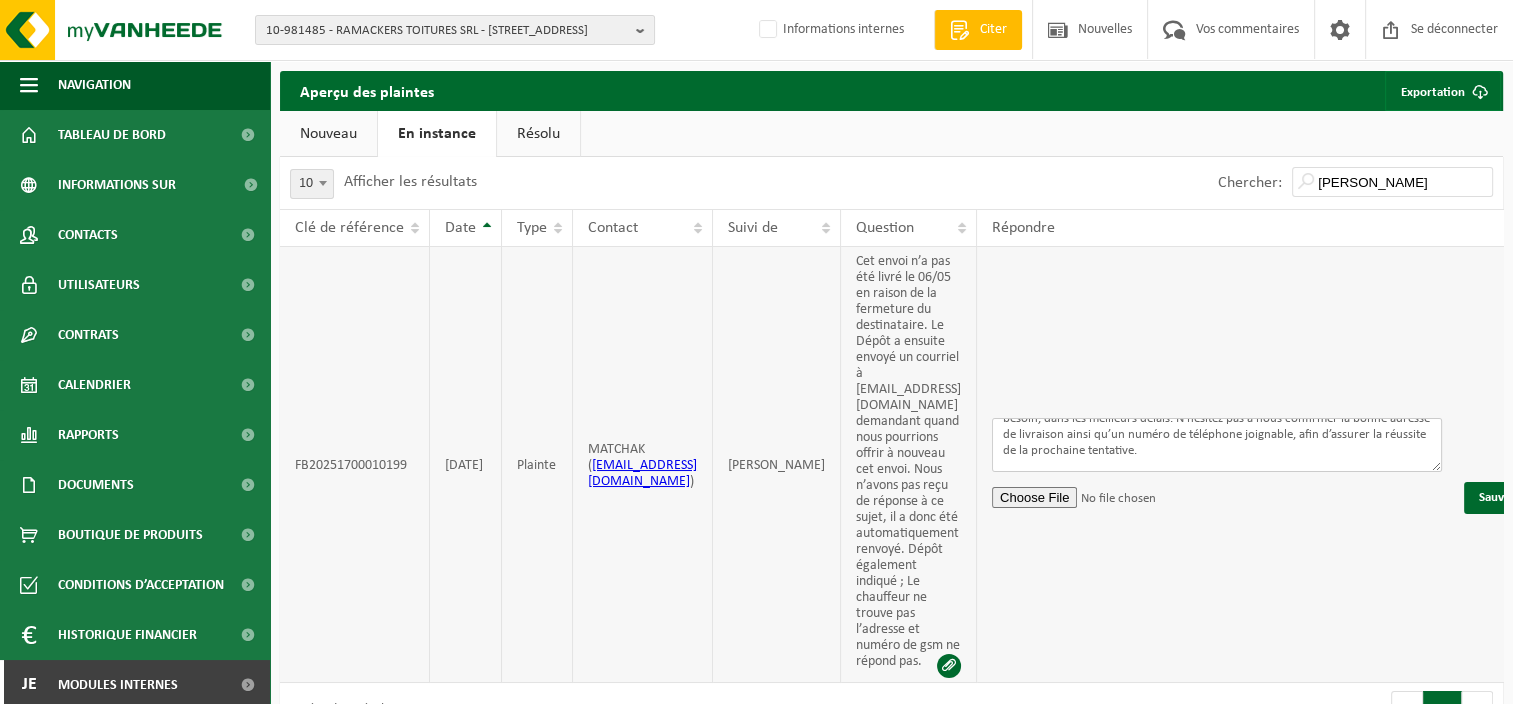 scroll, scrollTop: 319, scrollLeft: 0, axis: vertical 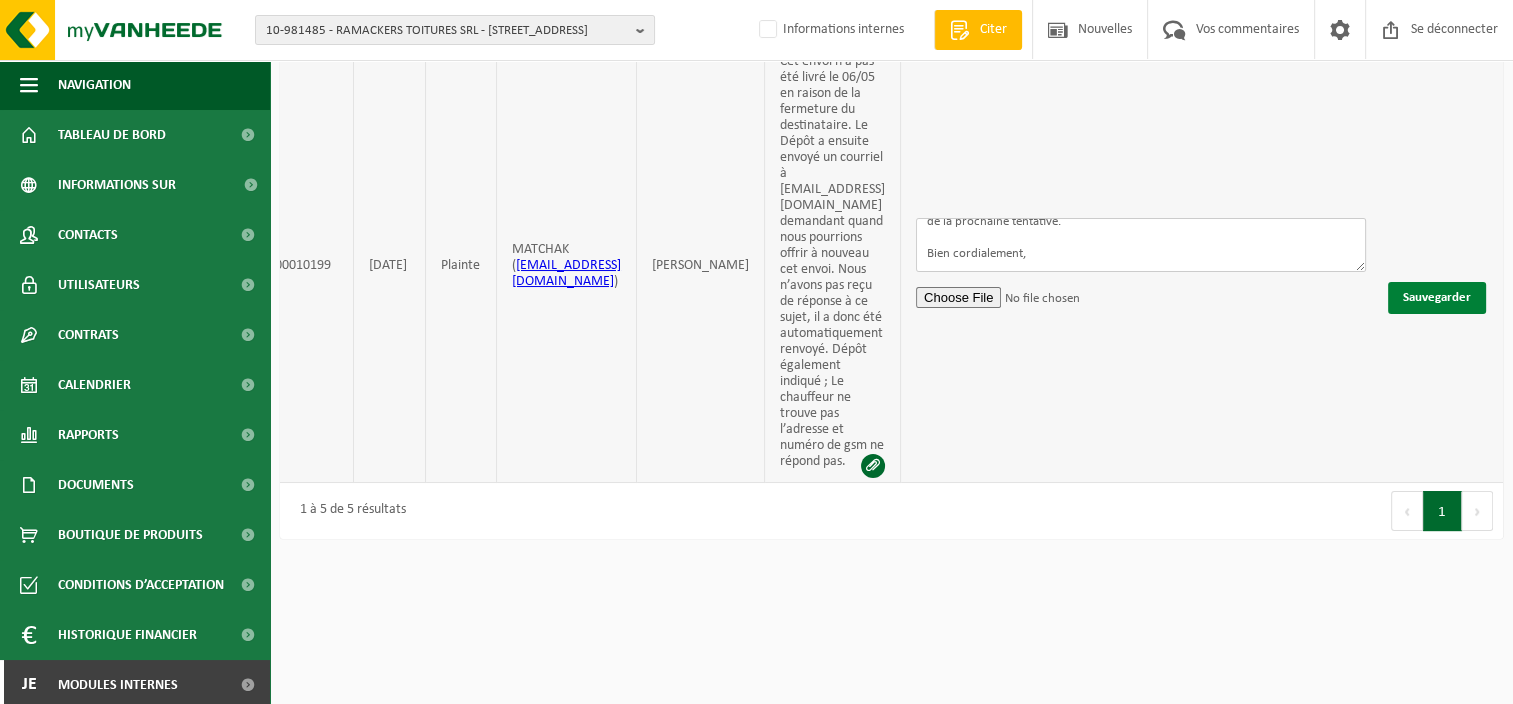 type on "Bonjour,
Merci pour votre message.
Après vérification auprès du dépôt, il apparaît que la livraison prévue le 06/05 n’a pas pu être effectuée en raison de la fermeture du destinataire à cette date.
Suite à cela, un courriel a été adressé à l’adresse matchak2019@gmail.com afin de convenir d’un nouveau créneau de livraison. N’ayant reçu aucun retour, l’envoi a été automatiquement retourné par le dépôt, conformément à la procédure en vigueur.
Nous ajoutons également que le chauffeur a signalé ne pas avoir trouvé l’adresse sur place, et que le numéro de GSM fourni n’a pas répondu lors de sa tentative de prise de contact.
Nous restons bien entendu à votre disposition pour organiser un nouvel envoi, si besoin, dans les meilleurs délais. N’hésitez pas à nous confirmer la bonne adresse de livraison ainsi qu’un numéro de téléphone joignable, afin d’assurer la réussite de la prochaine tentative.
Bien cordialement," 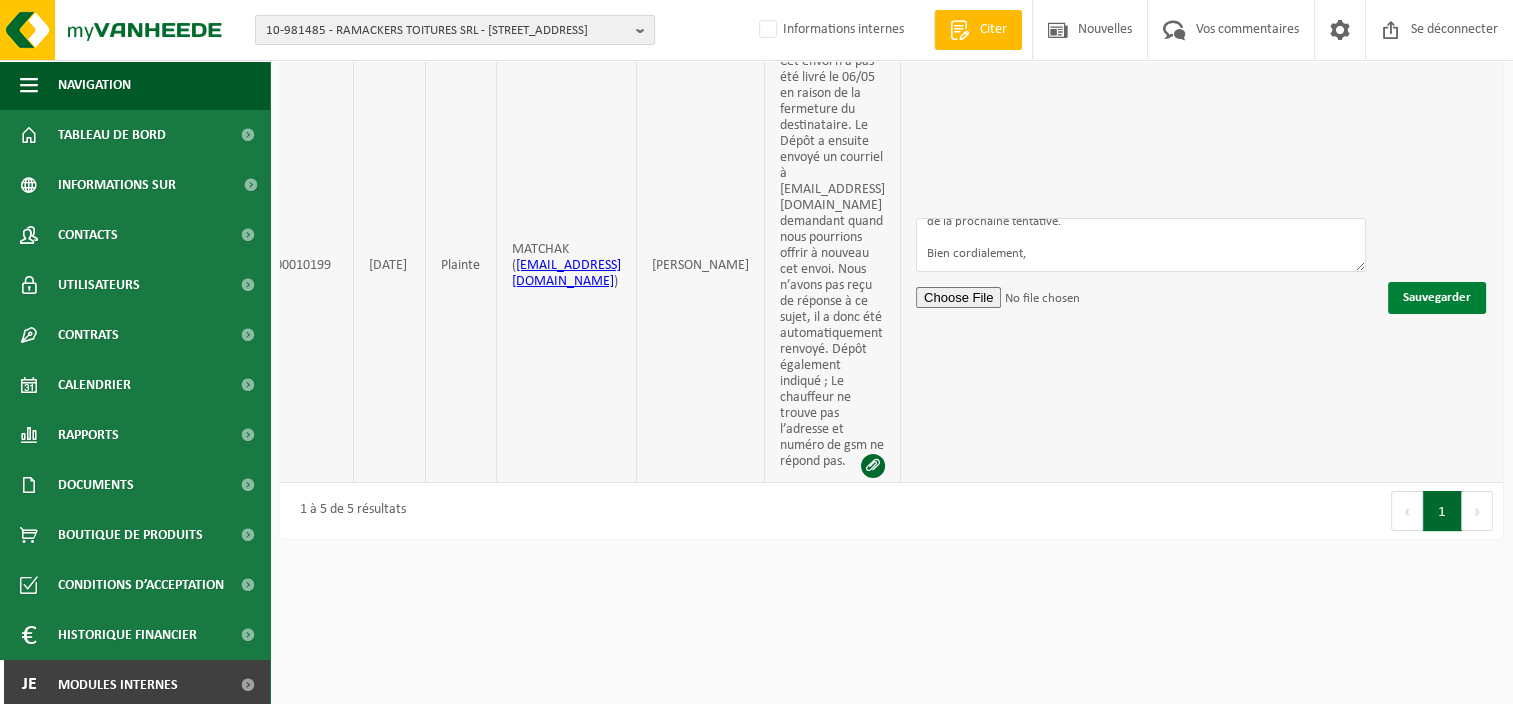 click on "Sauvegarder" at bounding box center [1437, 298] 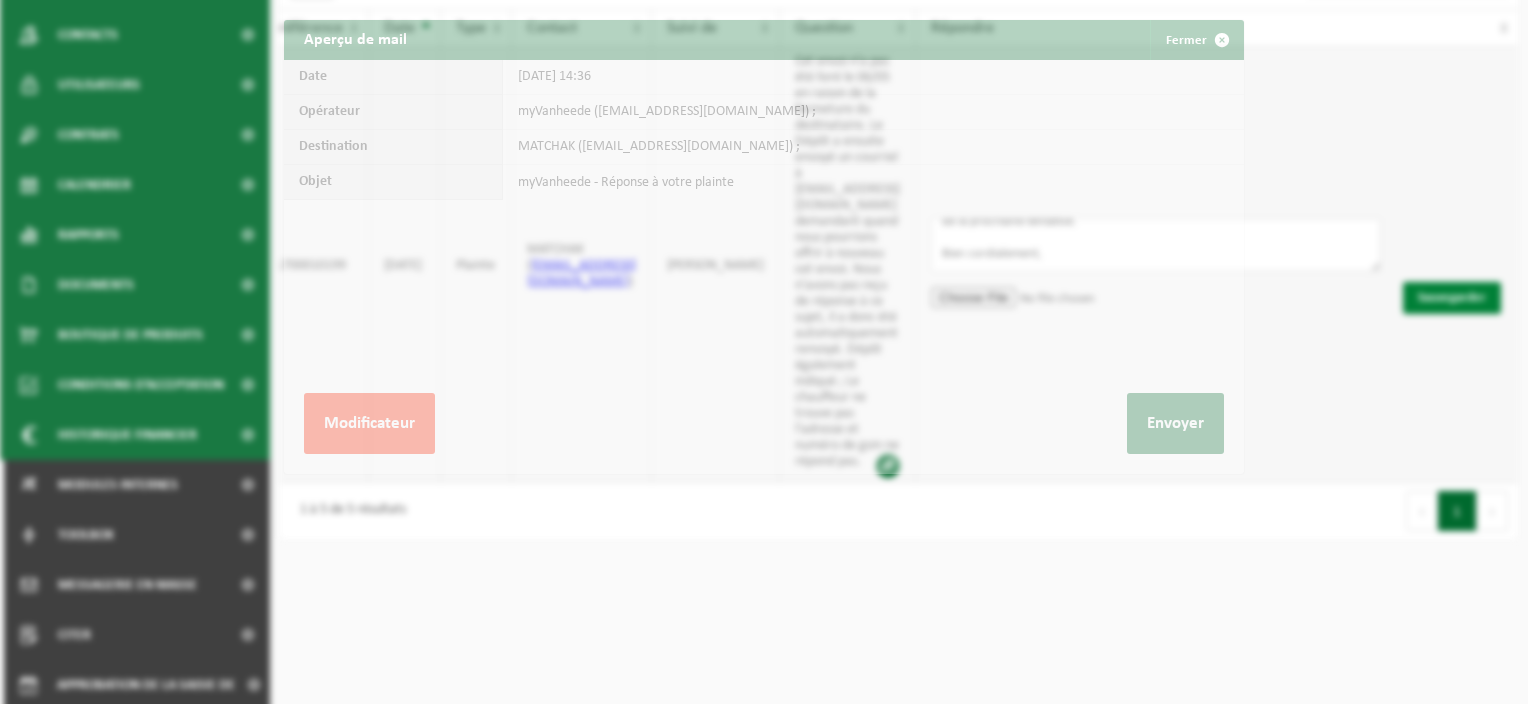 scroll, scrollTop: 0, scrollLeft: 129, axis: horizontal 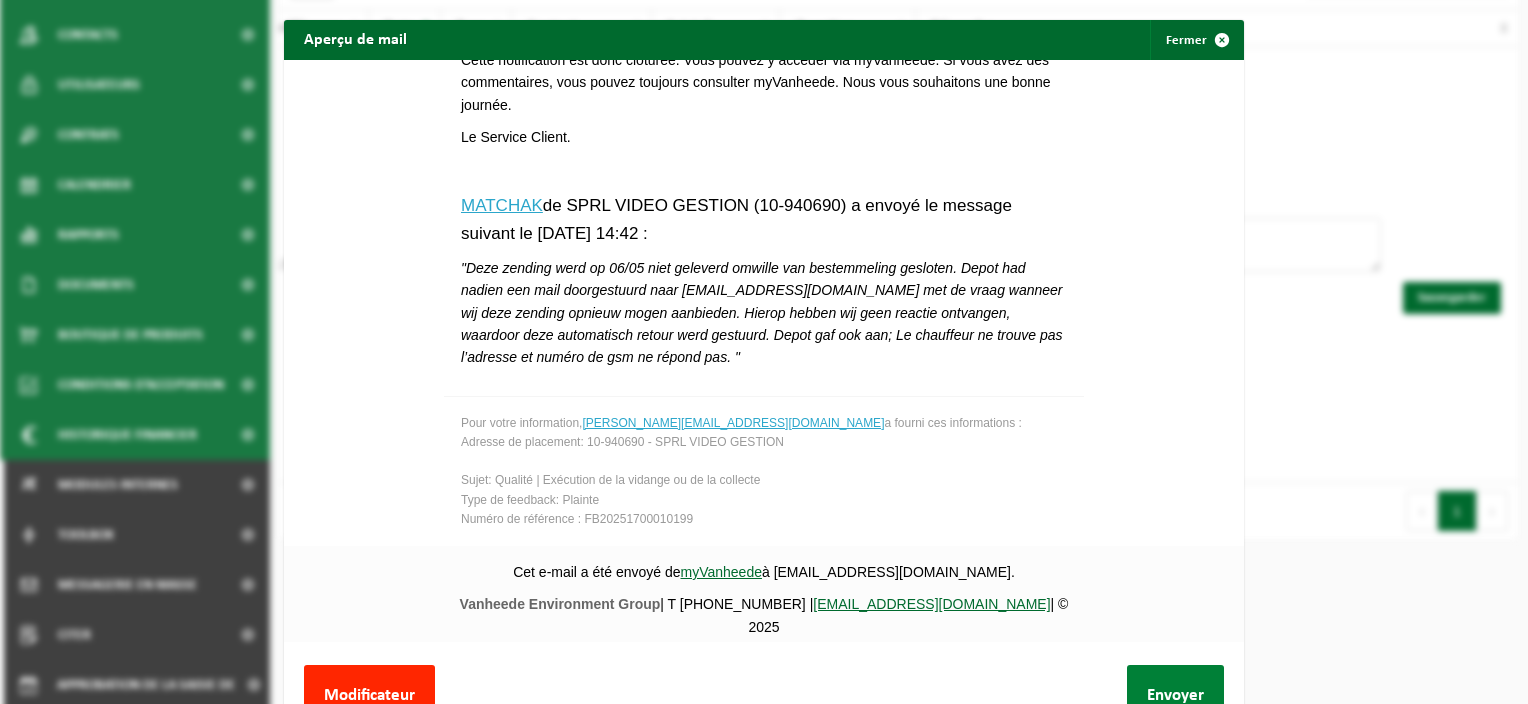 click on "Envoyer" at bounding box center (1175, 695) 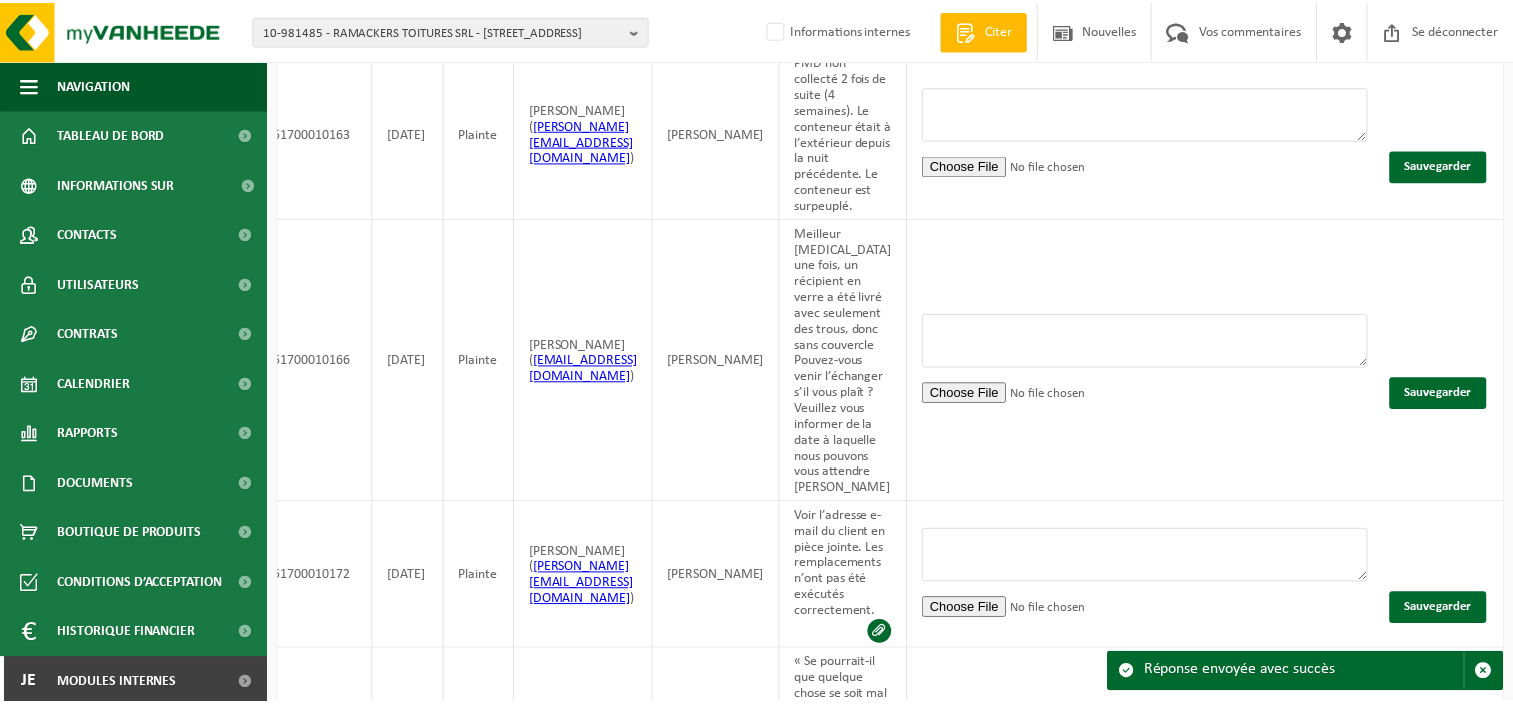 scroll, scrollTop: 0, scrollLeft: 52, axis: horizontal 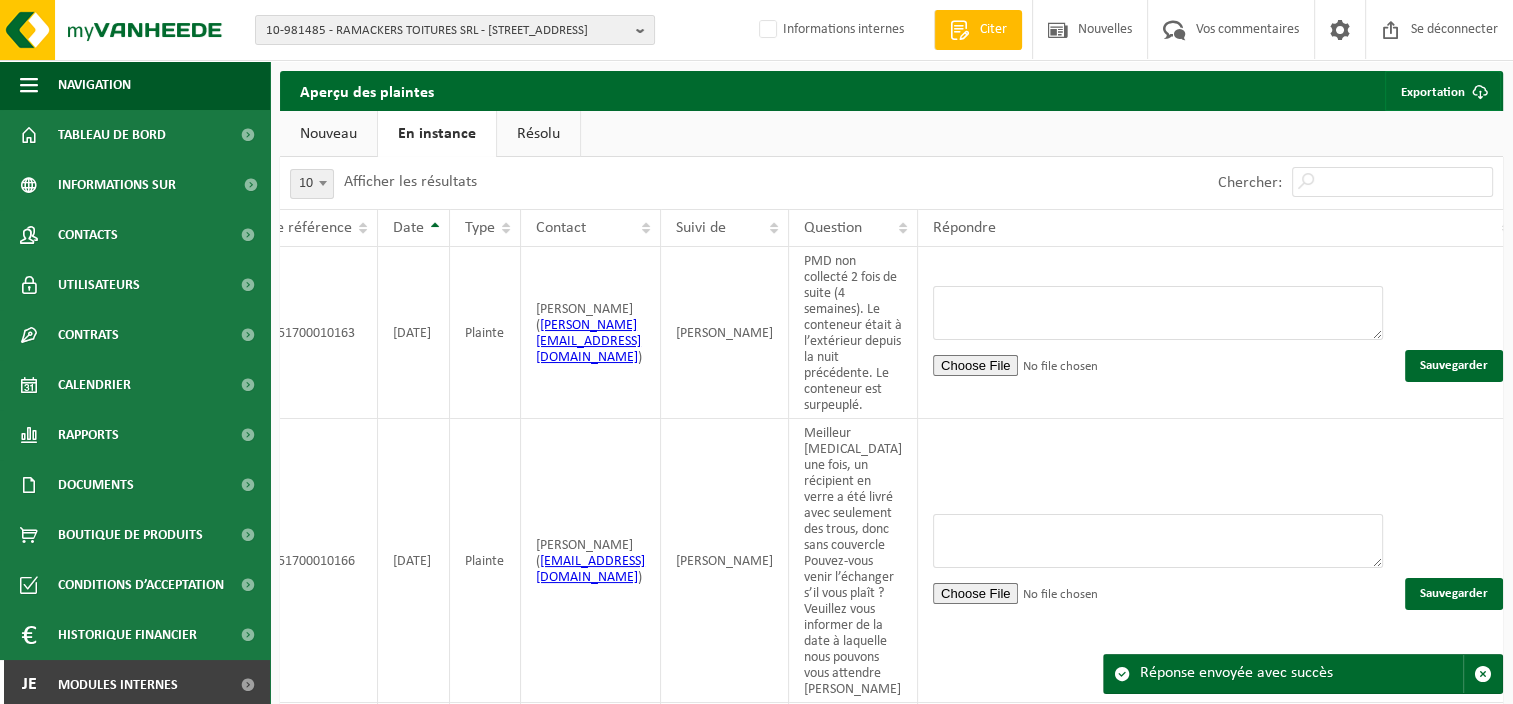 click on "Nouveau" at bounding box center (328, 134) 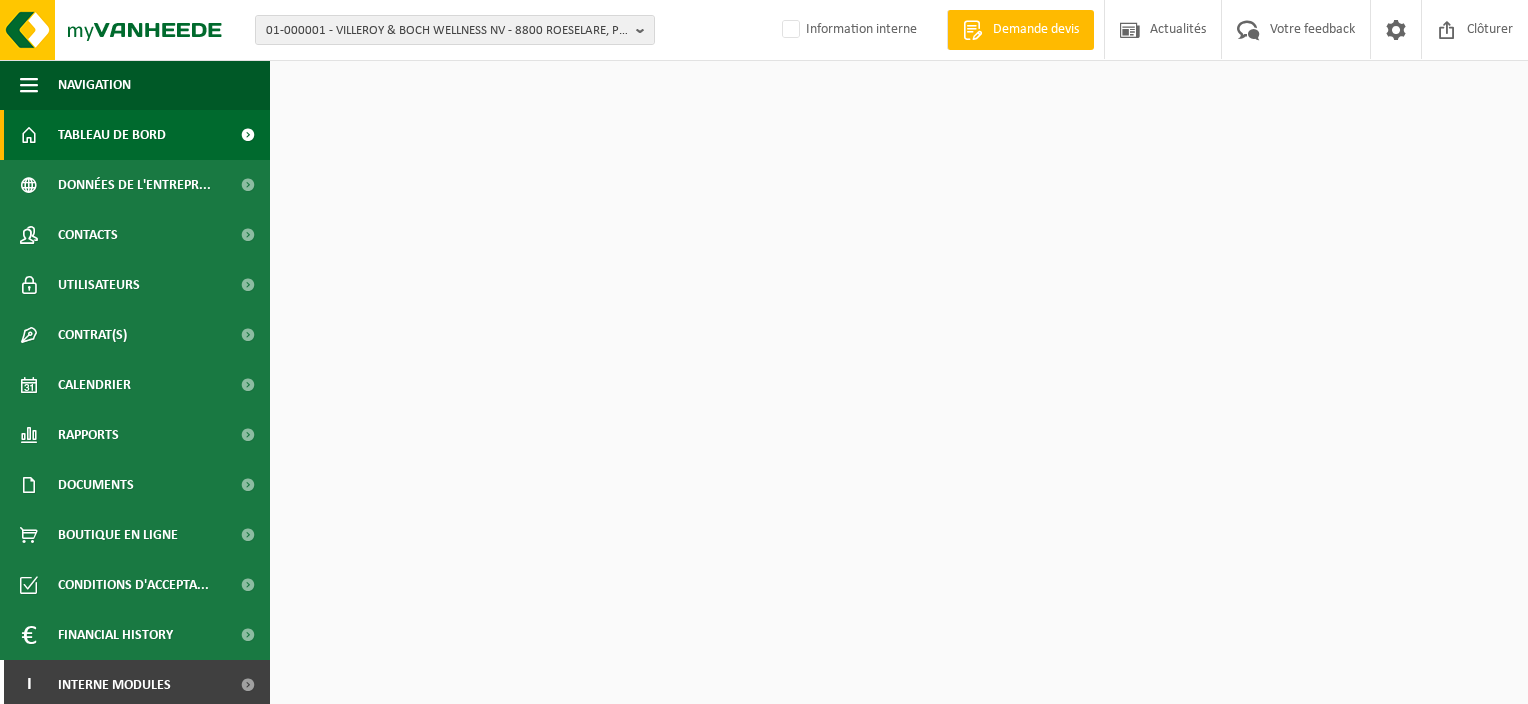 scroll, scrollTop: 0, scrollLeft: 0, axis: both 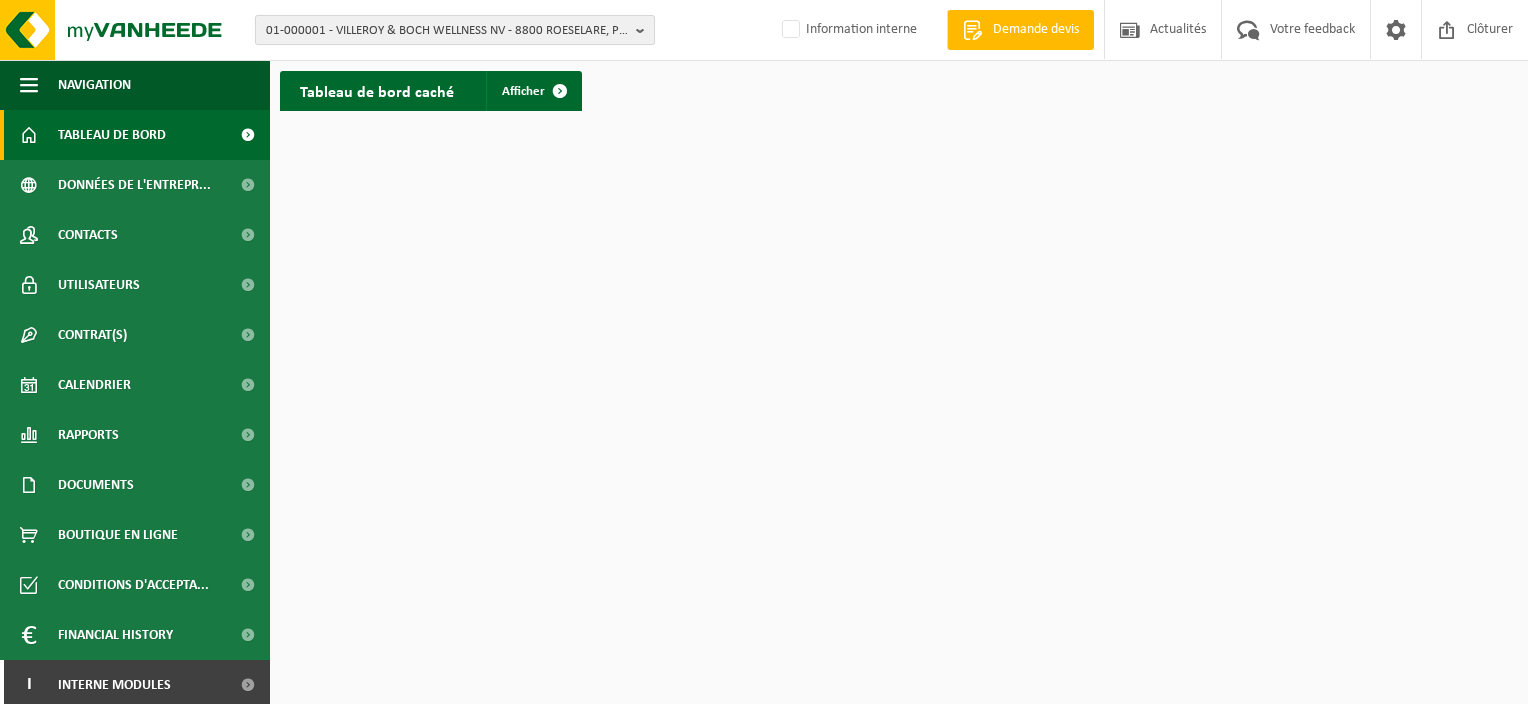 click on "01-000001 - VILLEROY & BOCH WELLNESS NV - 8800 ROESELARE, POPULIERSTRAAT 1" at bounding box center (447, 31) 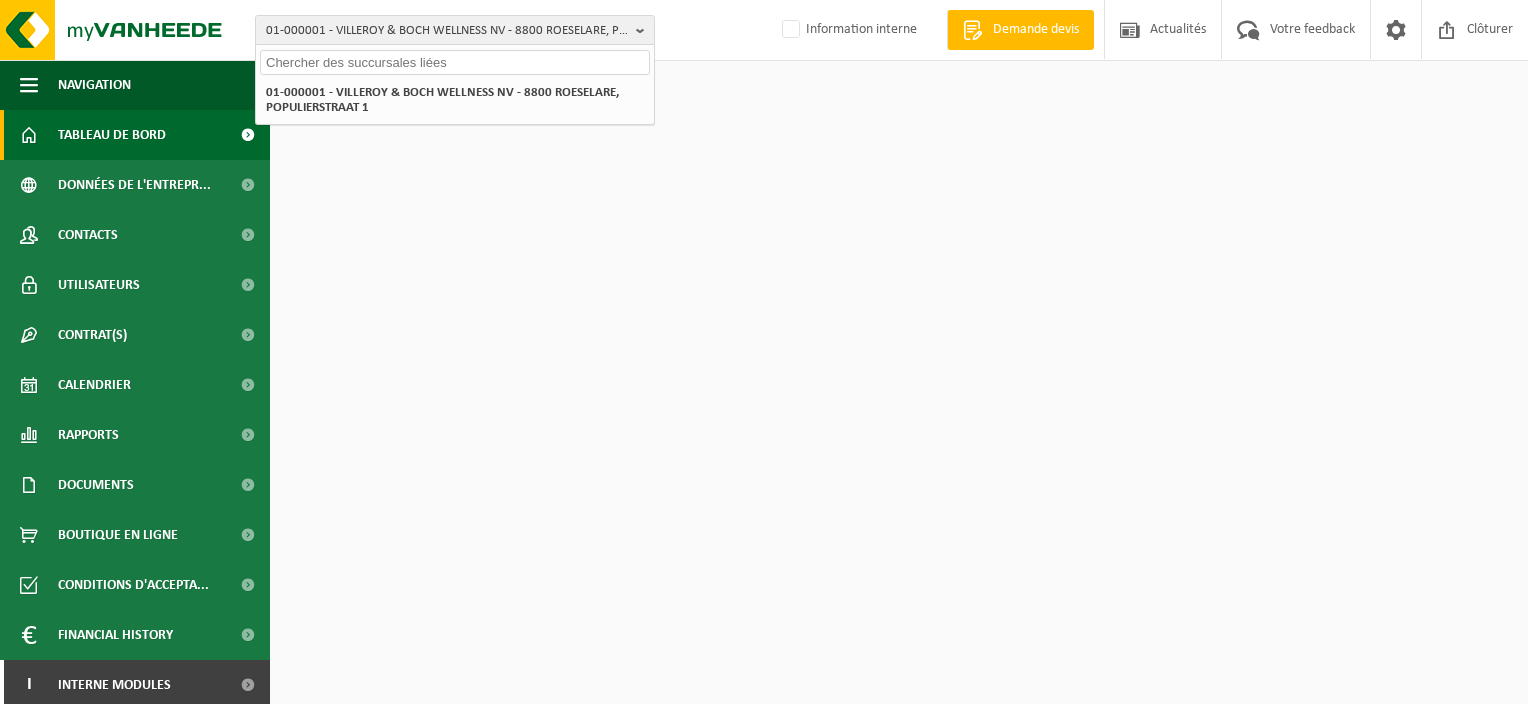 click at bounding box center [455, 62] 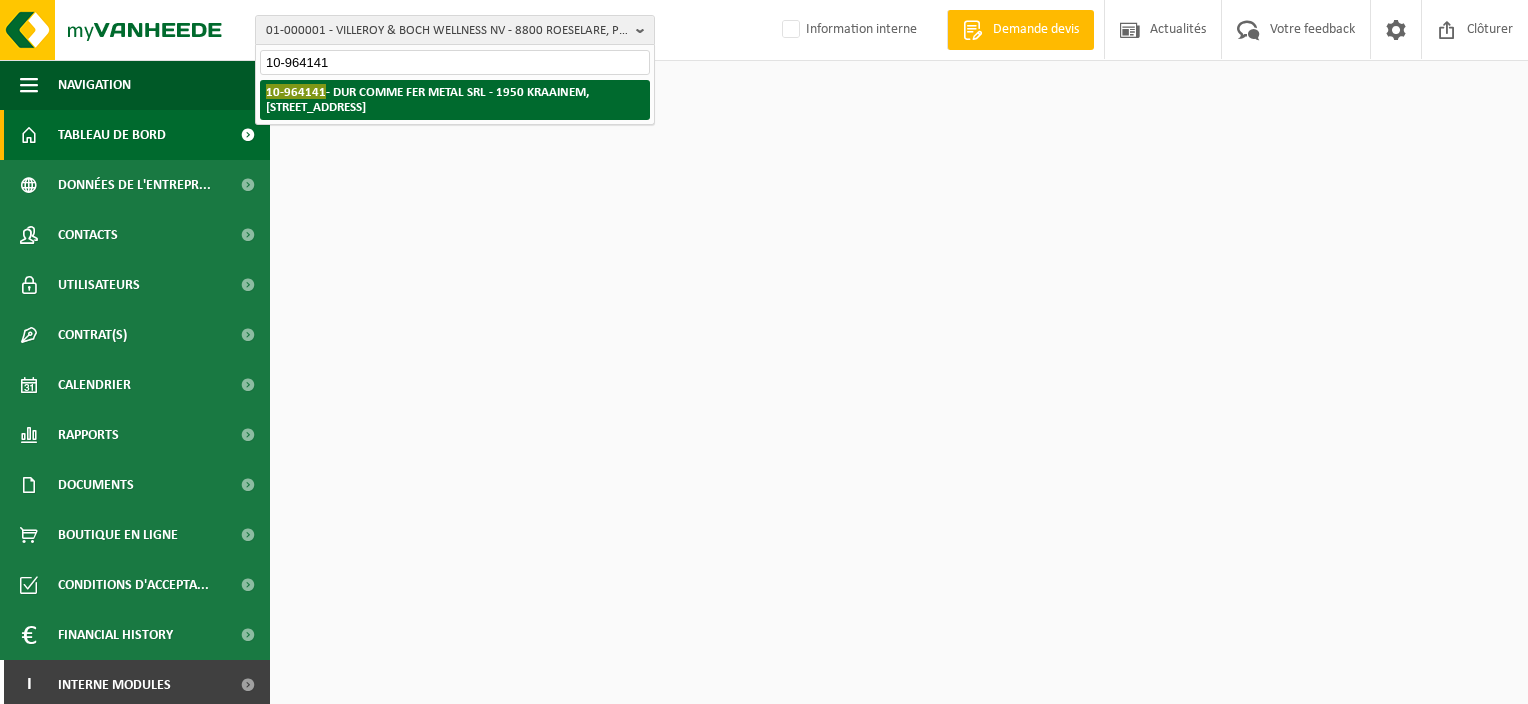 type on "10-964141" 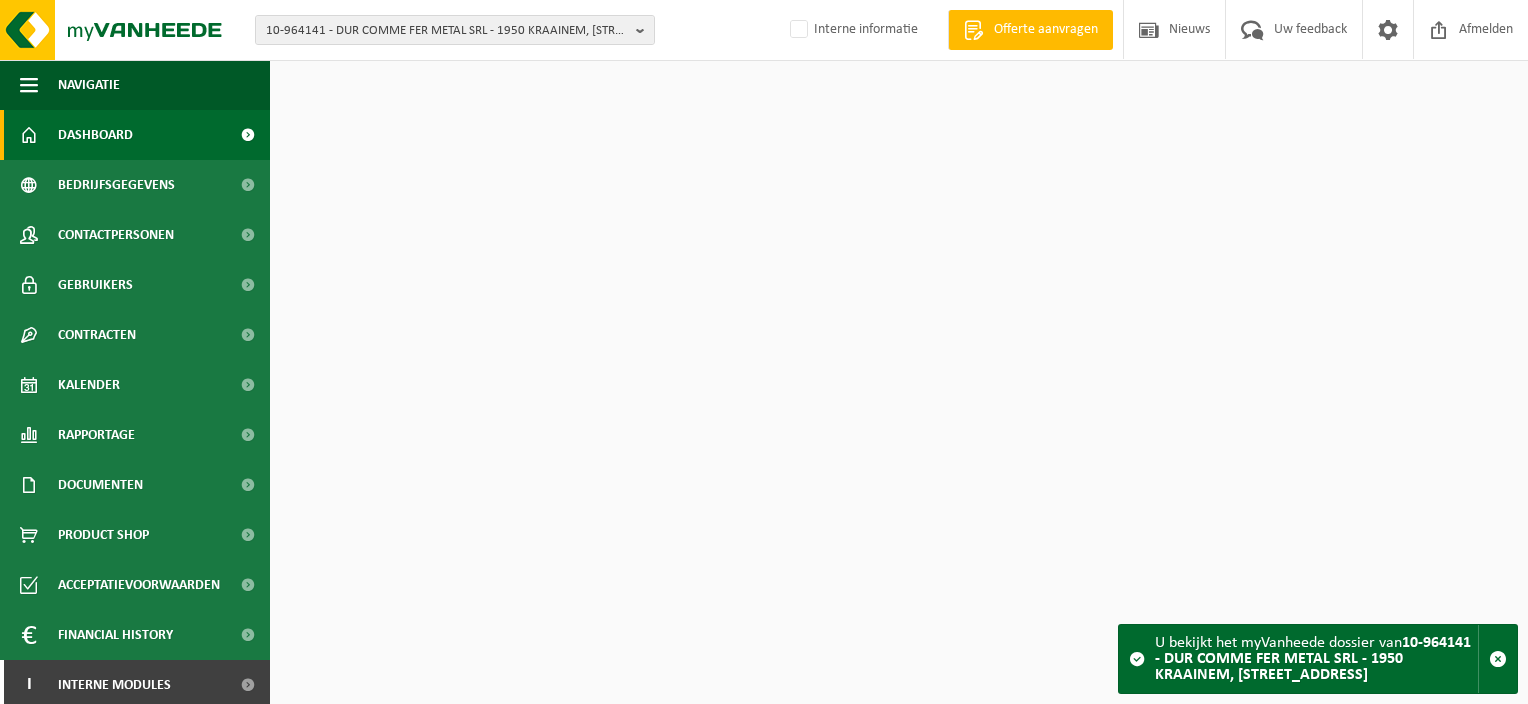 scroll, scrollTop: 0, scrollLeft: 0, axis: both 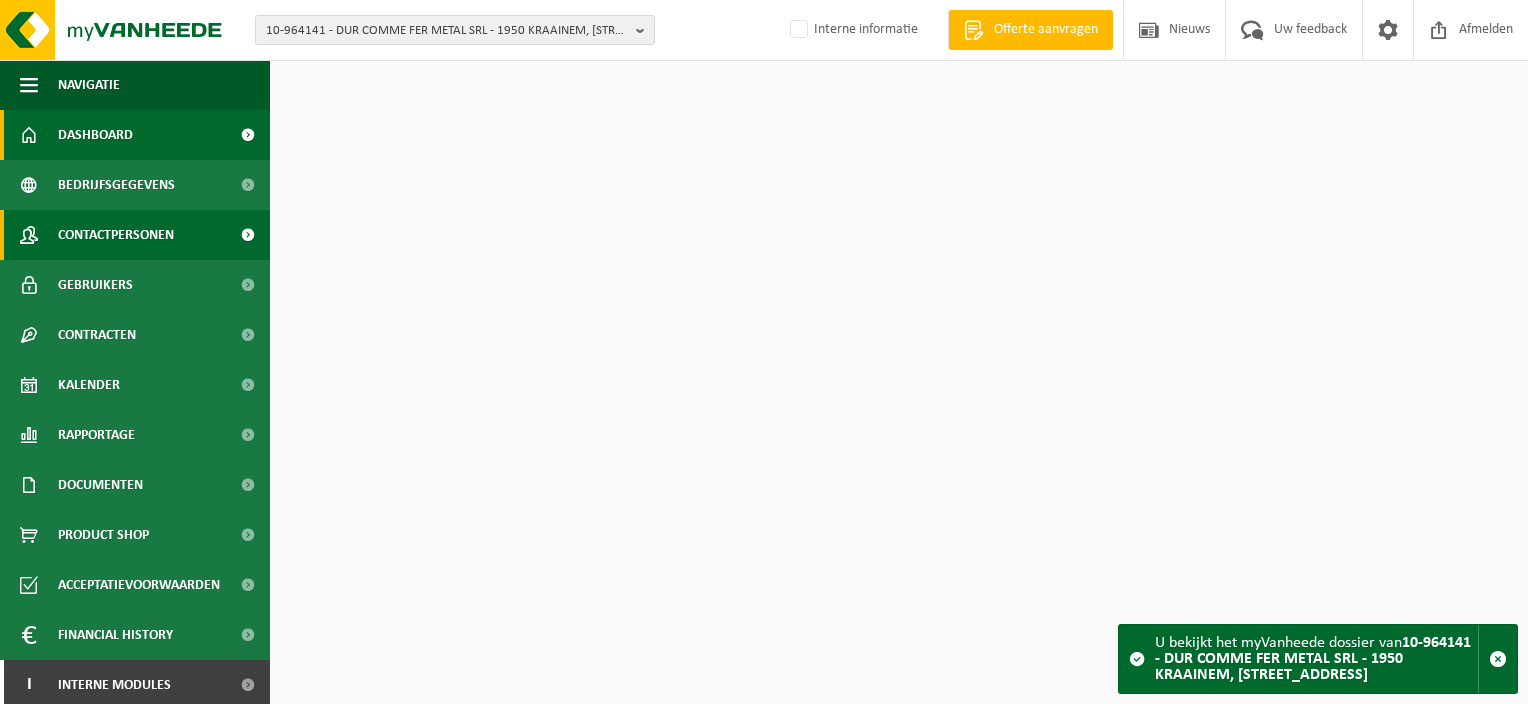 click on "Contactpersonen" at bounding box center [116, 235] 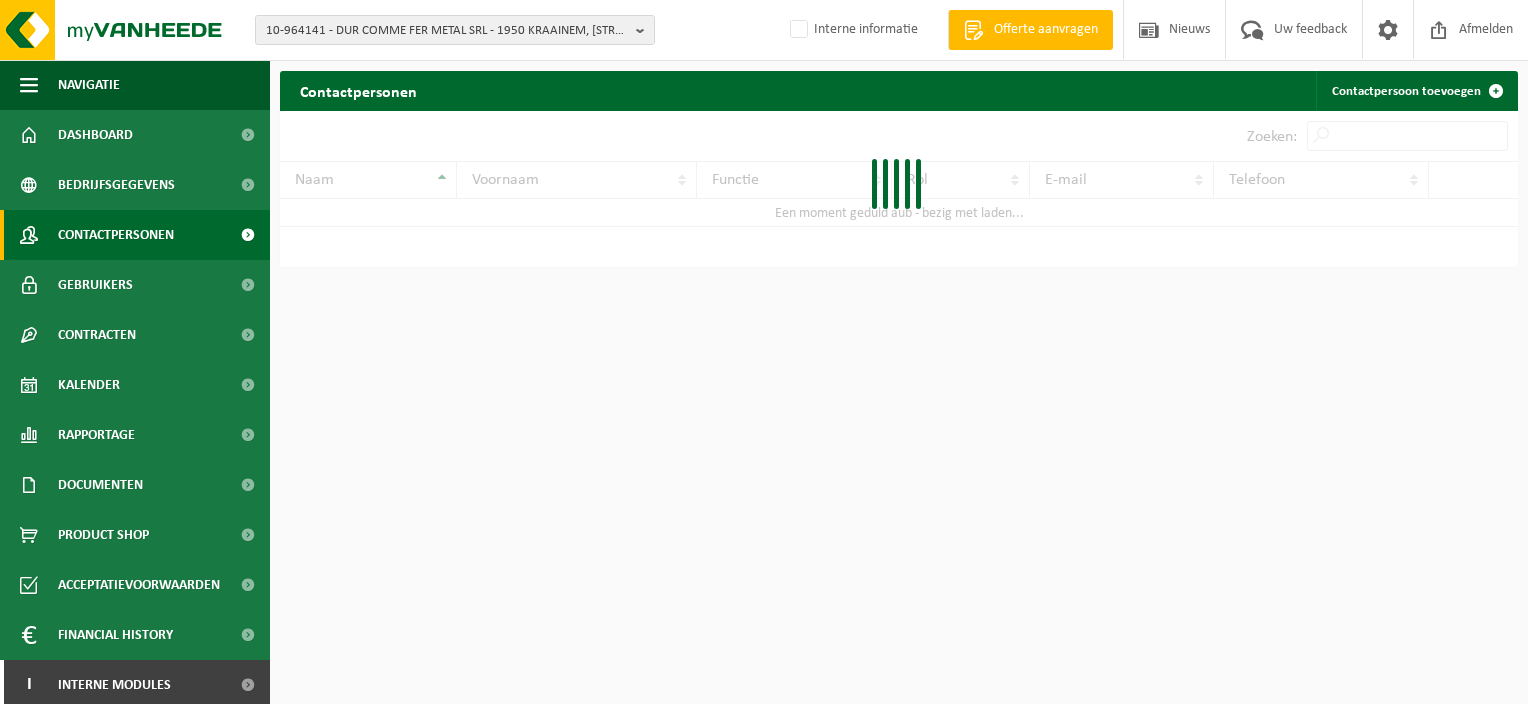 scroll, scrollTop: 0, scrollLeft: 0, axis: both 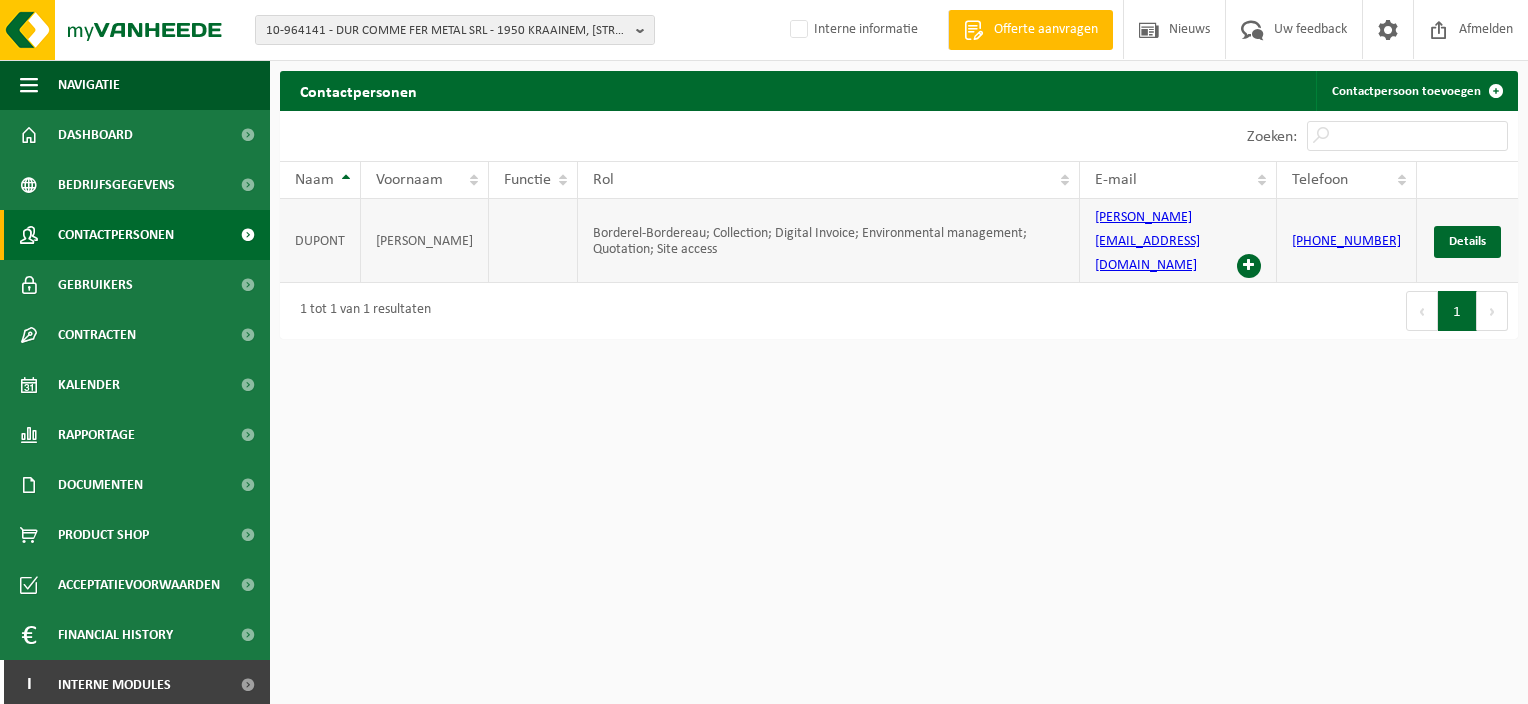 click at bounding box center (1249, 266) 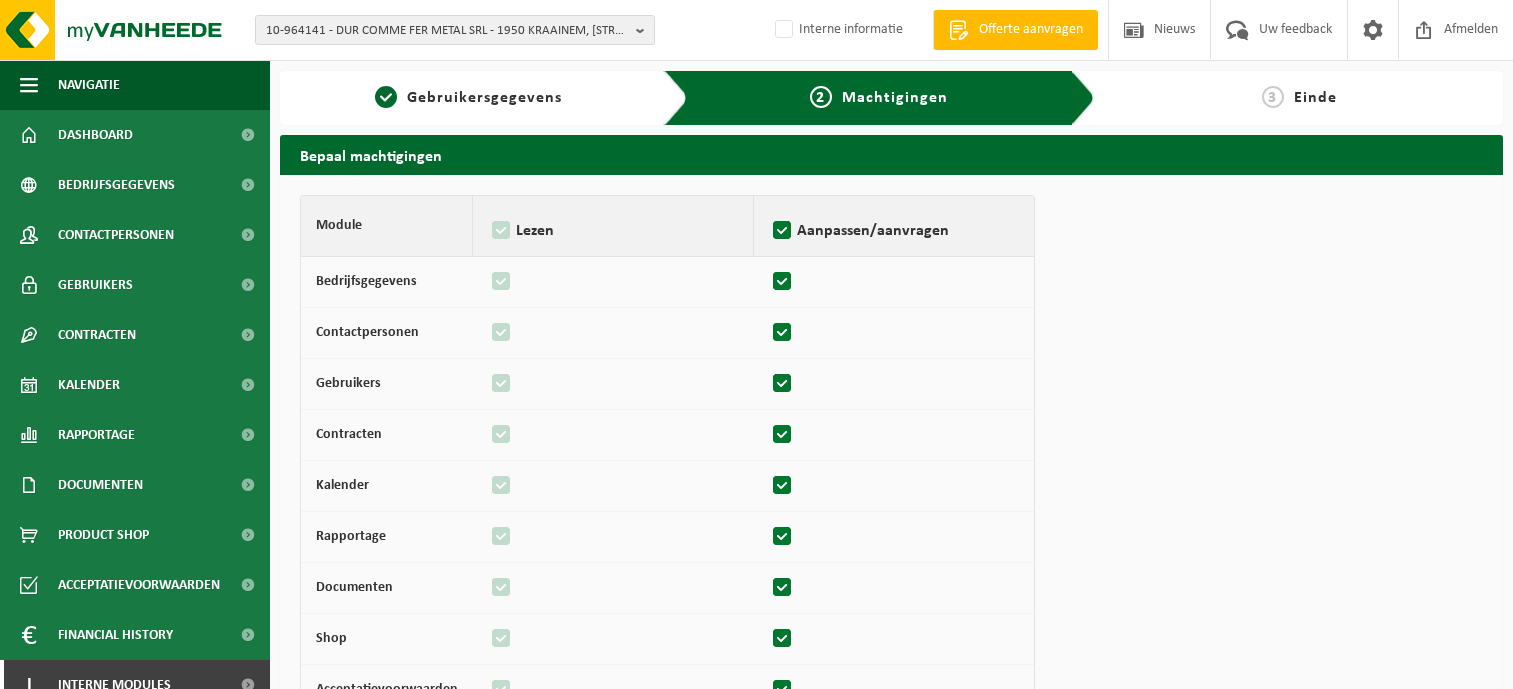 scroll, scrollTop: 0, scrollLeft: 0, axis: both 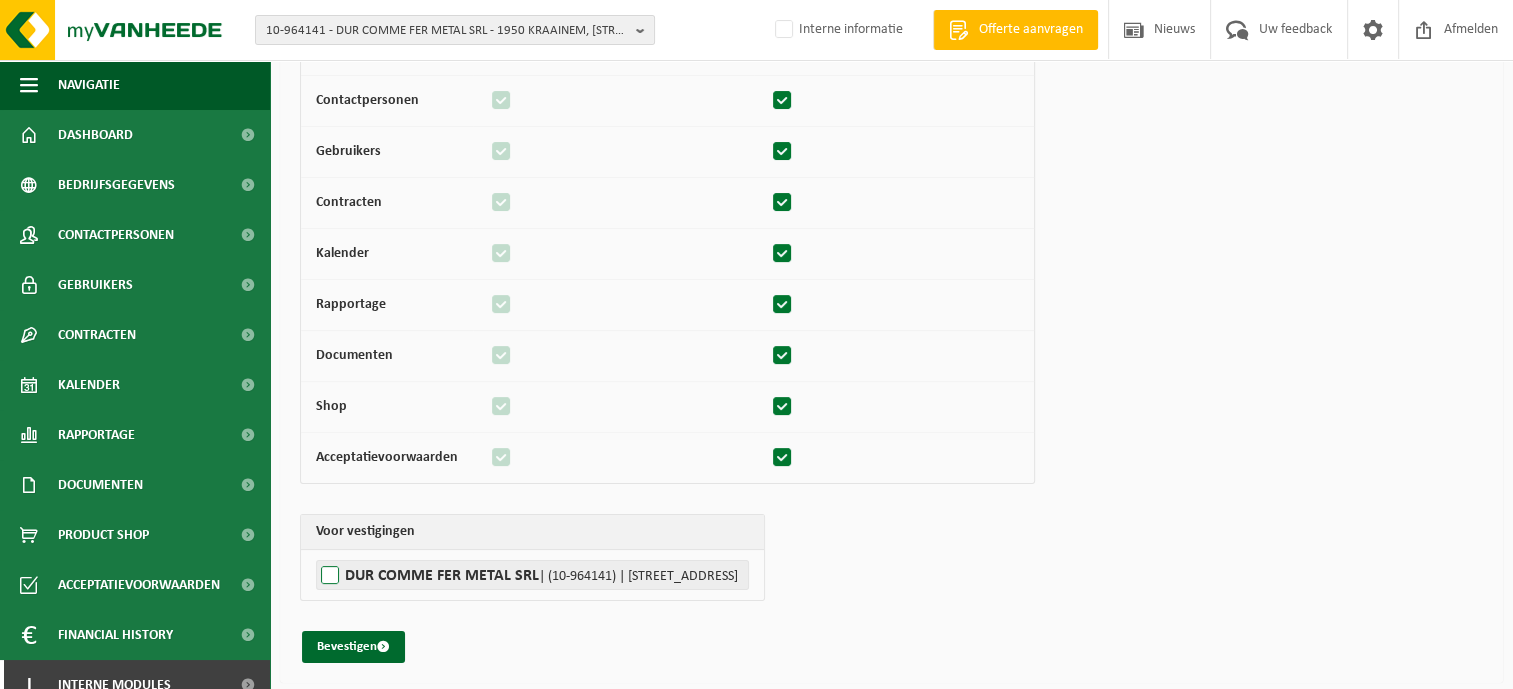 click on "DUR COMME FER METAL SRL  | (10-964141) | [STREET_ADDRESS], 1950 [GEOGRAPHIC_DATA]" at bounding box center (532, 575) 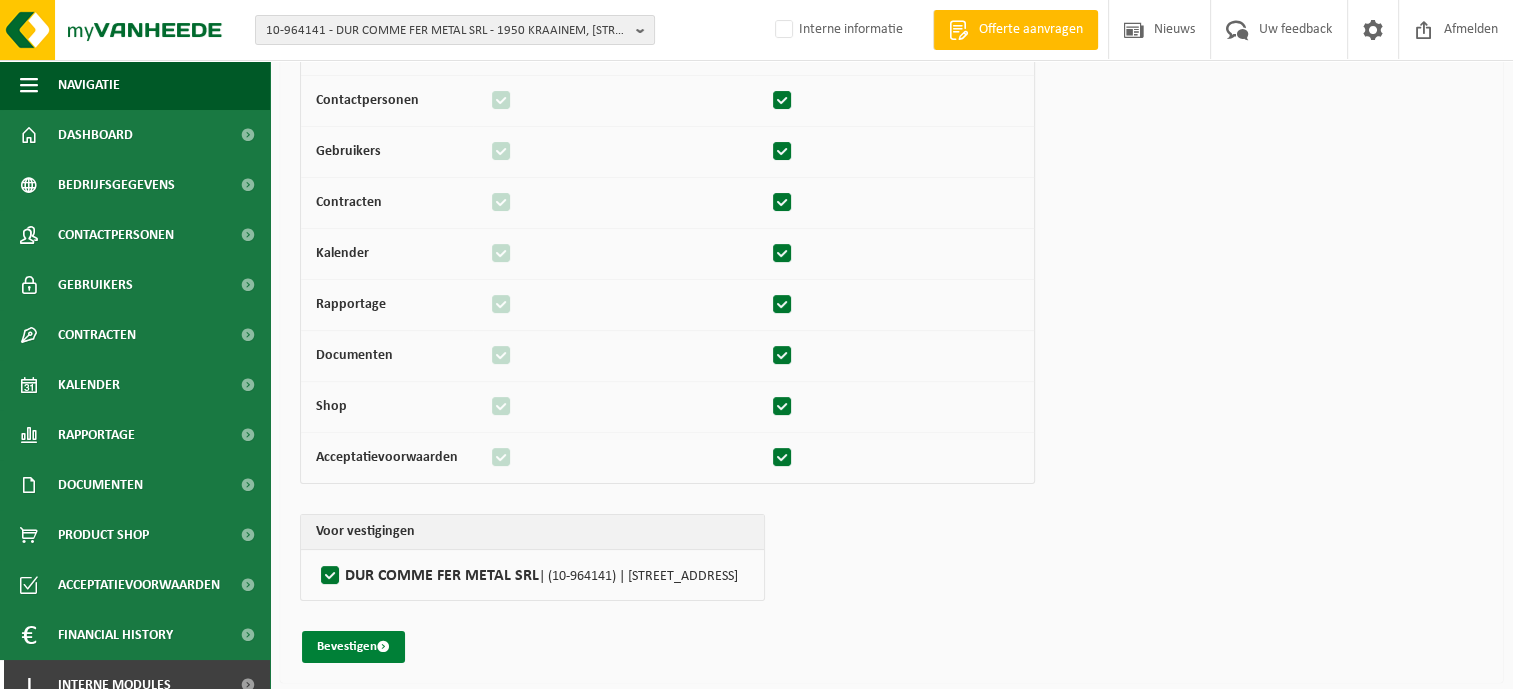click on "Bevestigen" at bounding box center [353, 647] 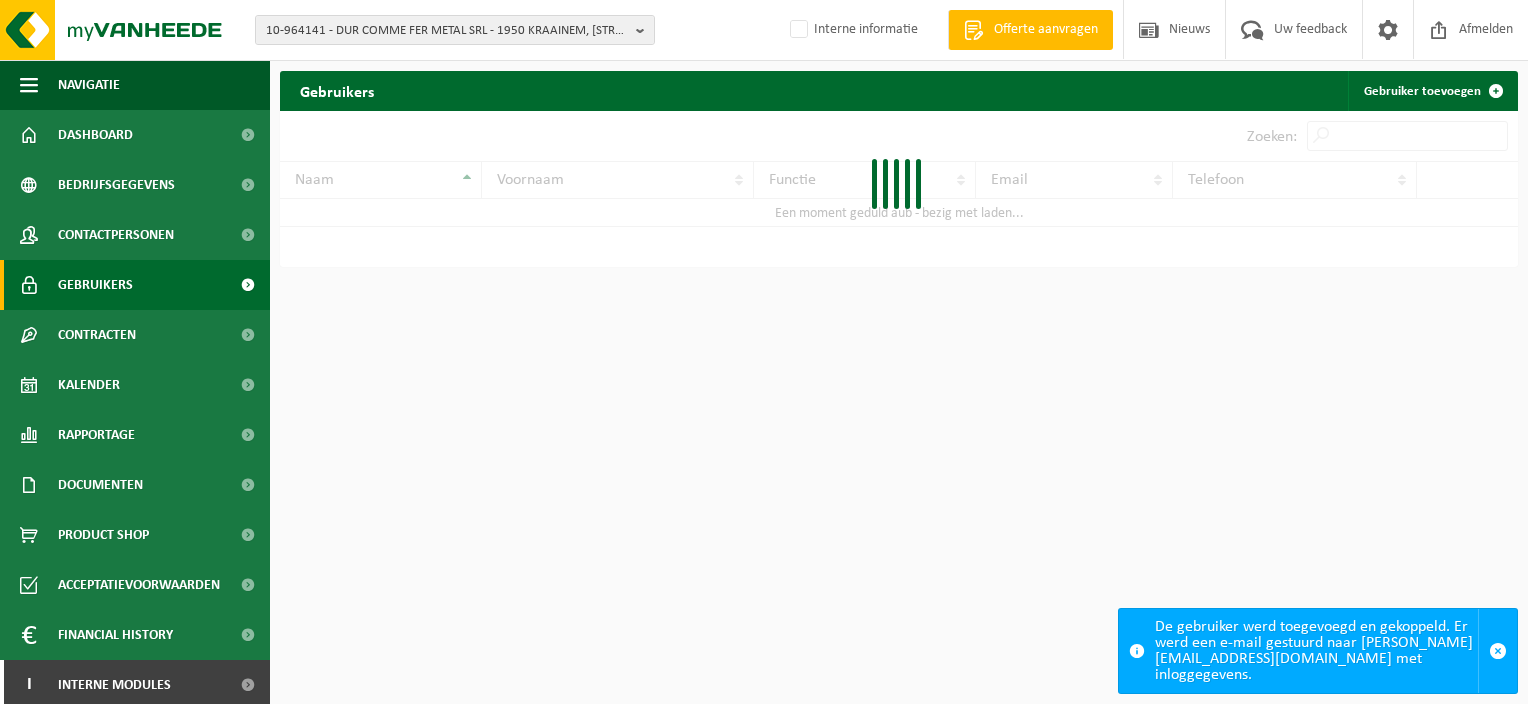 scroll, scrollTop: 0, scrollLeft: 0, axis: both 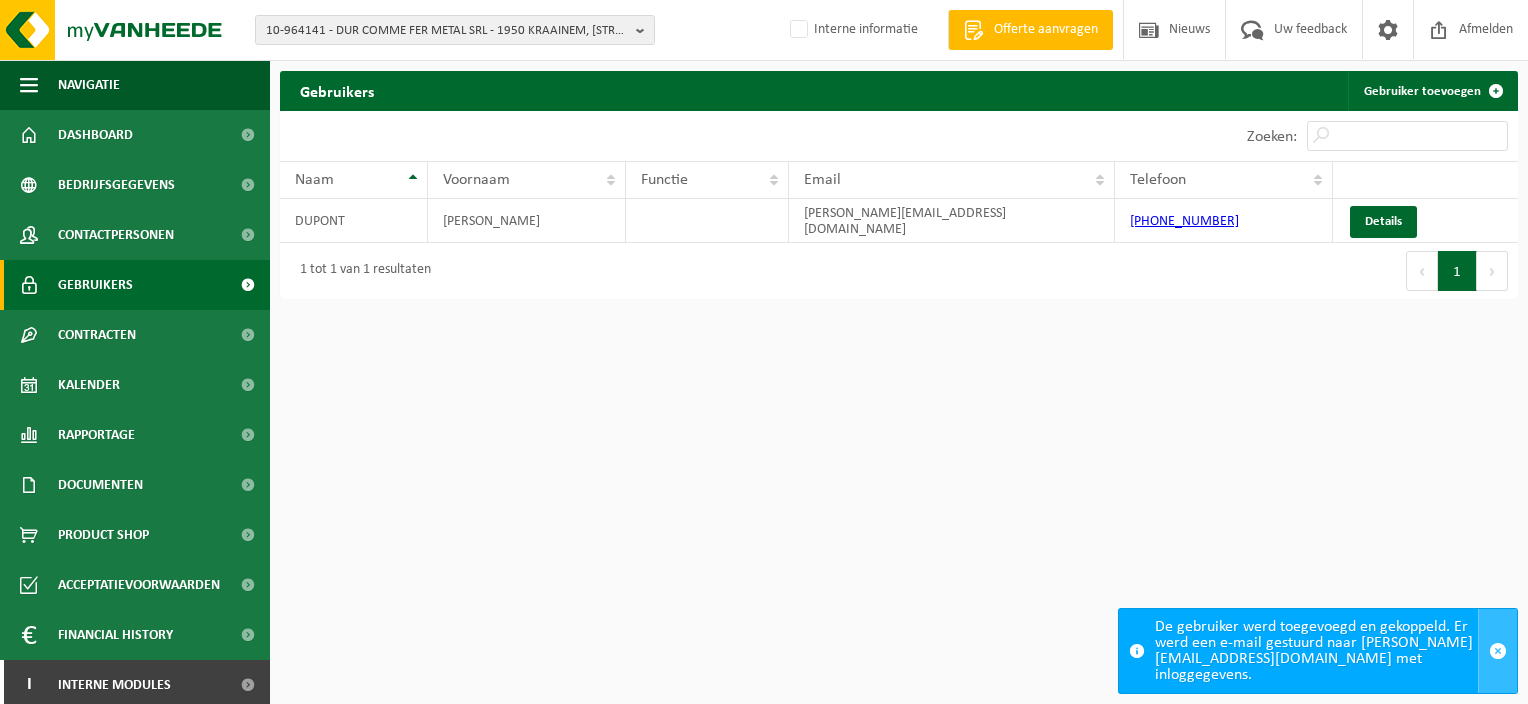 click at bounding box center [1498, 651] 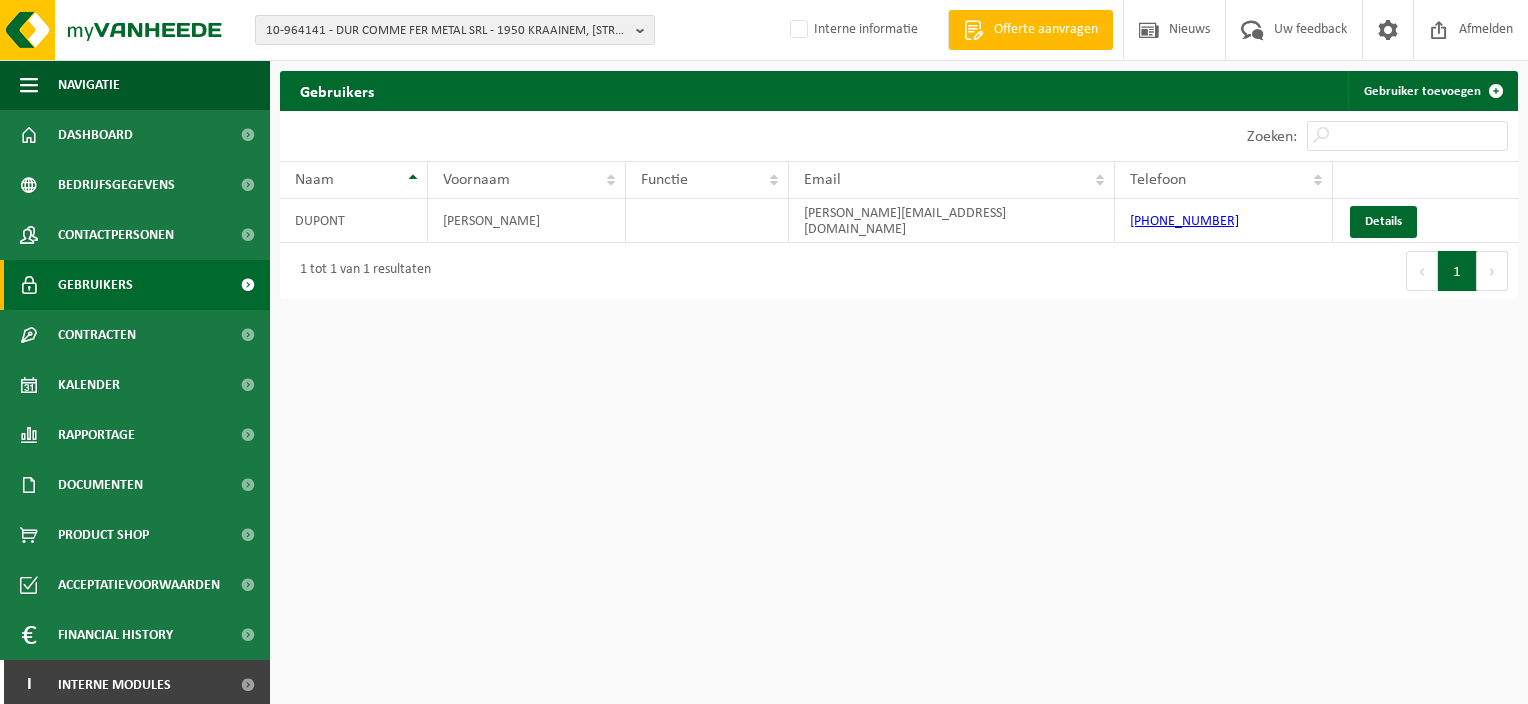 click on "10-964141 - DUR COMME FER METAL SRL - 1950 KRAAINEM, [STREET_ADDRESS]                           10-964141 - DUR COMME FER METAL SRL - 1950 KRAAINEM, [STREET_ADDRESS]                                         Interne informatie      [GEOGRAPHIC_DATA]  AURÉLIE YSEUX         Offerte aanvragen         Nieuws         Uw feedback               Afmelden                     Navigatie                 Offerte aanvragen         Nieuws         Uw feedback               Afmelden                 Dashboard               Bedrijfsgegevens               Contactpersonen               Gebruikers               Contracten               Actieve contracten             Historiek contracten                 Kalender               Rapportage               In grafiekvorm             In lijstvorm                 Documenten               Facturen             Documenten                 Product Shop               Acceptatievoorwaarden               Financial History               In grafiekvorm             In lijstvorm" at bounding box center [764, 352] 